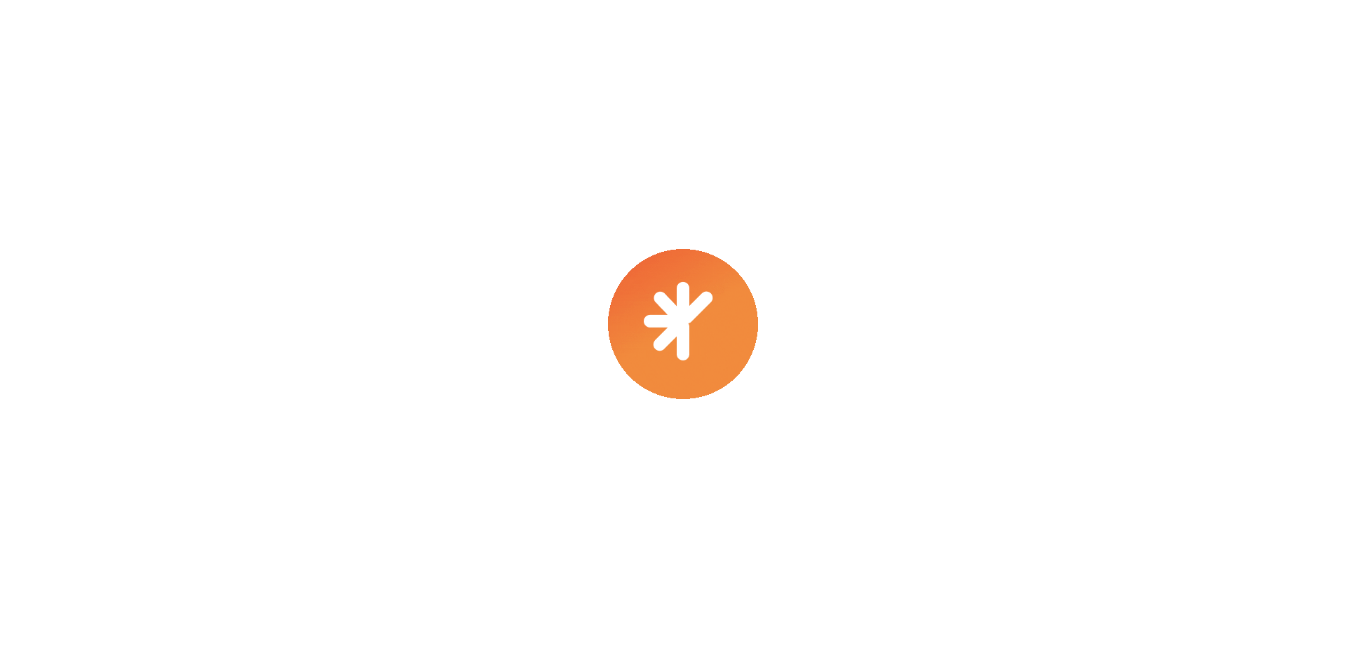 scroll, scrollTop: 0, scrollLeft: 0, axis: both 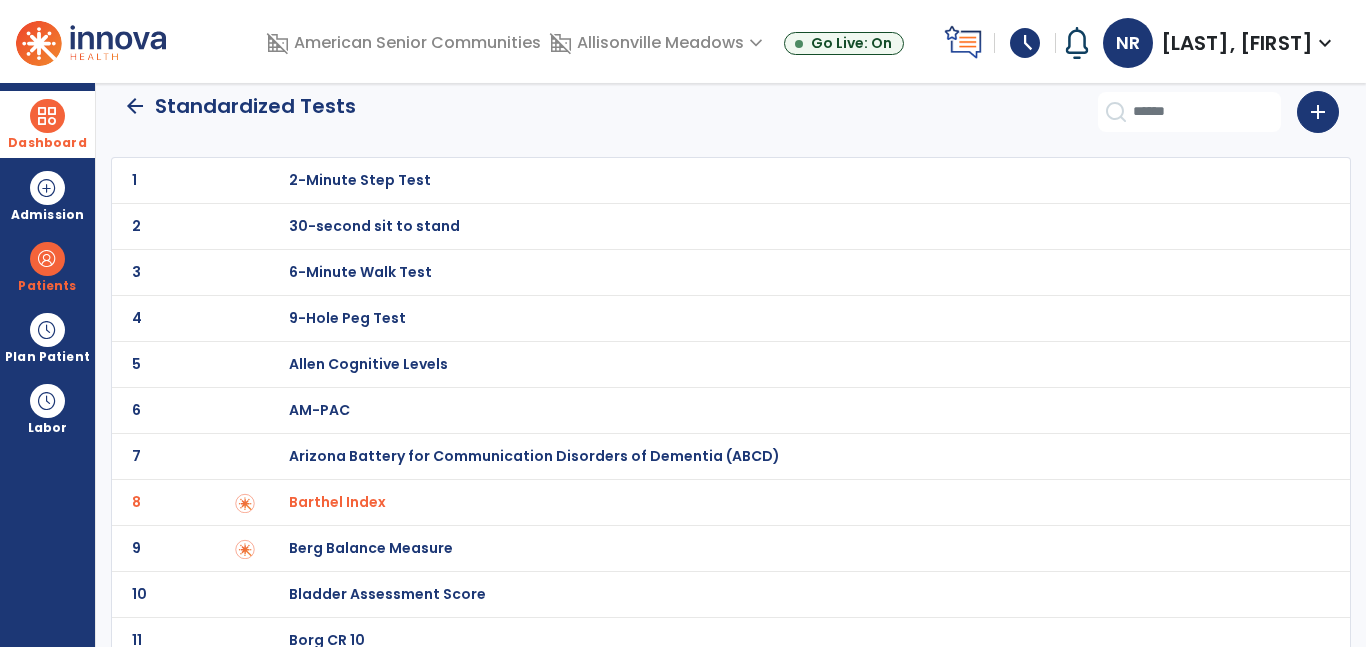 click at bounding box center (47, 116) 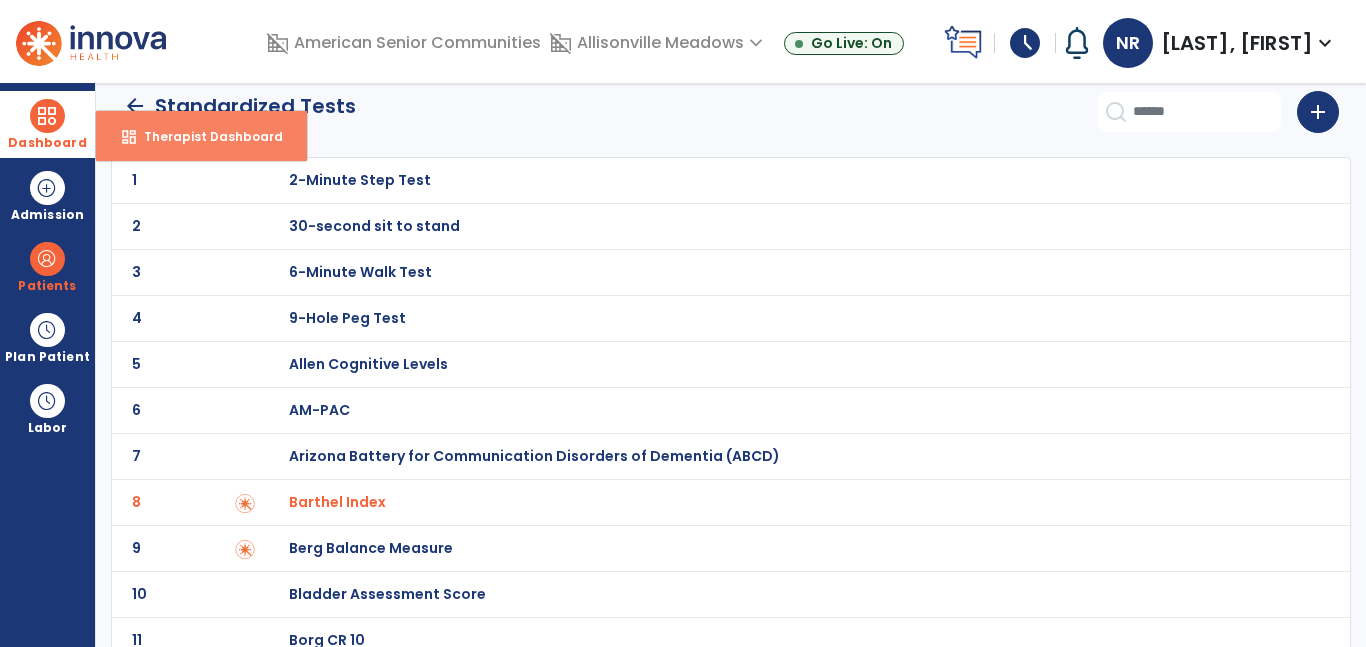 click on "dashboard  Therapist Dashboard" at bounding box center (201, 136) 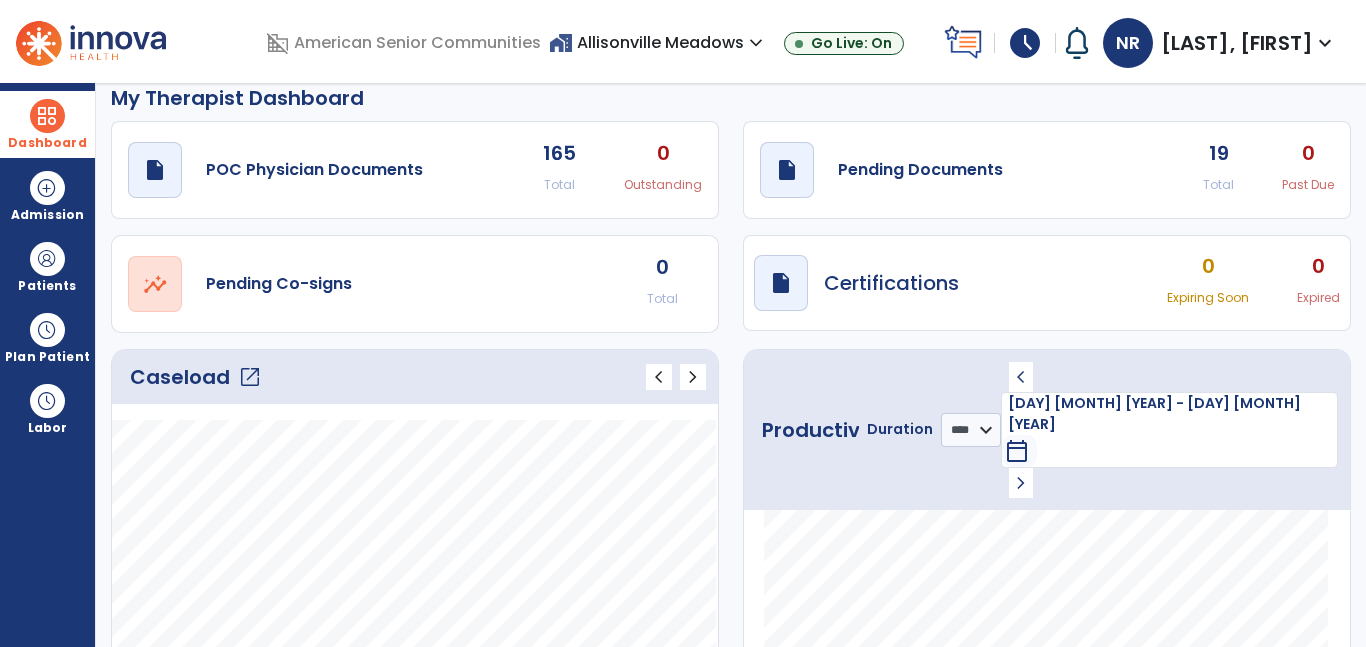 click on "open_in_new" 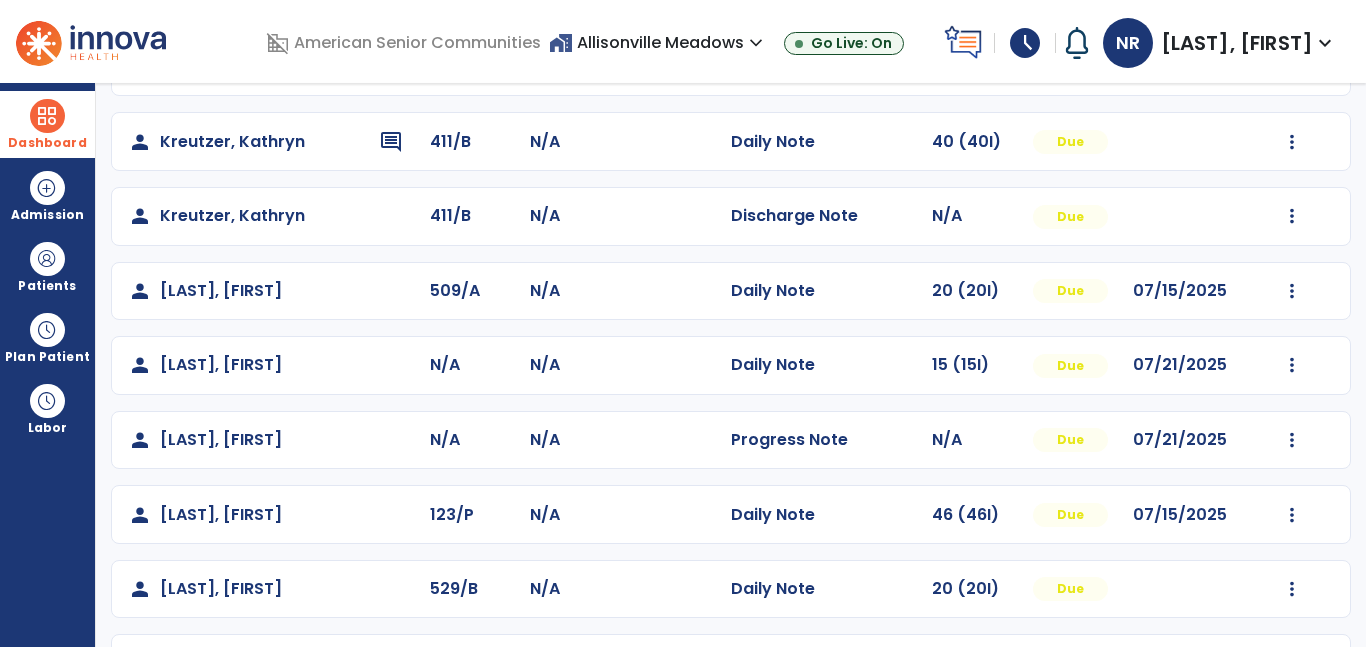 scroll, scrollTop: 446, scrollLeft: 0, axis: vertical 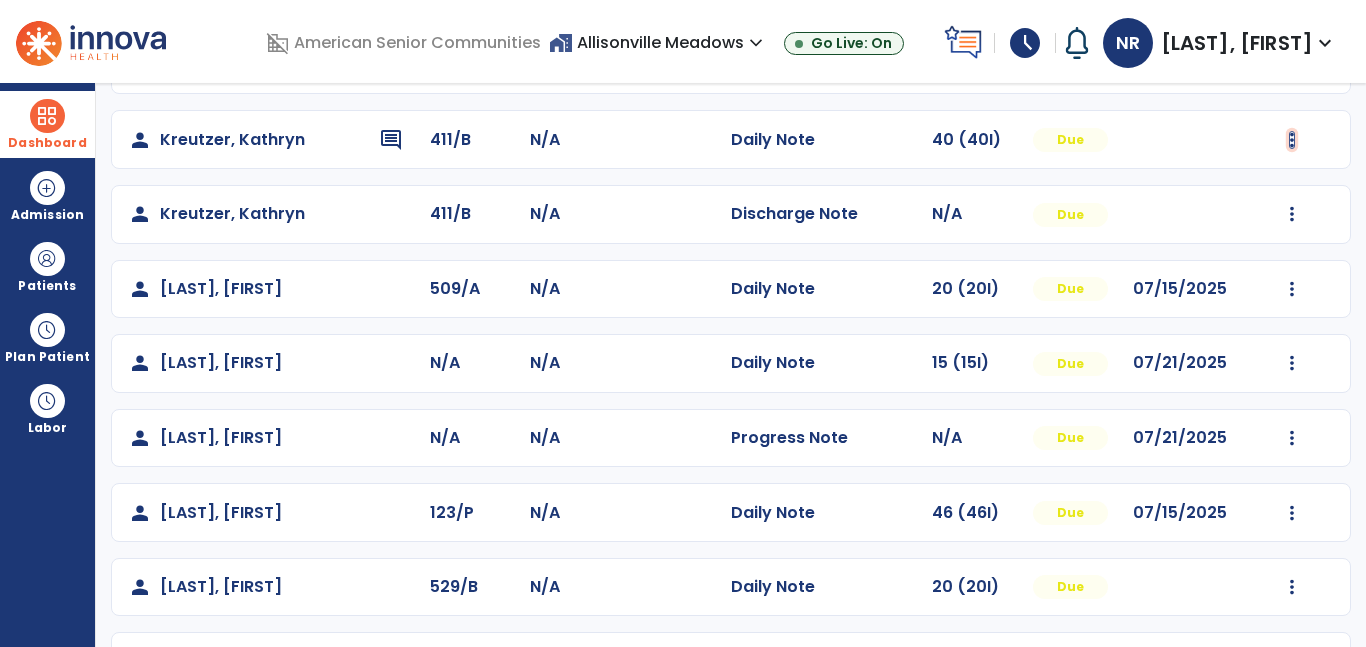 click at bounding box center [1292, -84] 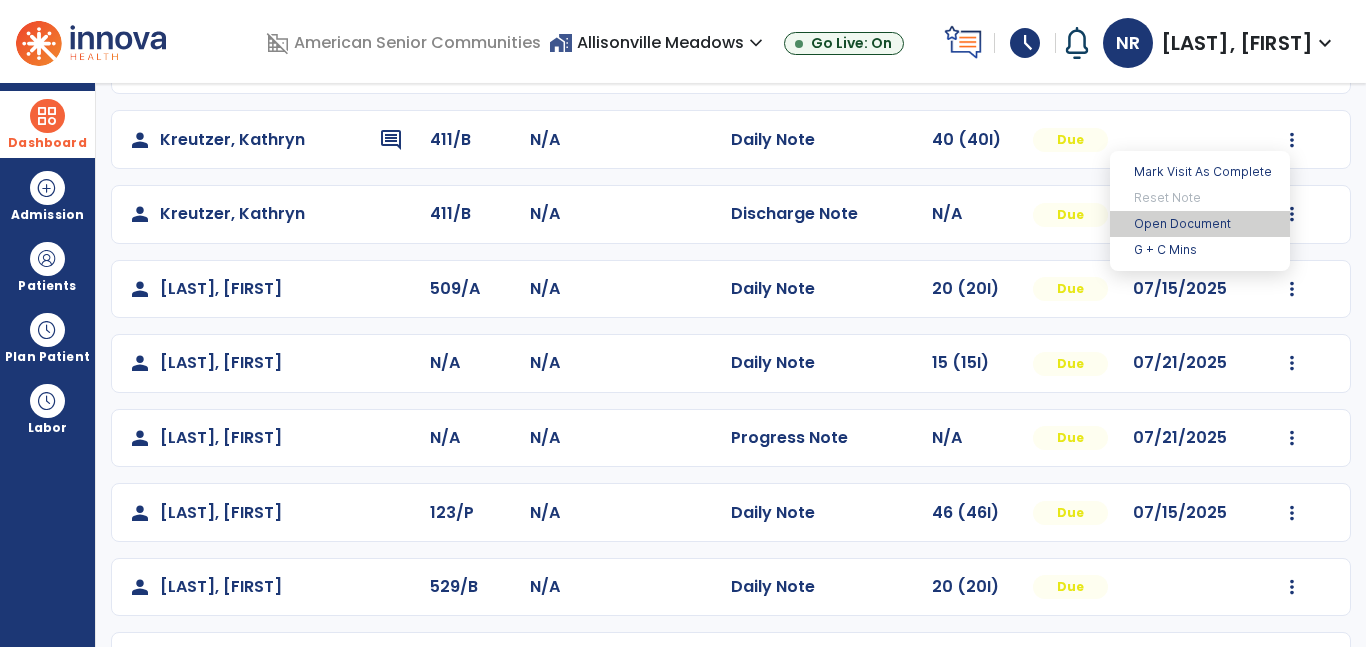 click on "Open Document" at bounding box center (1200, 224) 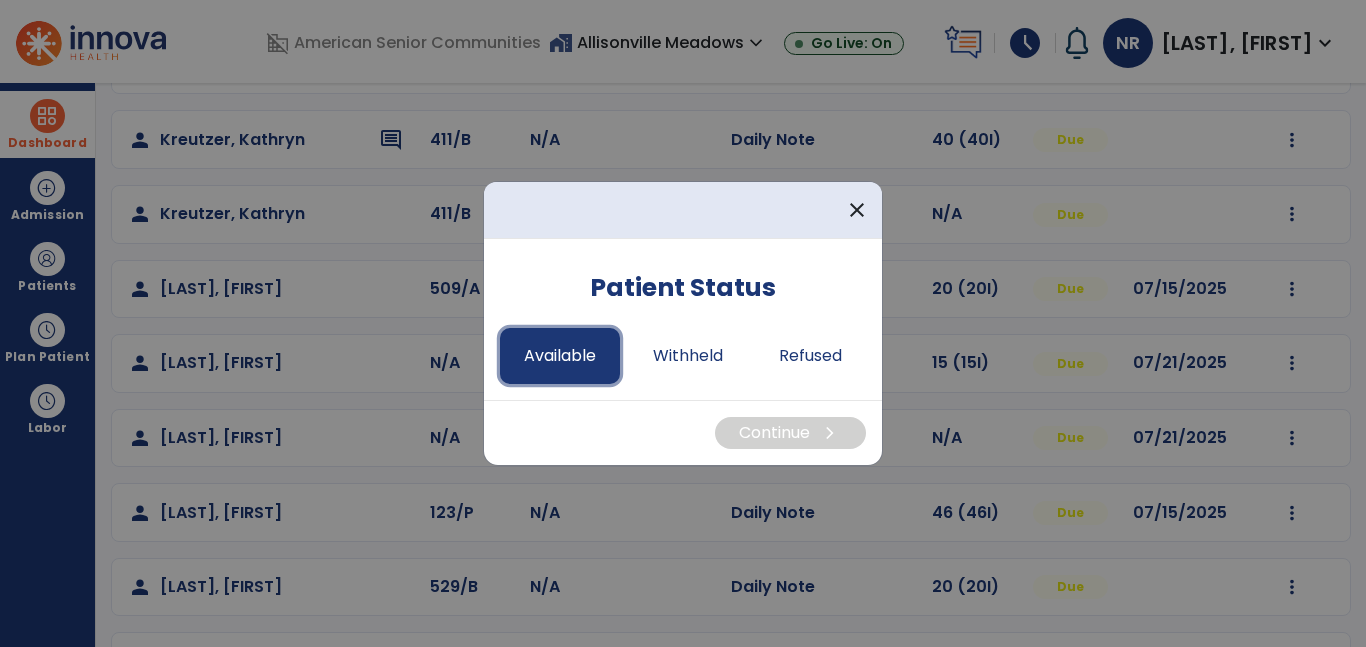 click on "Available" at bounding box center [560, 356] 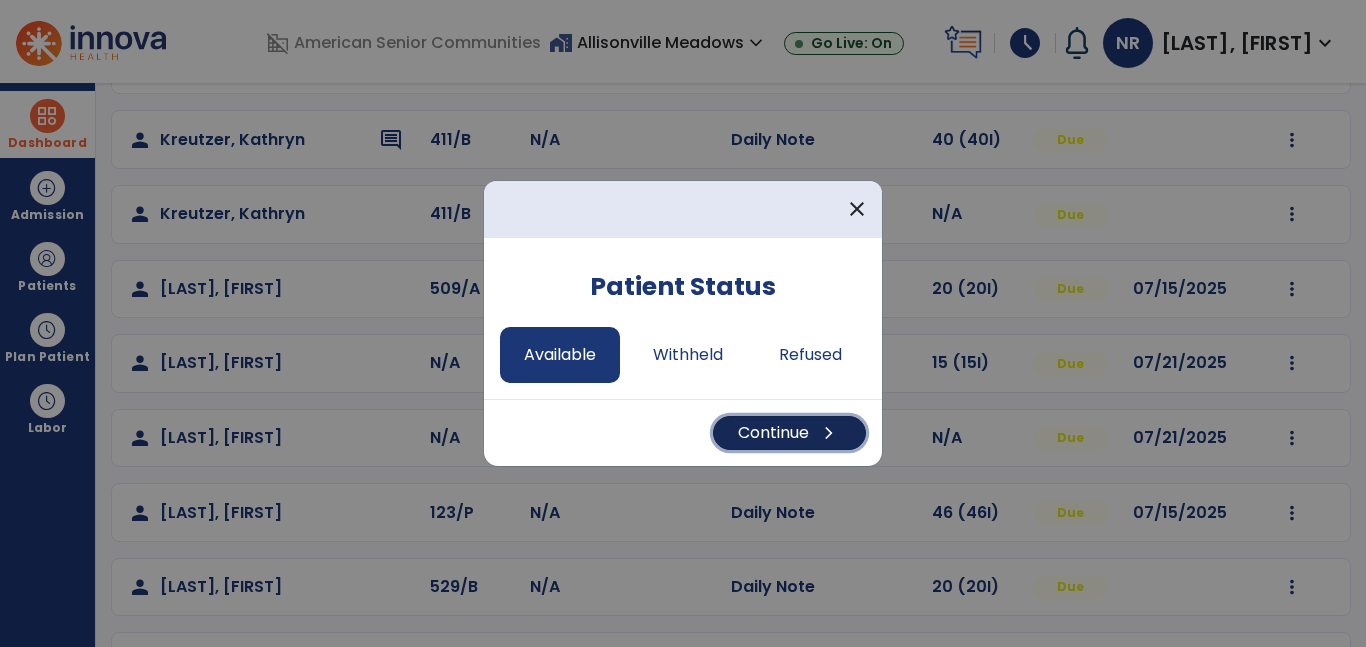 click on "Continue   chevron_right" at bounding box center (789, 433) 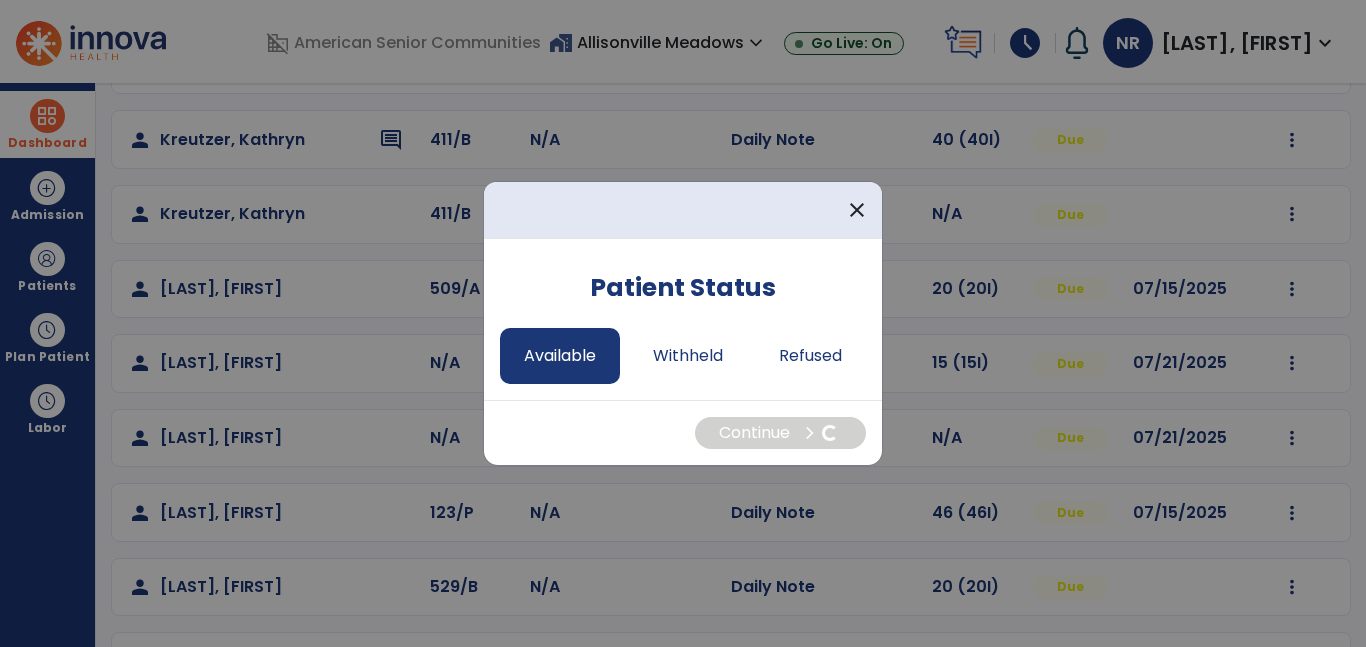 select on "*" 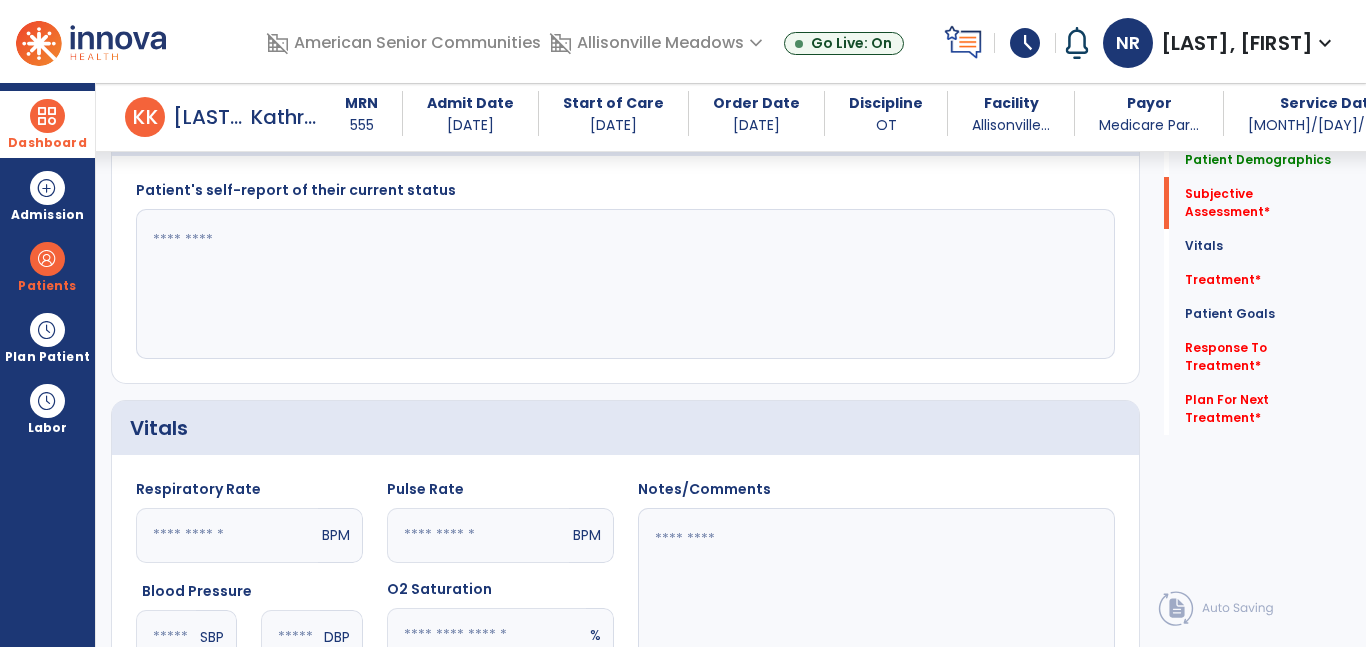 scroll, scrollTop: 533, scrollLeft: 0, axis: vertical 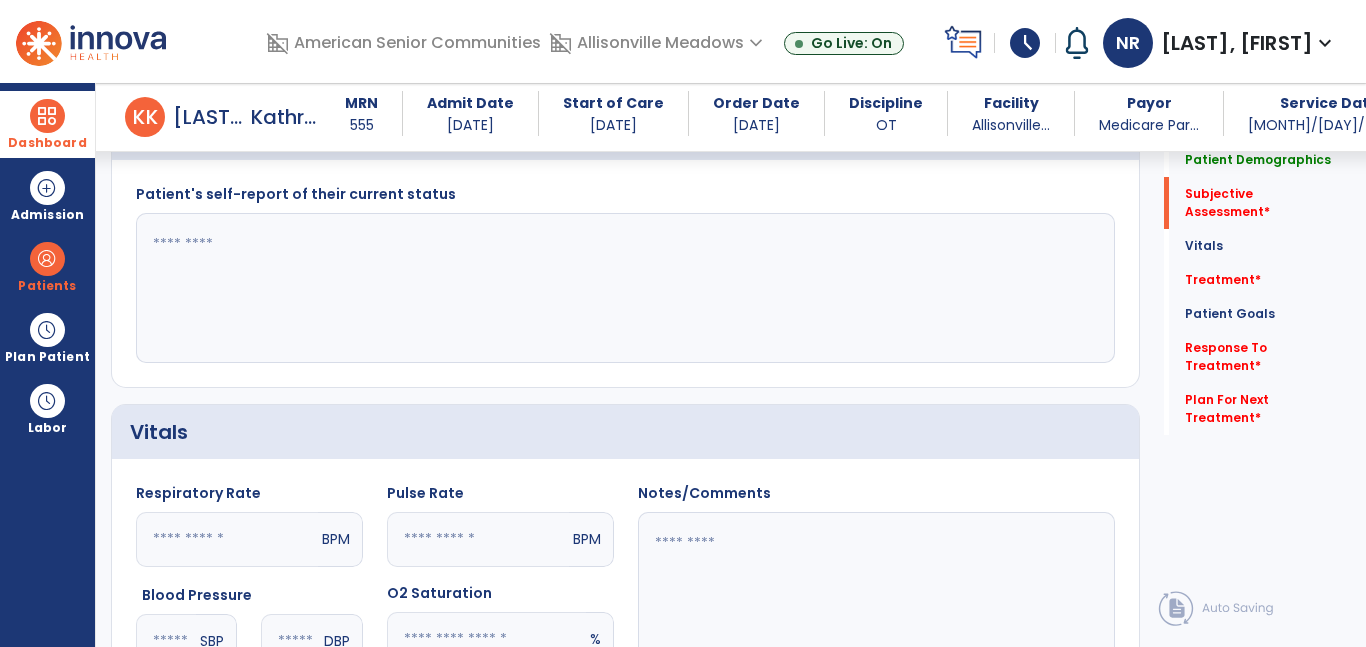 click 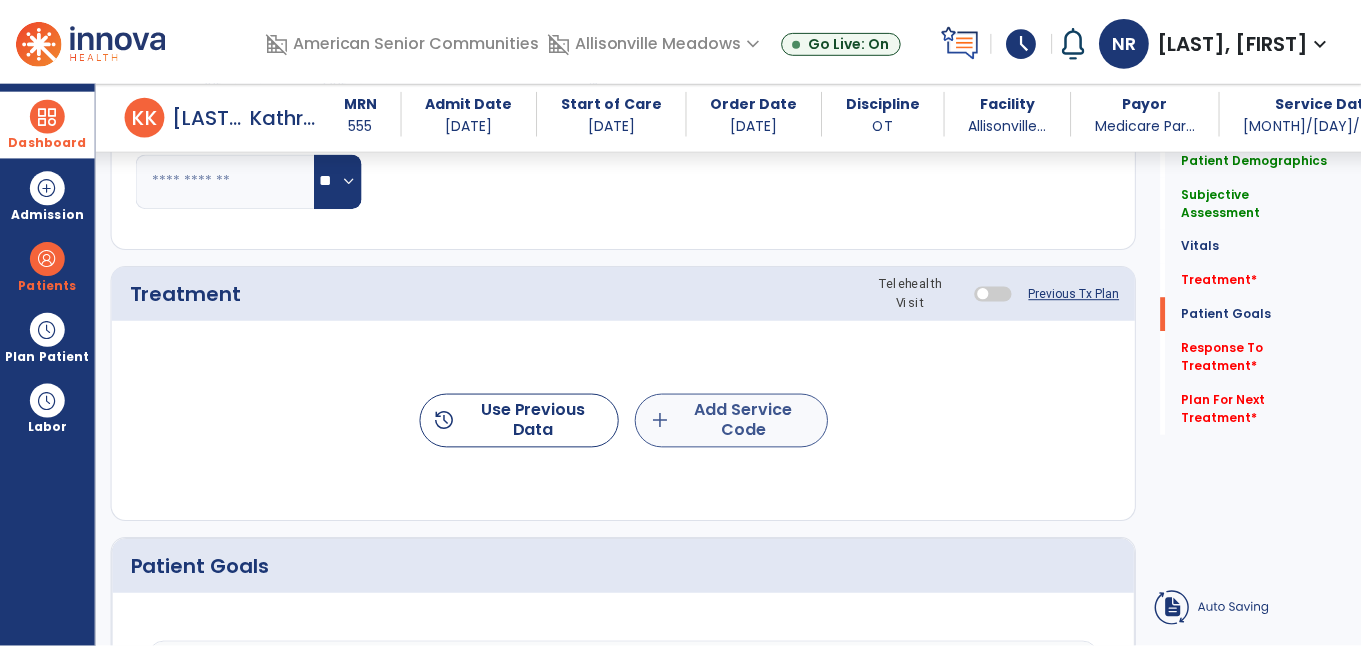 scroll, scrollTop: 1343, scrollLeft: 0, axis: vertical 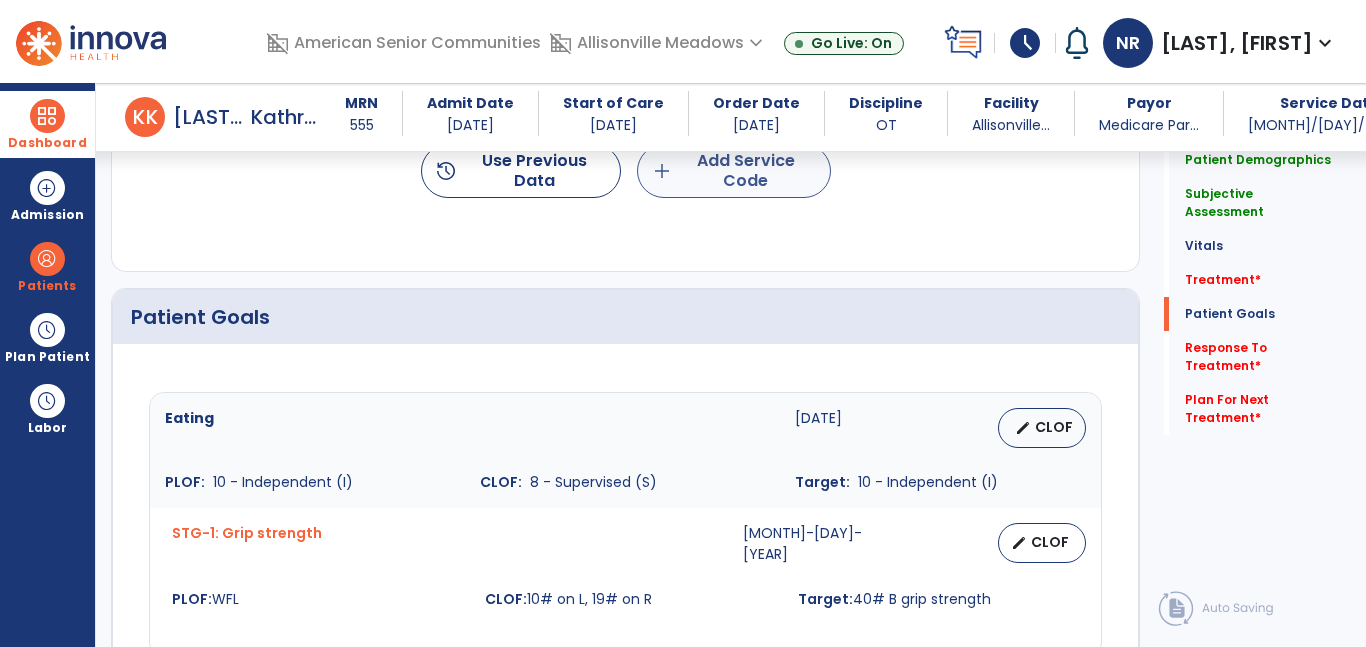 type on "**********" 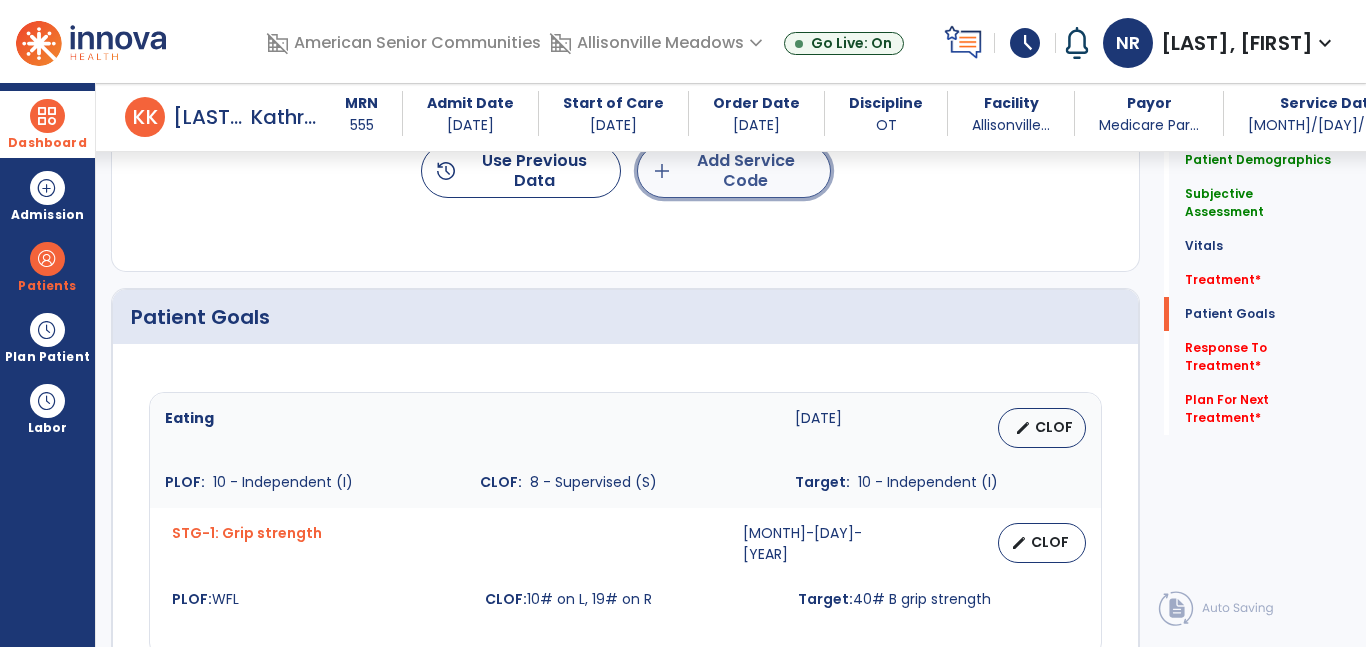 click on "add" 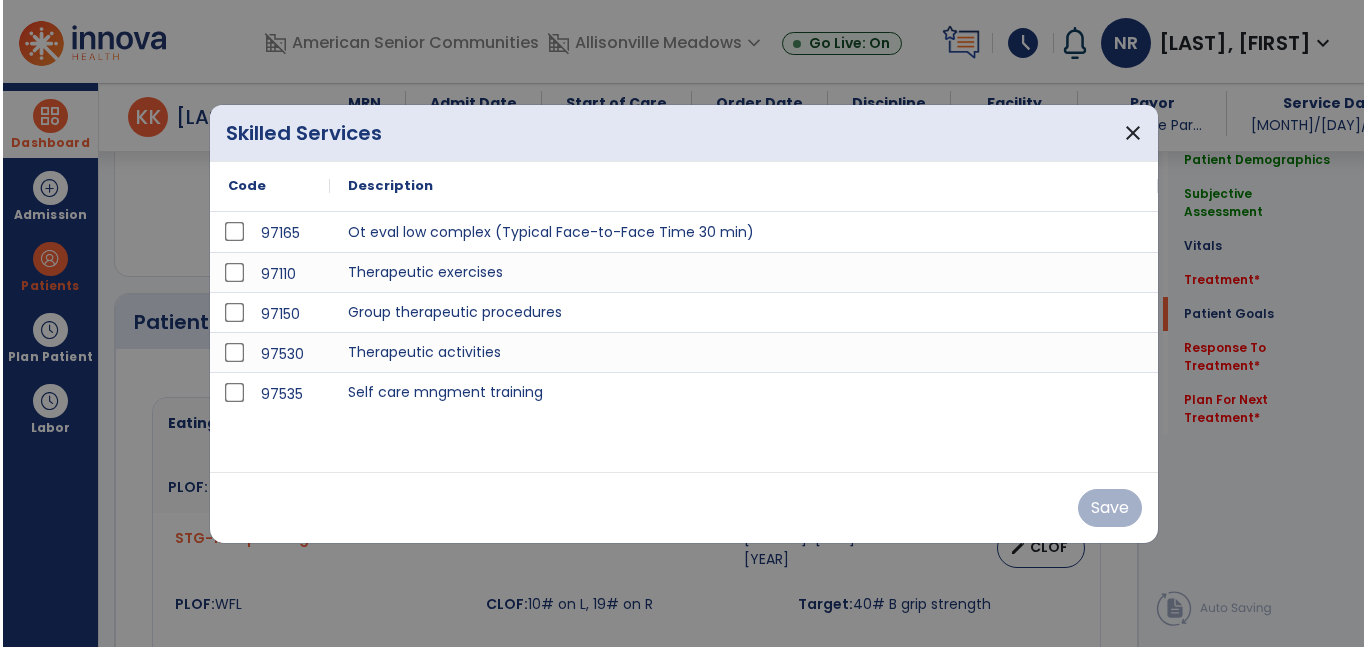 scroll, scrollTop: 1343, scrollLeft: 0, axis: vertical 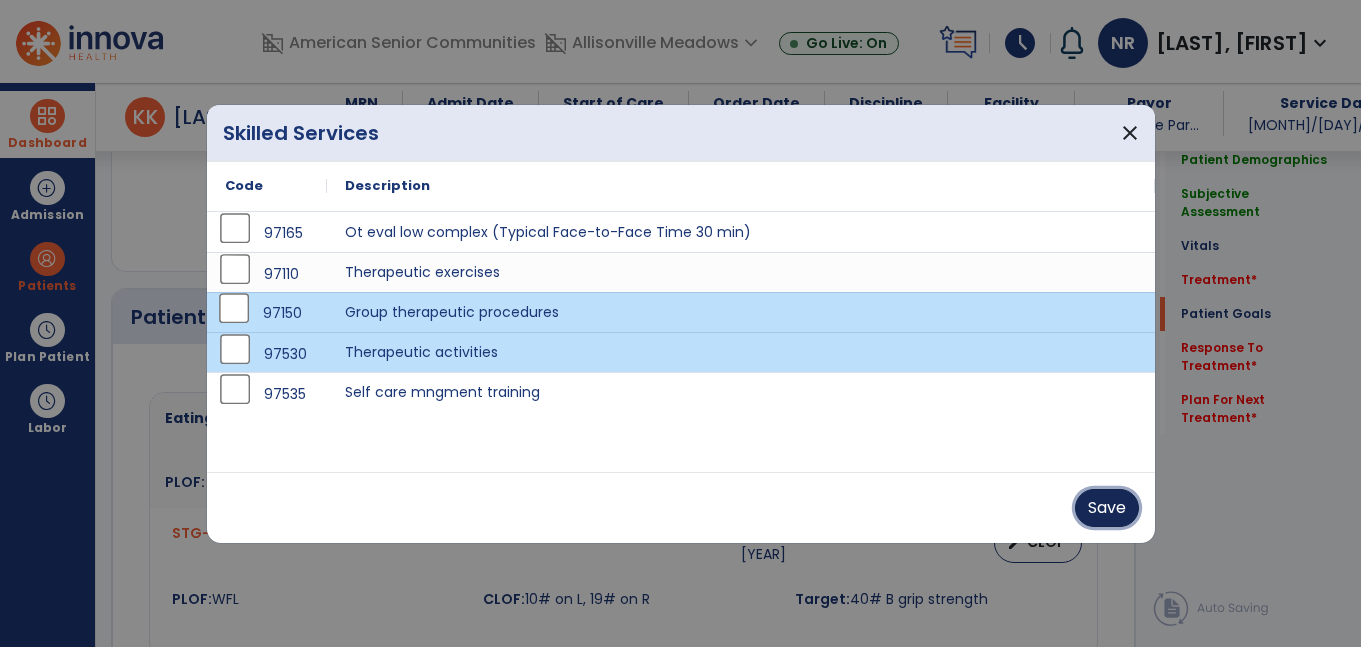 click on "Save" at bounding box center [1107, 508] 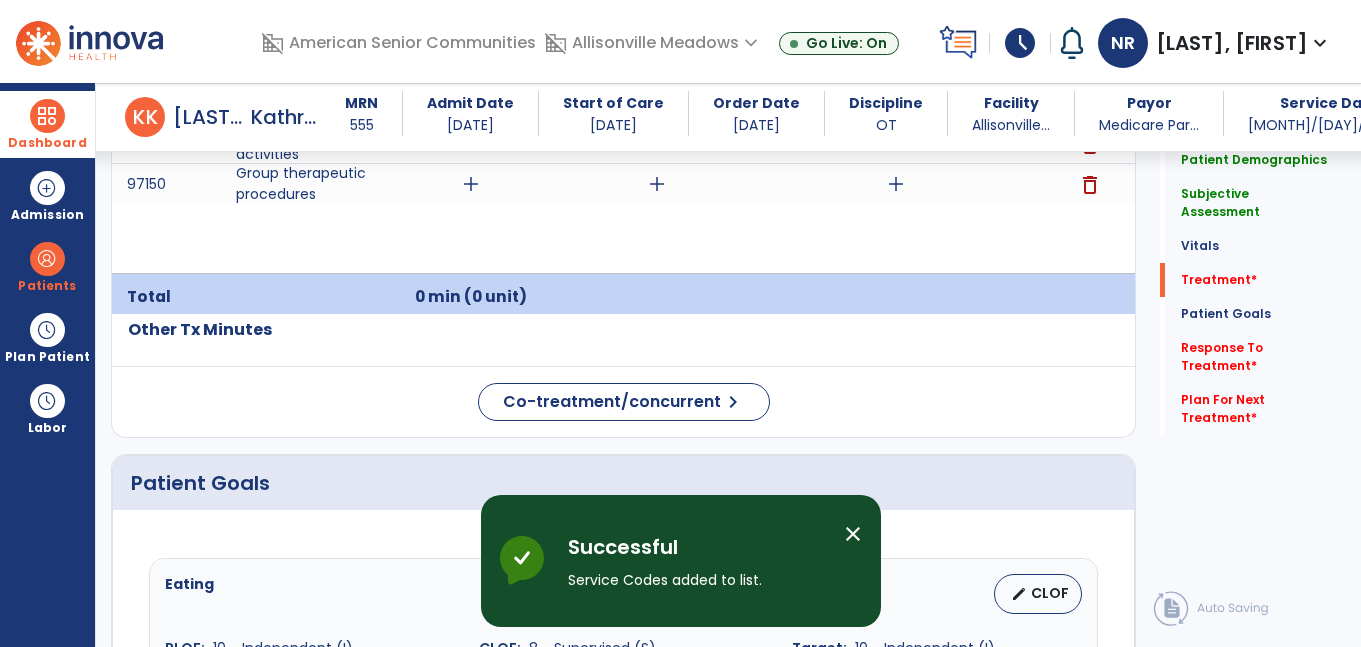 scroll, scrollTop: 1145, scrollLeft: 0, axis: vertical 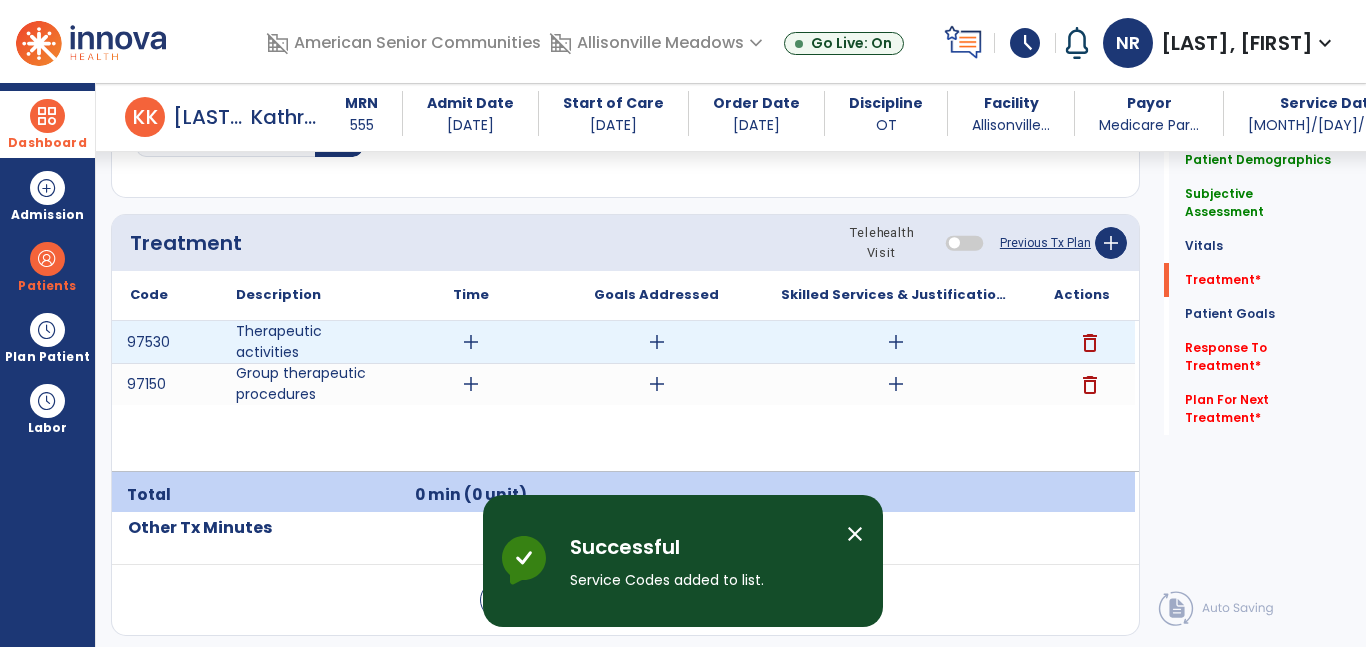click on "add" at bounding box center [471, 342] 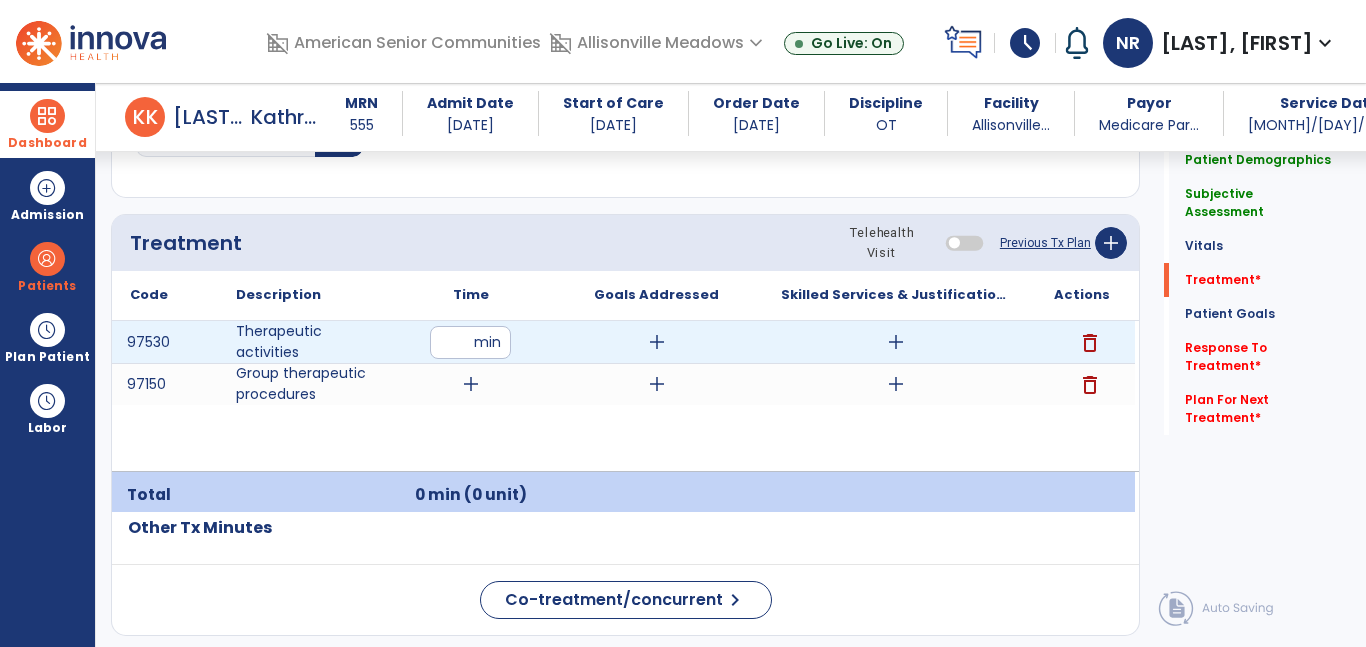 type on "*" 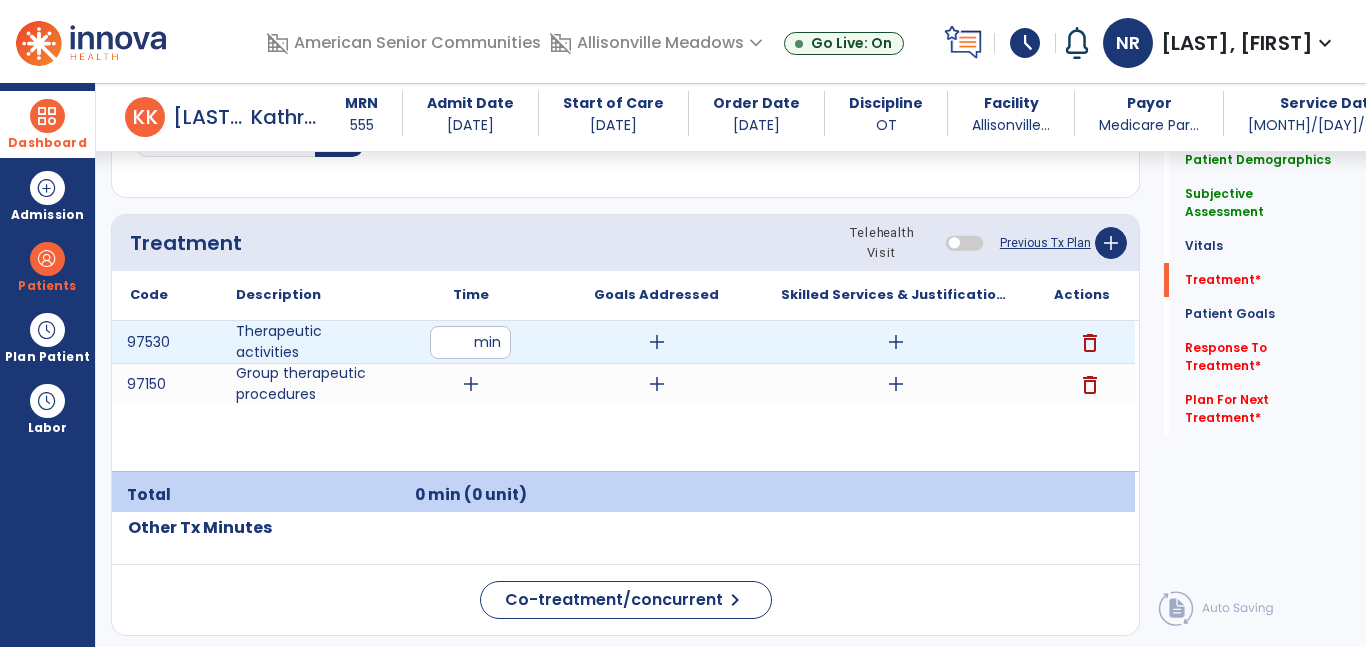 type on "**" 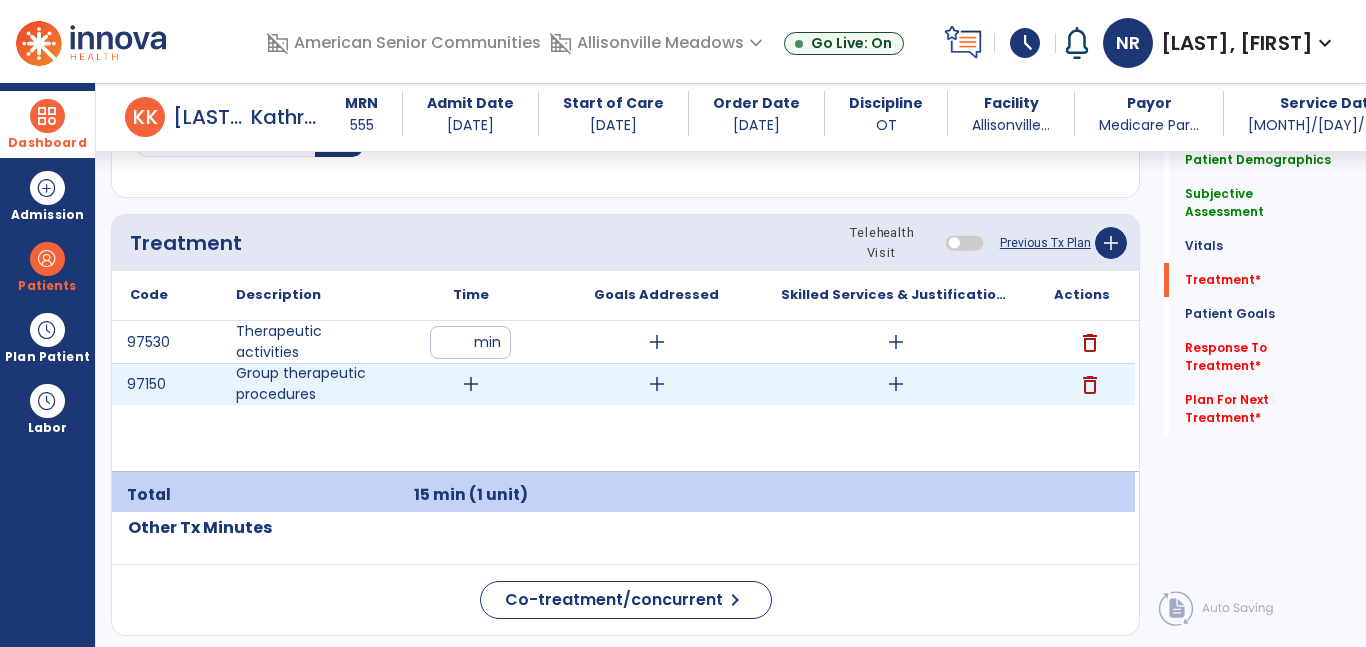 click on "add" at bounding box center (471, 384) 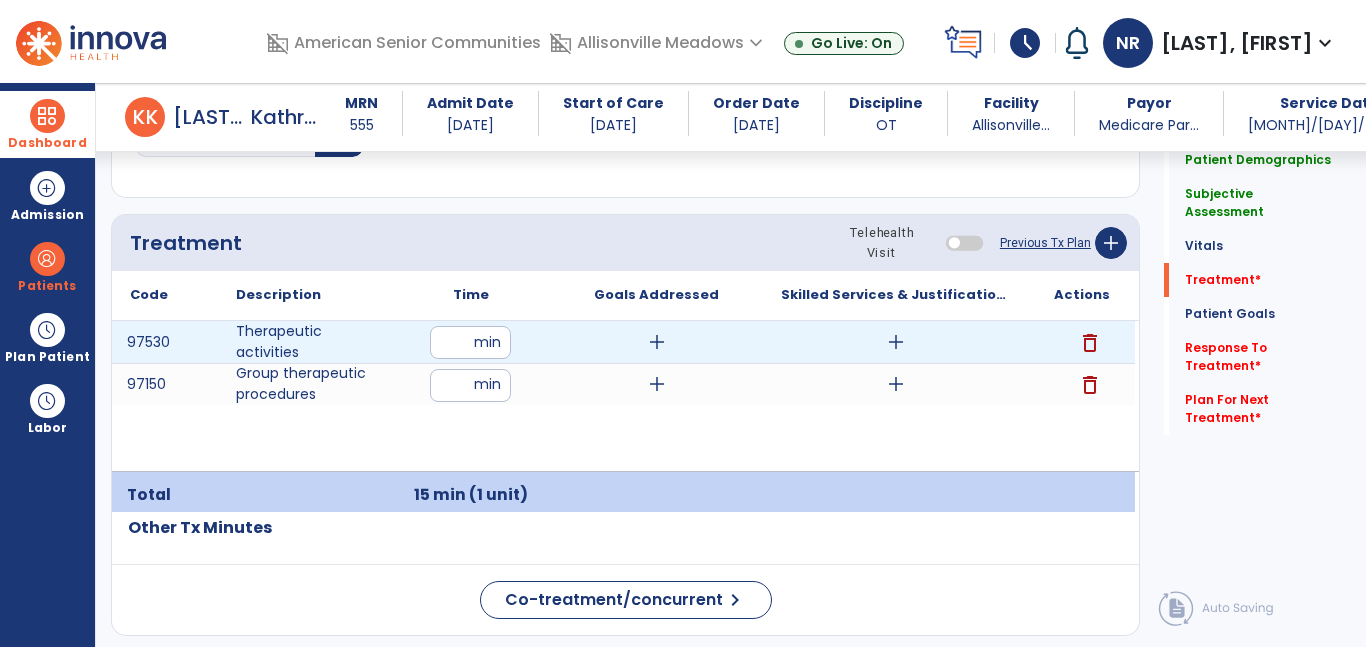 type on "**" 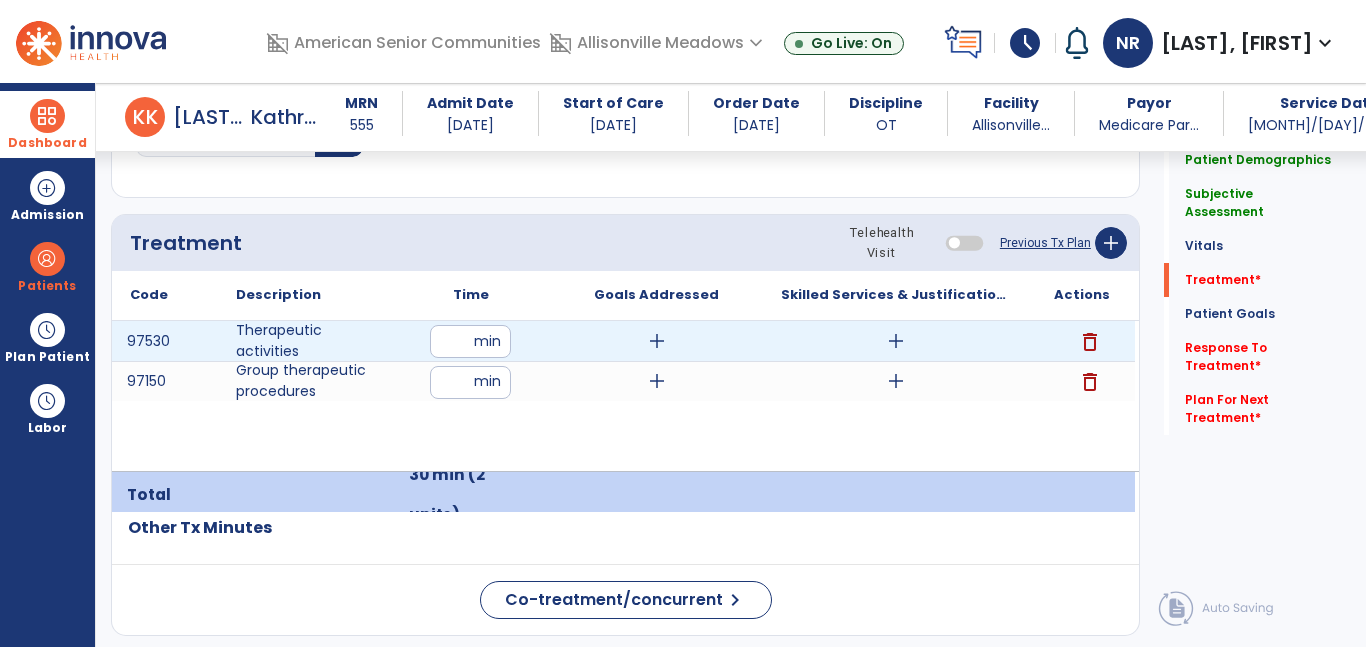 click on "**" at bounding box center [470, 341] 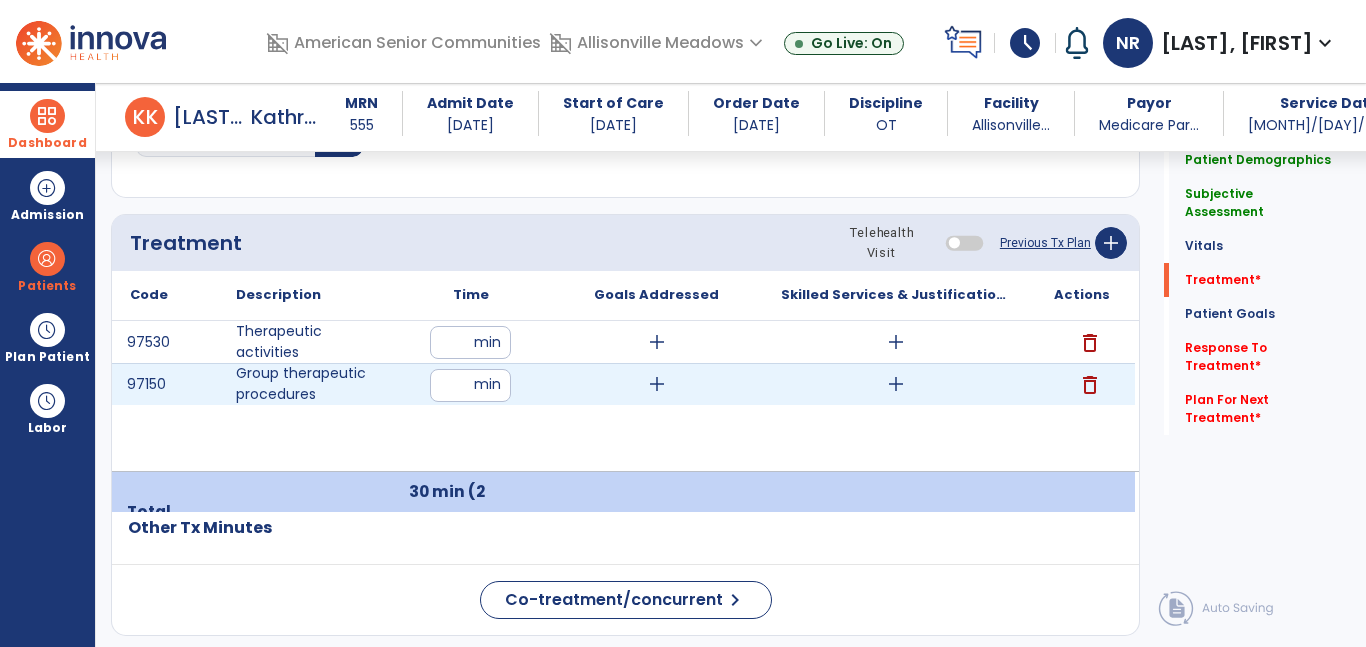 click on "**" at bounding box center [470, 385] 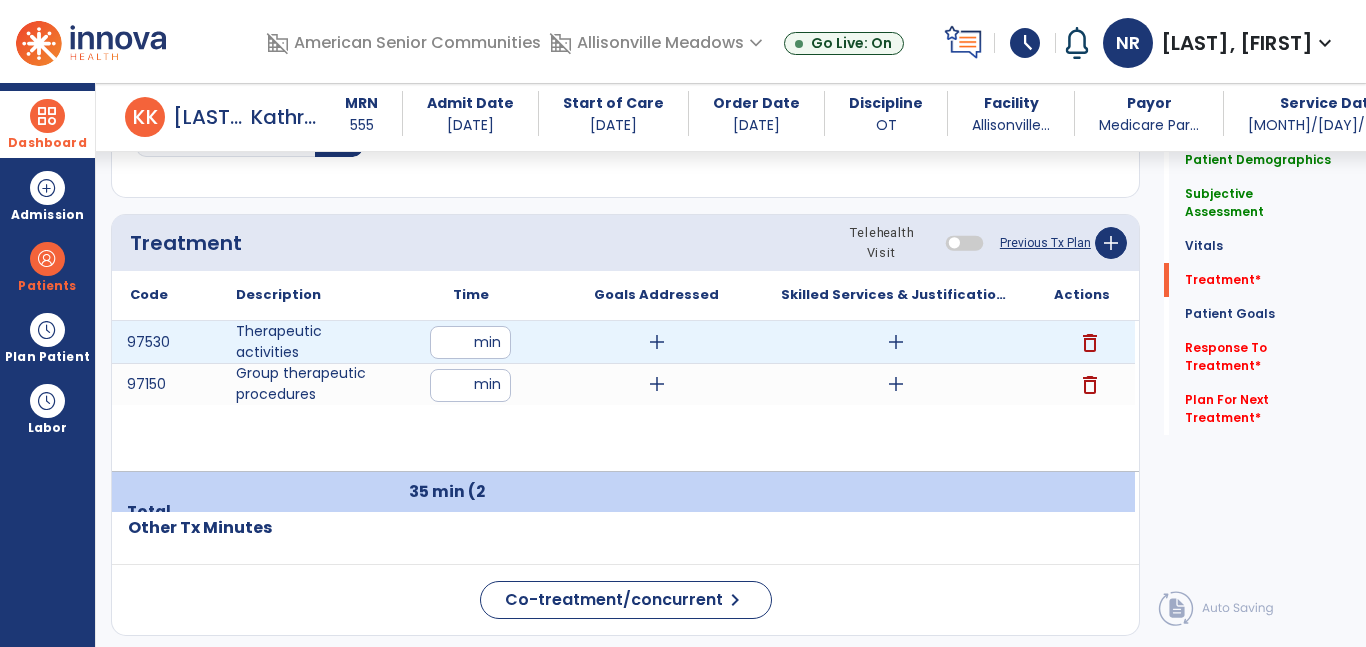 click on "**" at bounding box center (470, 342) 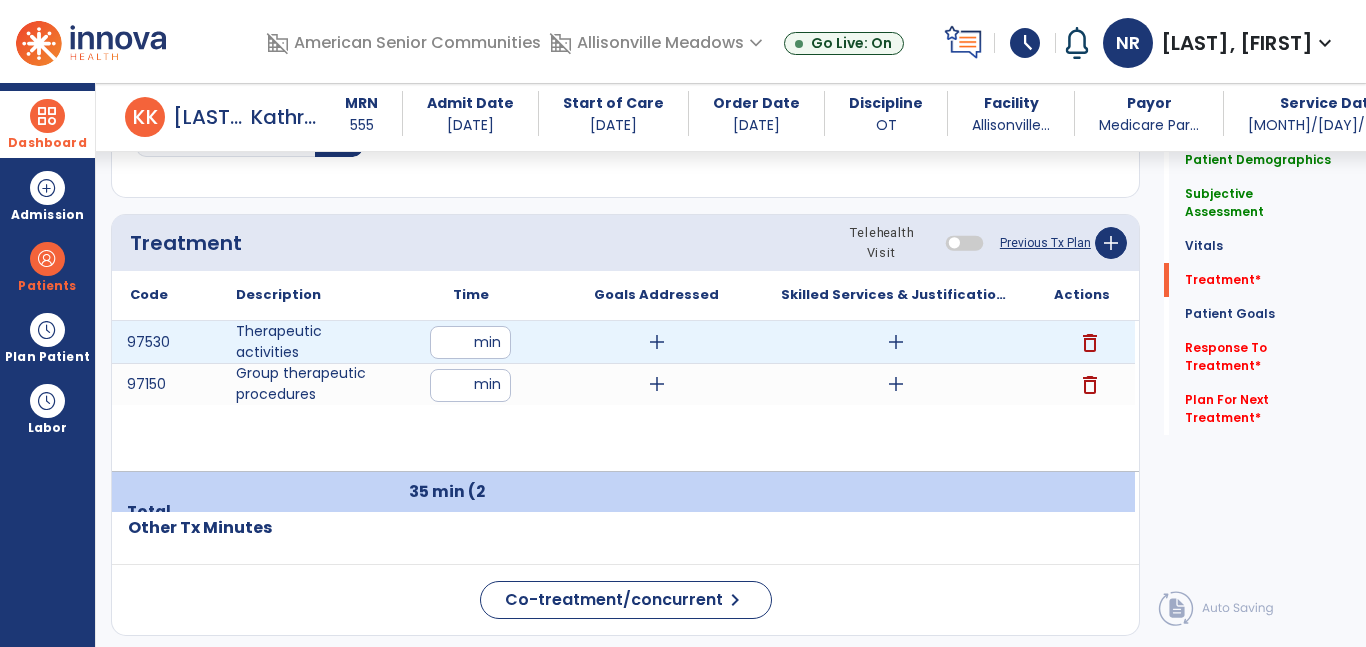 type on "**" 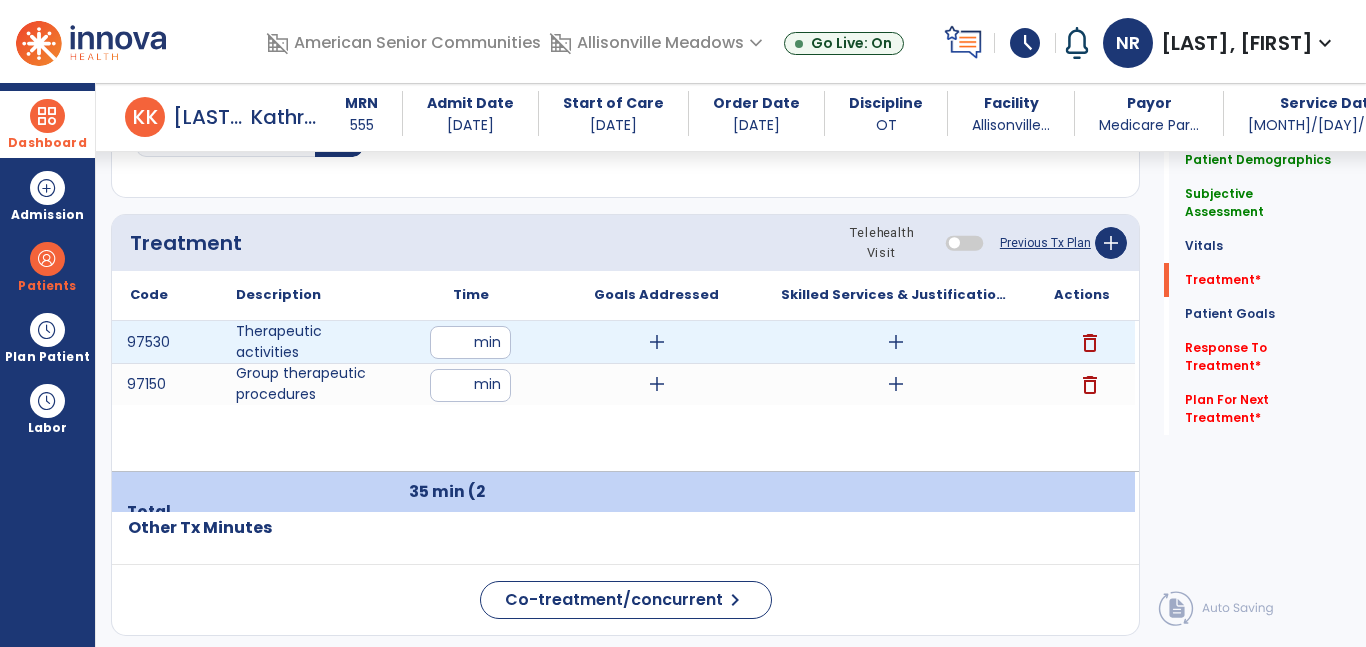 click on "add" at bounding box center (657, 342) 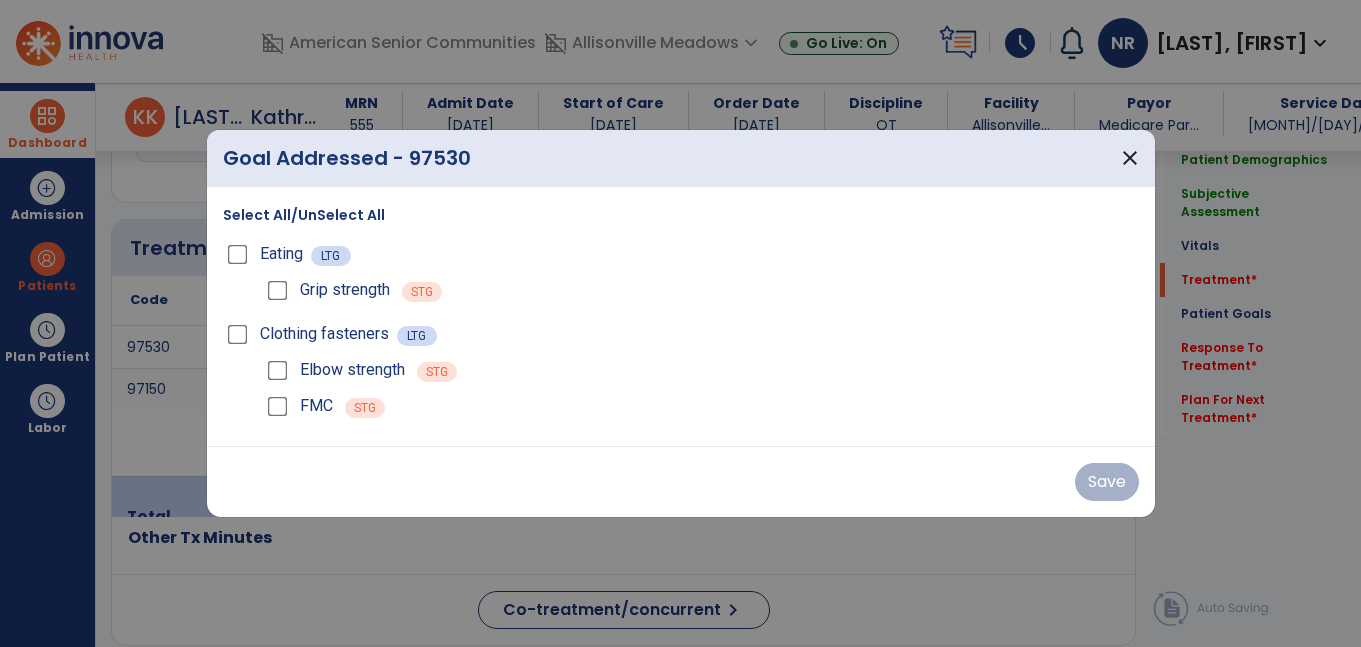 scroll, scrollTop: 1145, scrollLeft: 0, axis: vertical 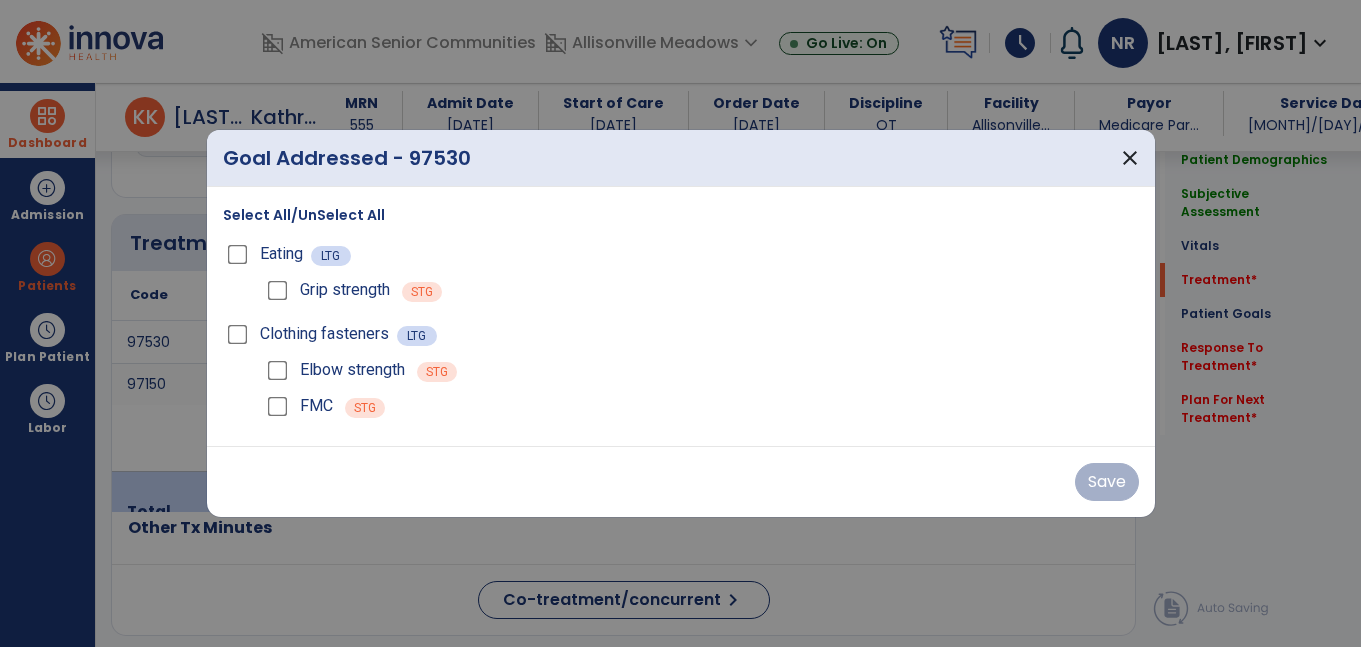click on "Select All/UnSelect All" at bounding box center [304, 215] 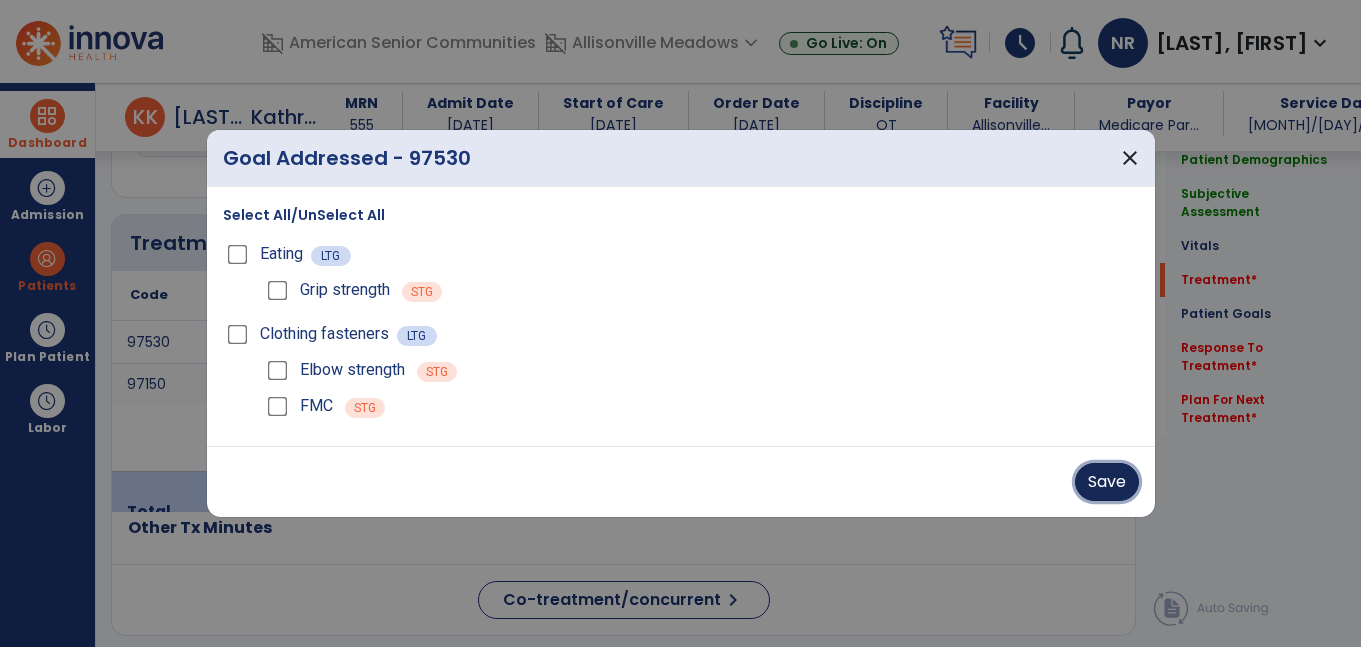 click on "Save" at bounding box center [1107, 482] 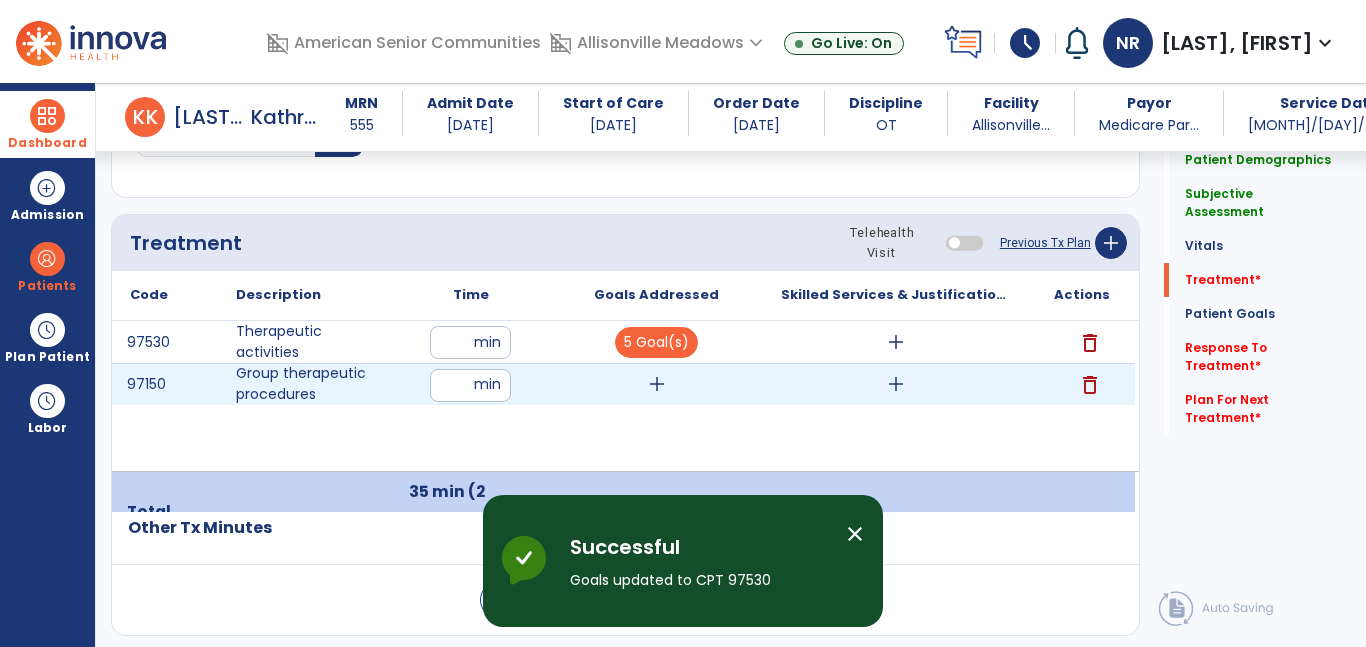 click on "add" at bounding box center (657, 384) 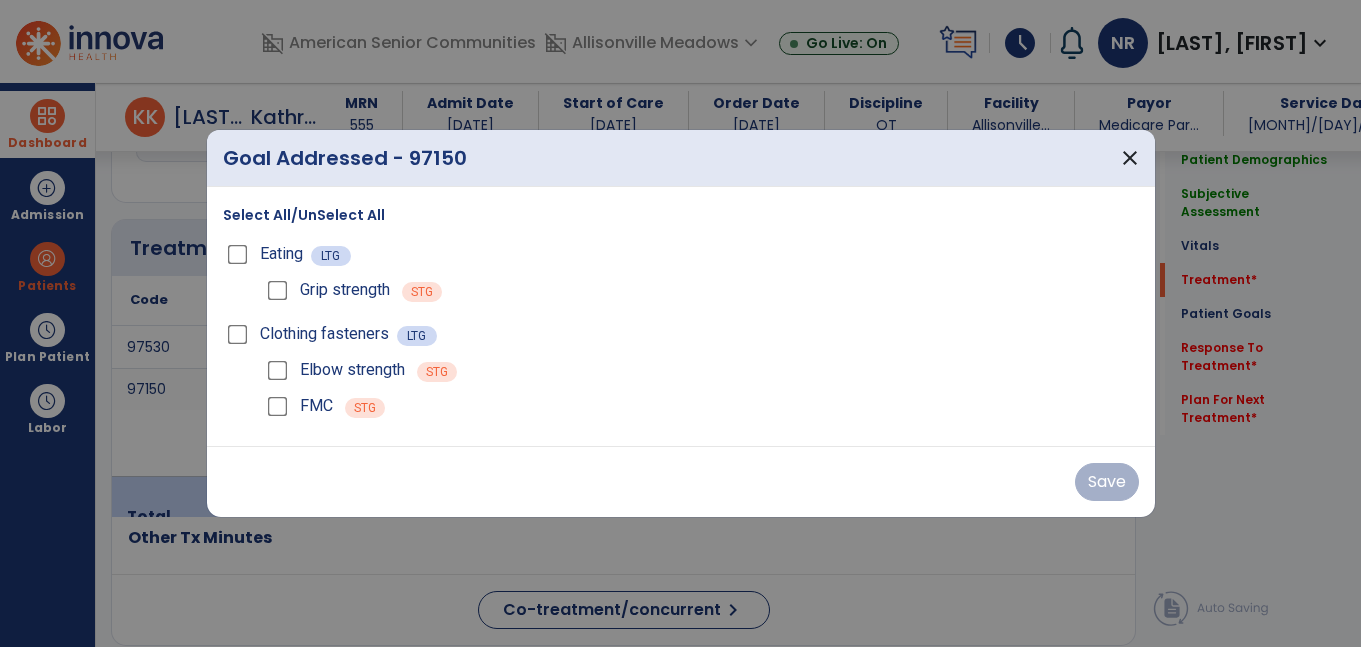 scroll, scrollTop: 1145, scrollLeft: 0, axis: vertical 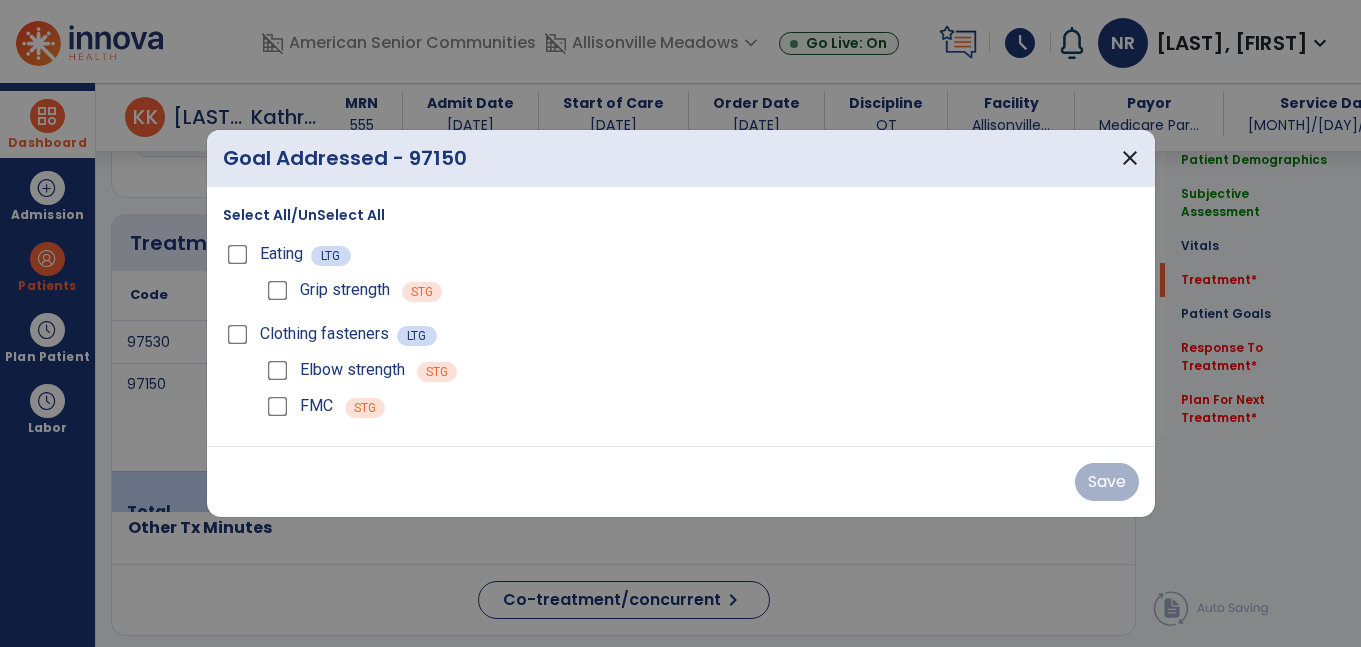 click on "Select All/UnSelect All" at bounding box center [304, 215] 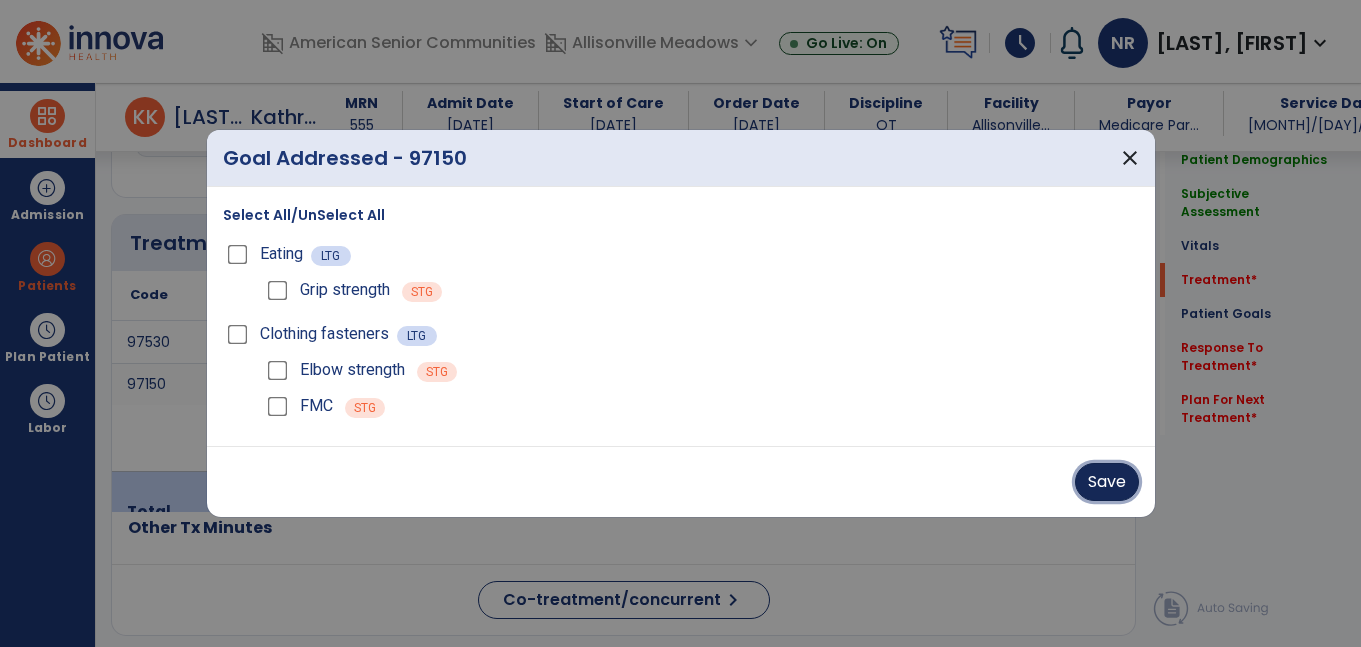 click on "Save" at bounding box center (1107, 482) 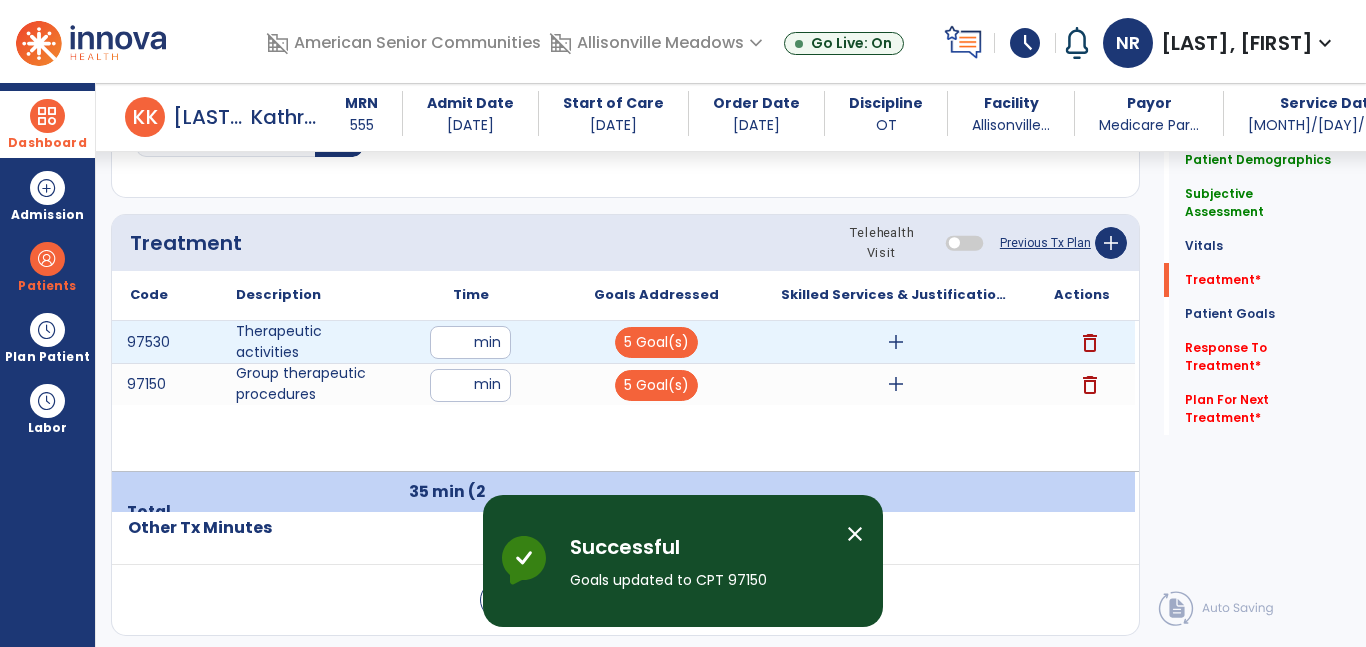 click on "add" at bounding box center [896, 342] 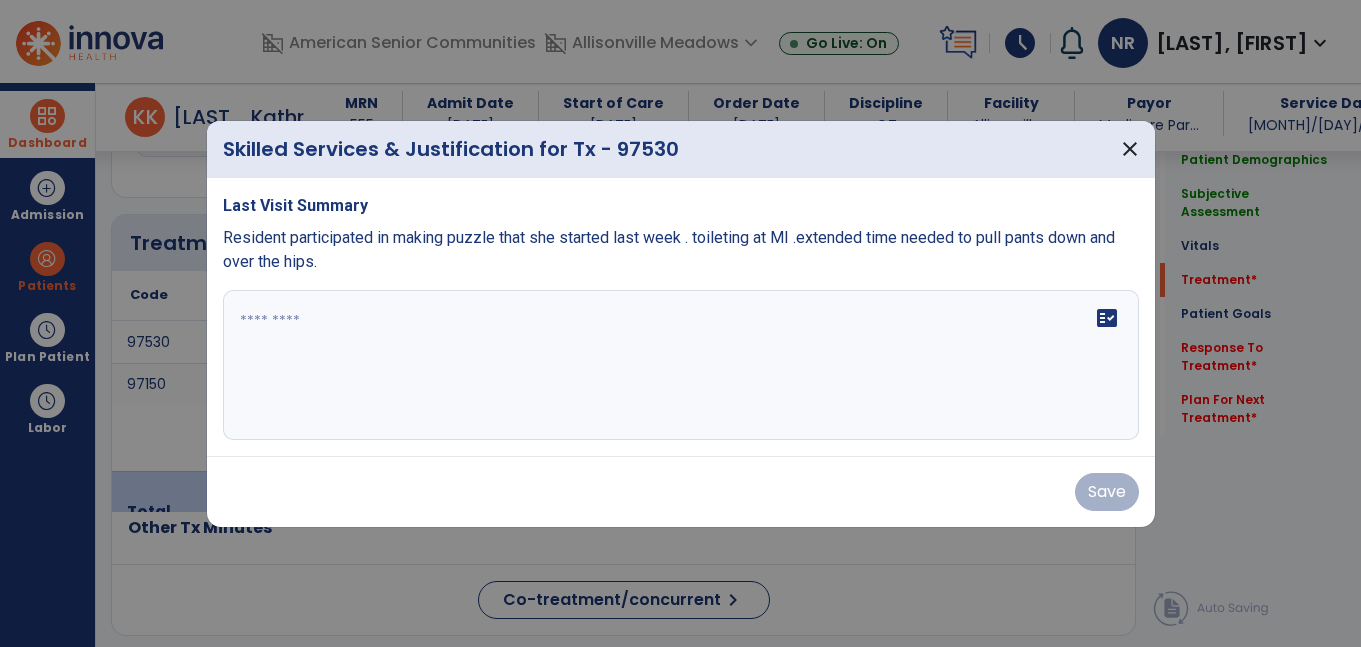 scroll, scrollTop: 1145, scrollLeft: 0, axis: vertical 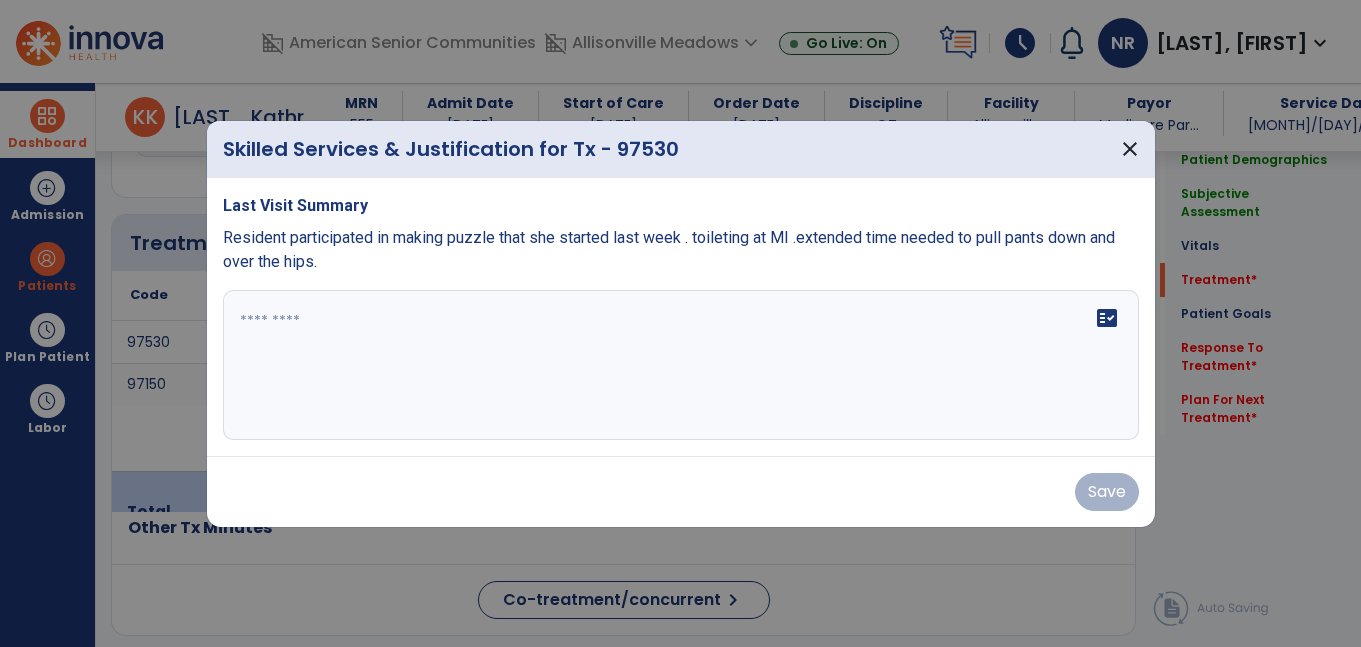 click on "fact_check" at bounding box center (681, 365) 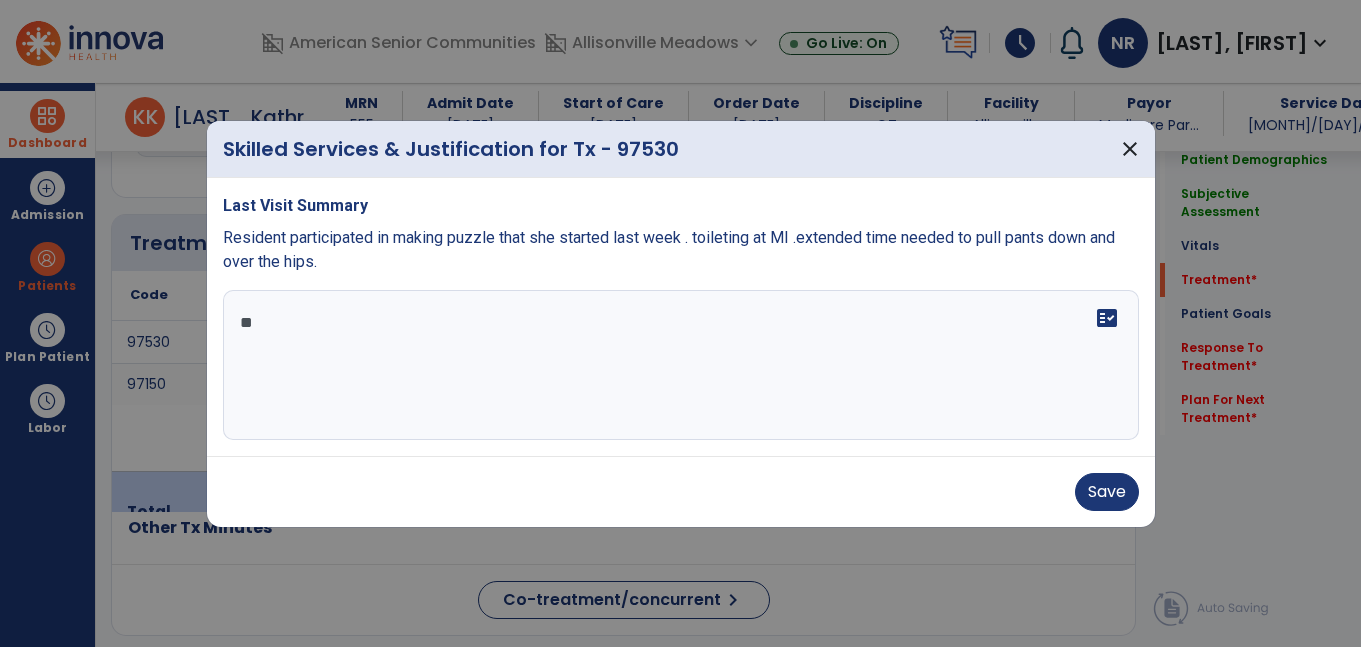 type on "*" 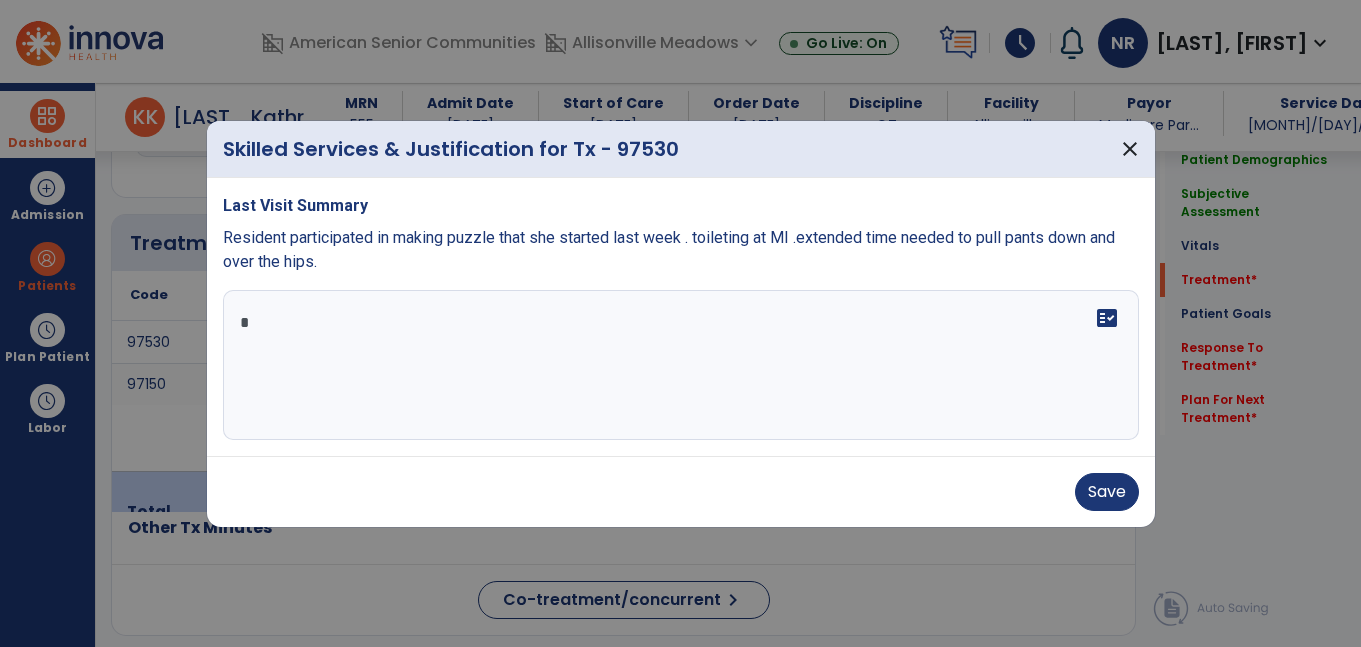 type 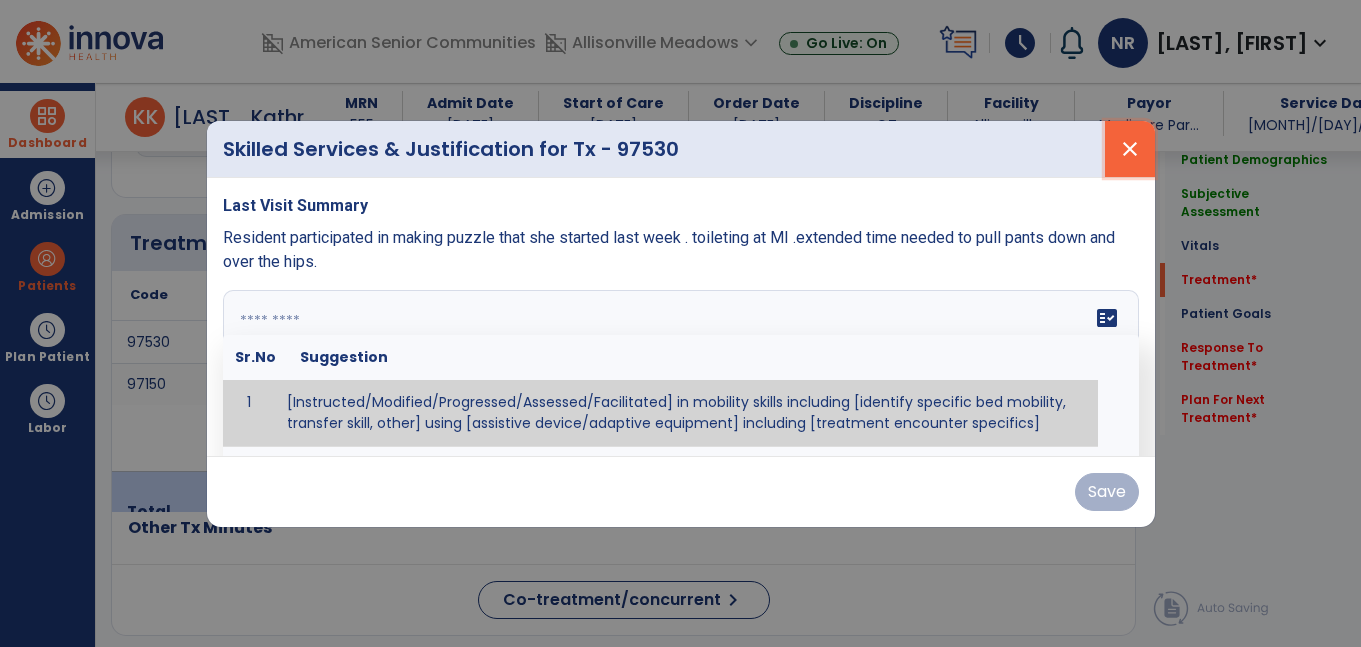 click on "close" at bounding box center (1130, 149) 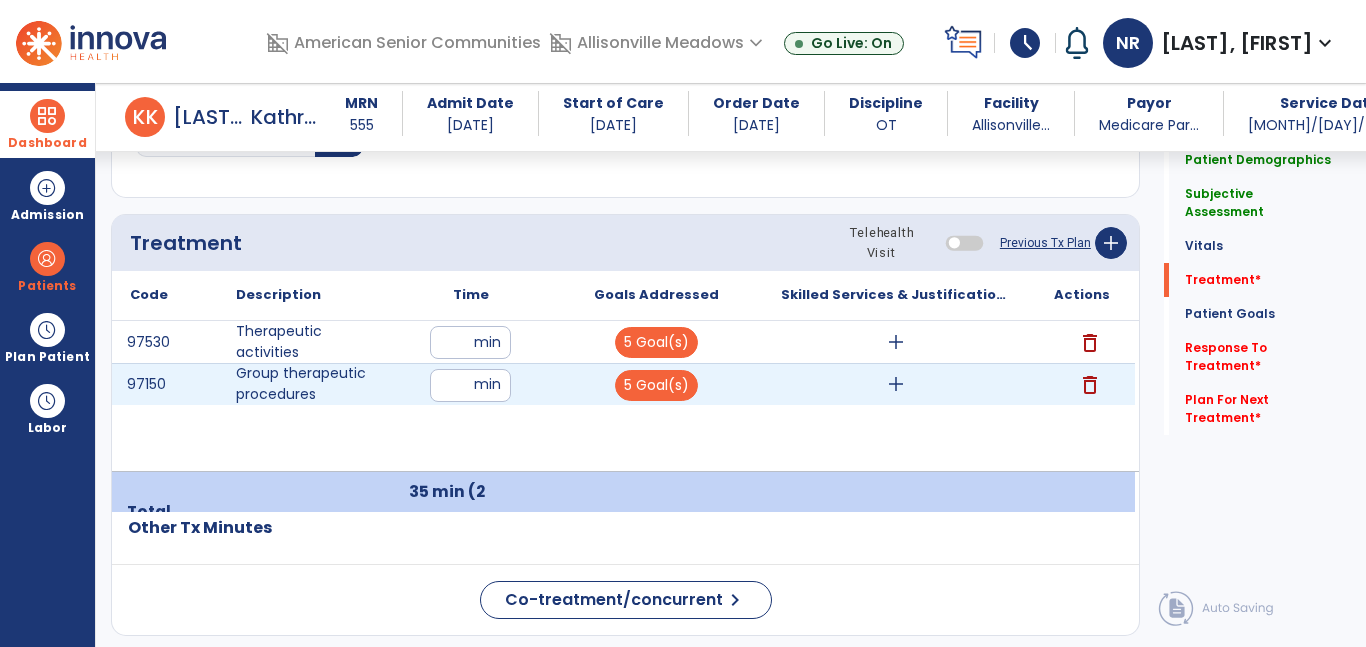 click on "add" at bounding box center [896, 384] 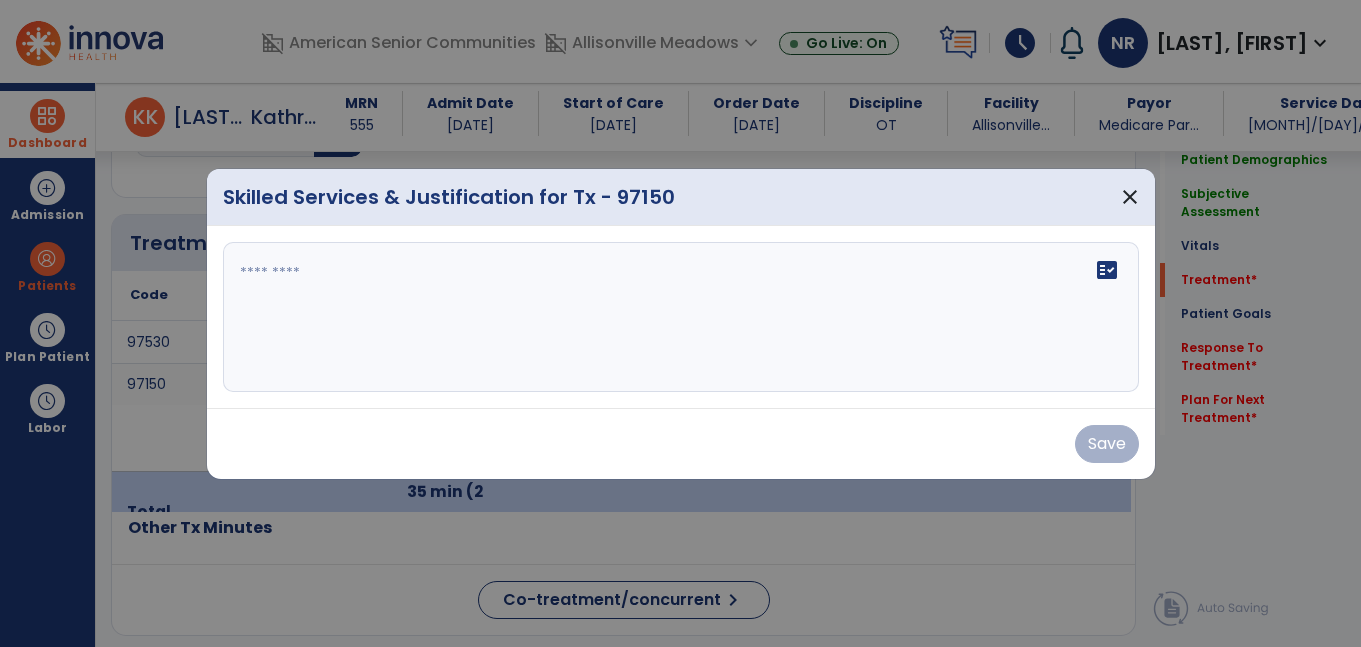 scroll, scrollTop: 1145, scrollLeft: 0, axis: vertical 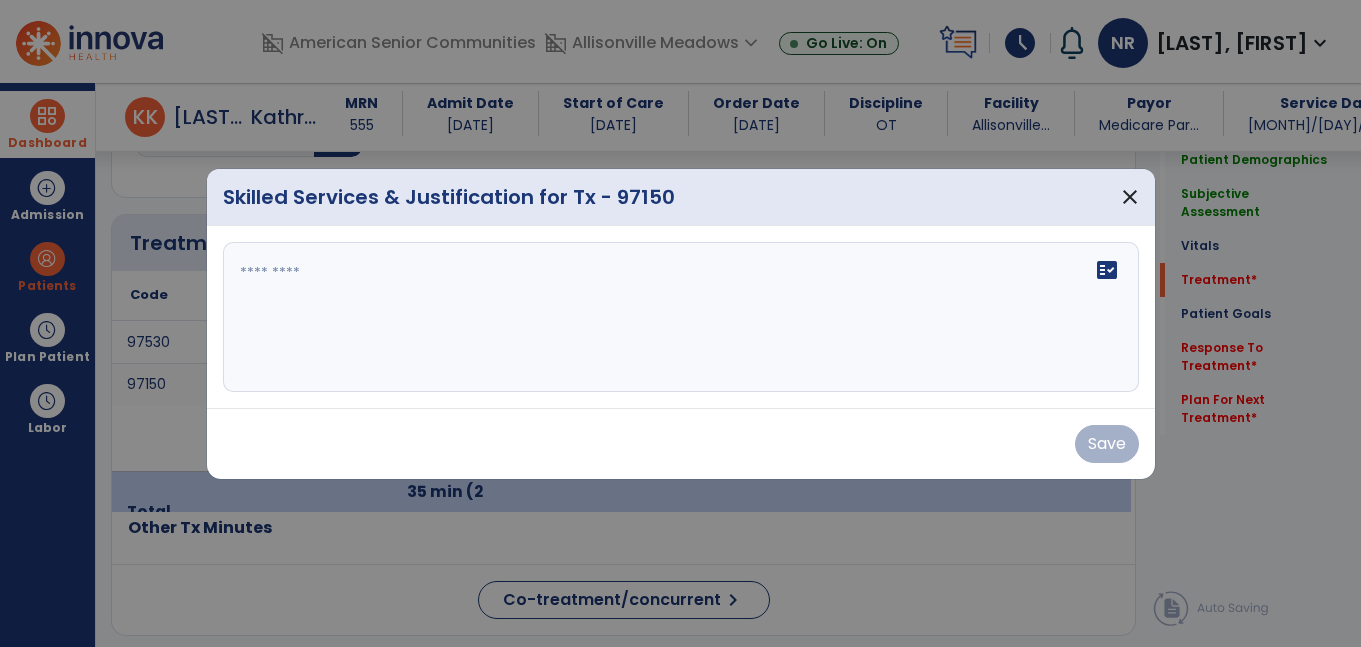 click on "fact_check" at bounding box center (681, 317) 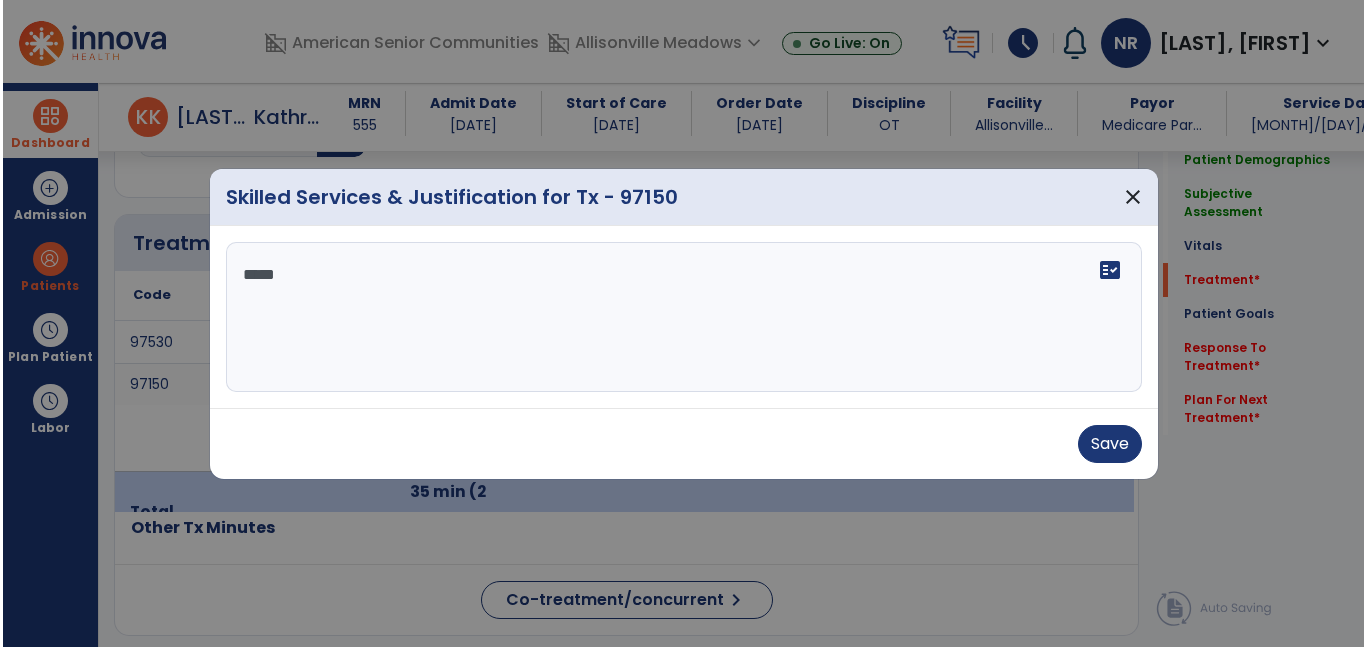 scroll, scrollTop: 0, scrollLeft: 0, axis: both 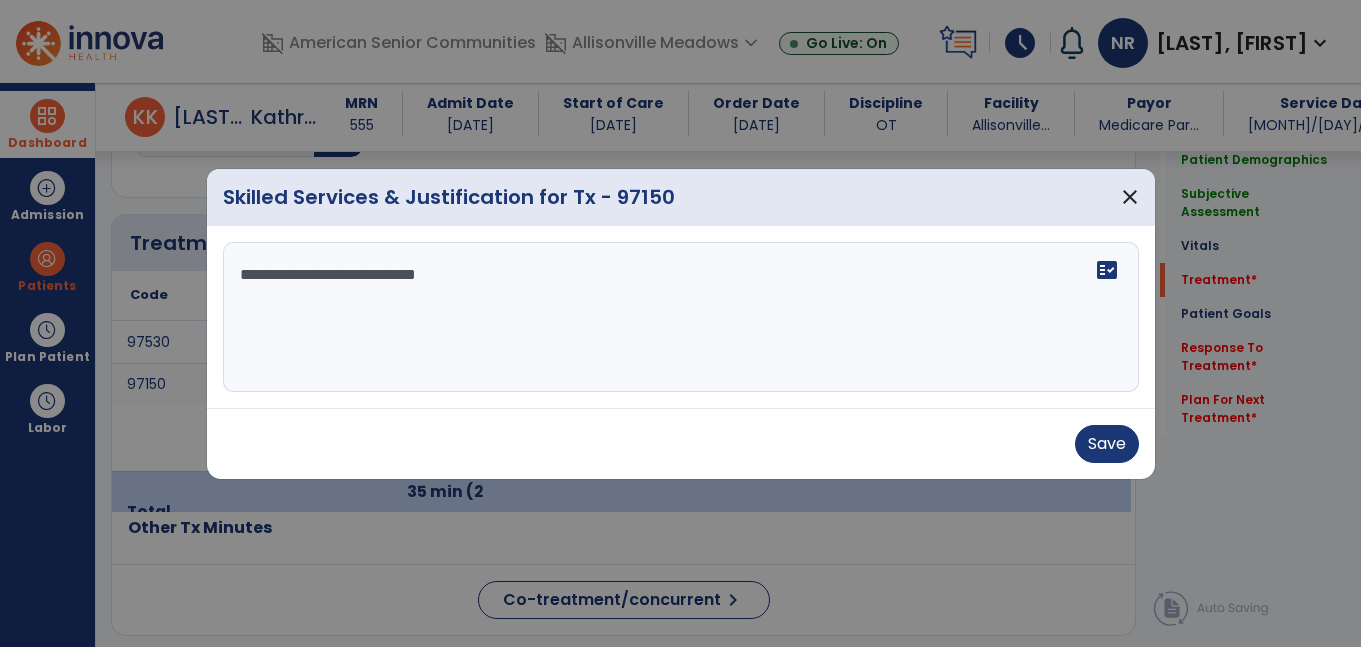 type on "**********" 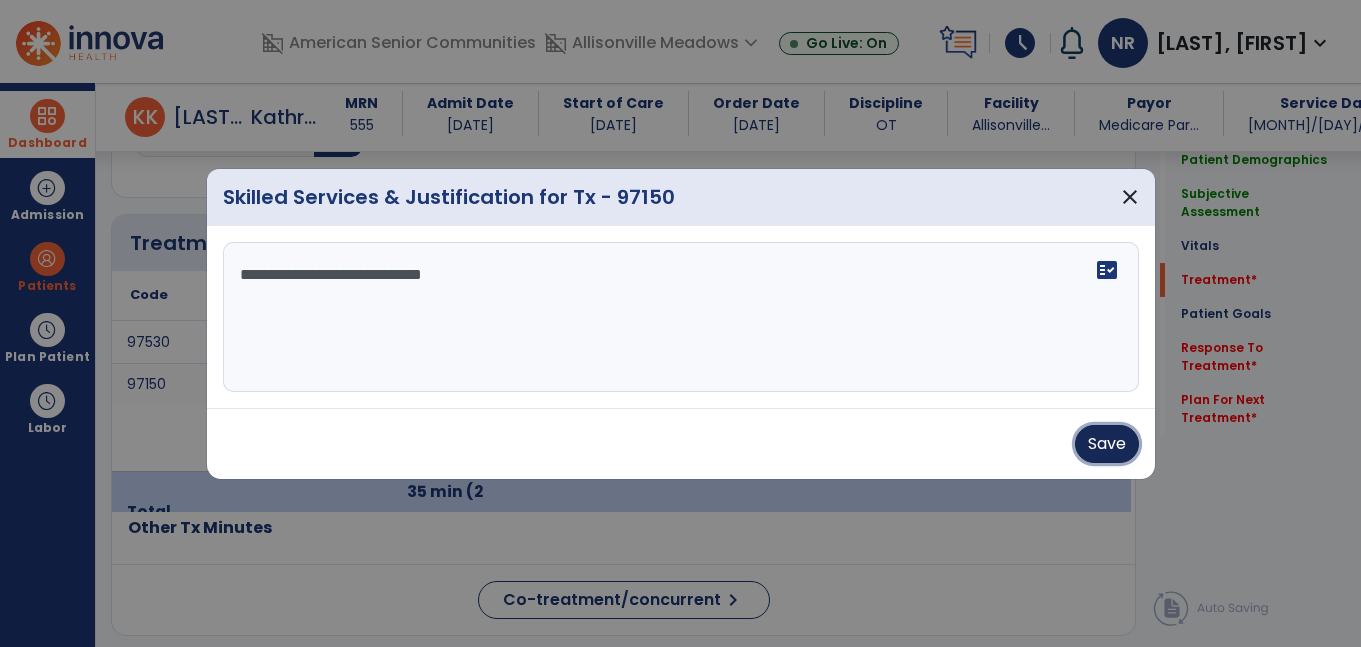 click on "Save" at bounding box center (1107, 444) 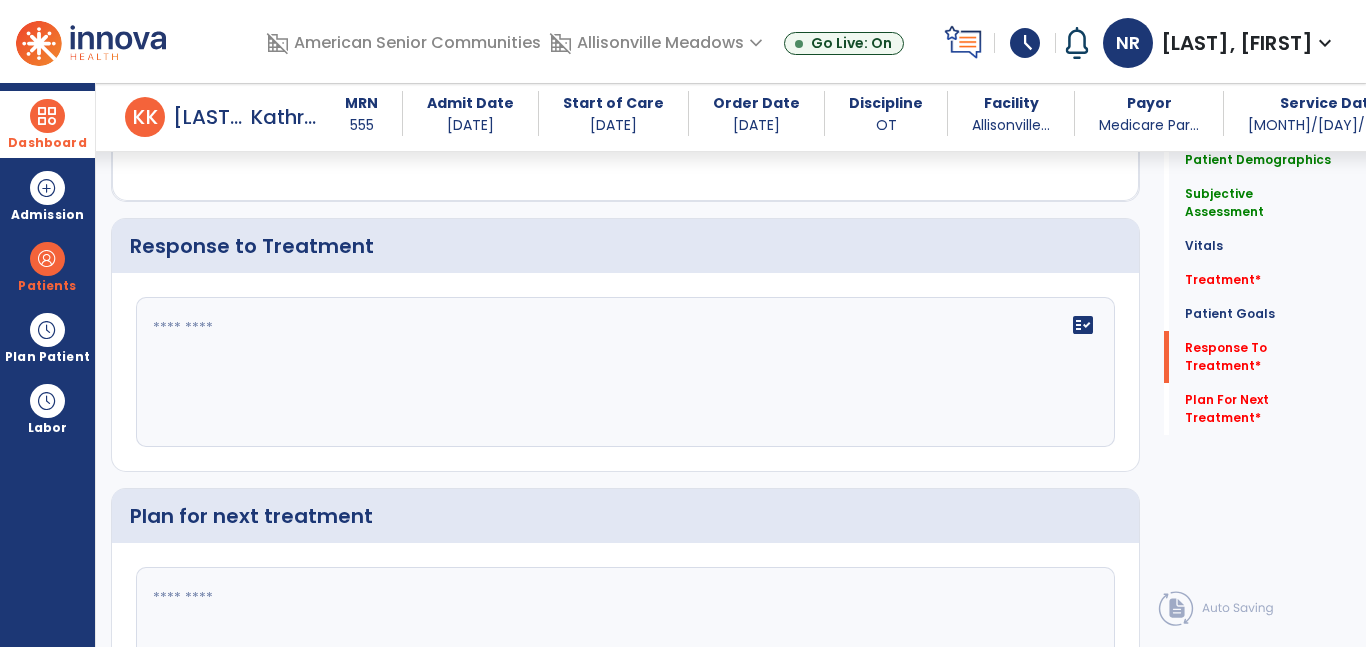 scroll, scrollTop: 2444, scrollLeft: 0, axis: vertical 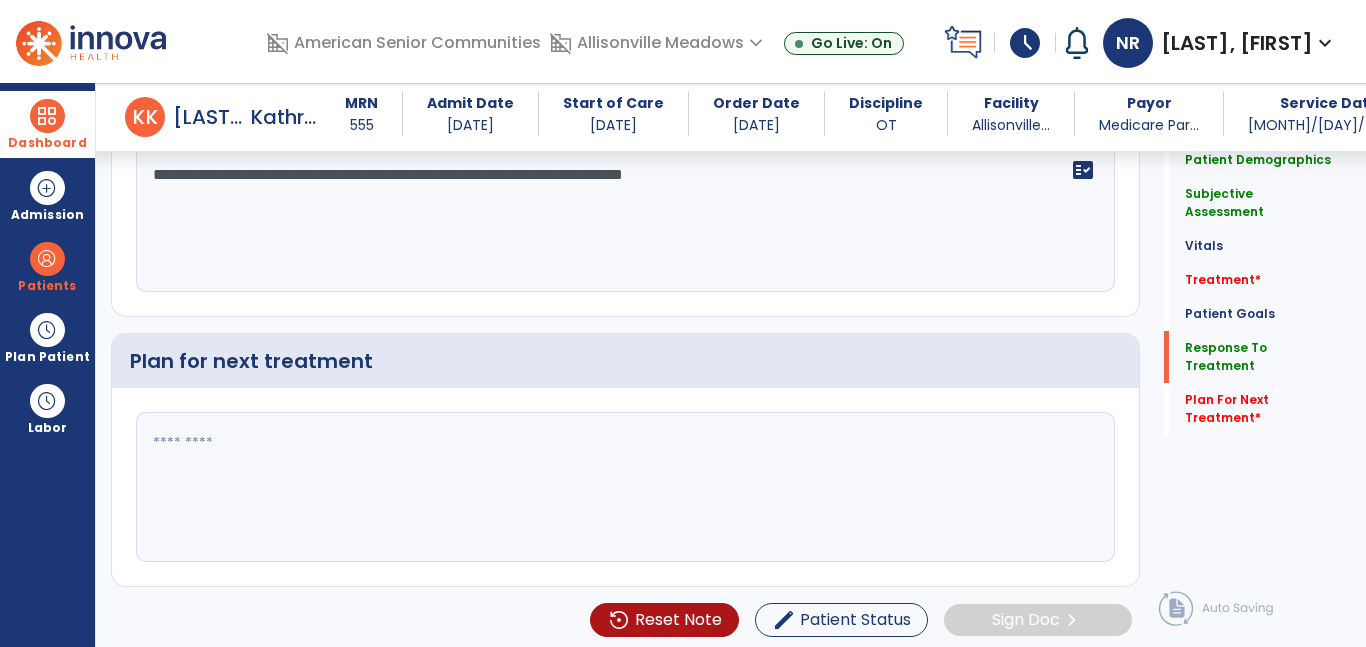 type on "**********" 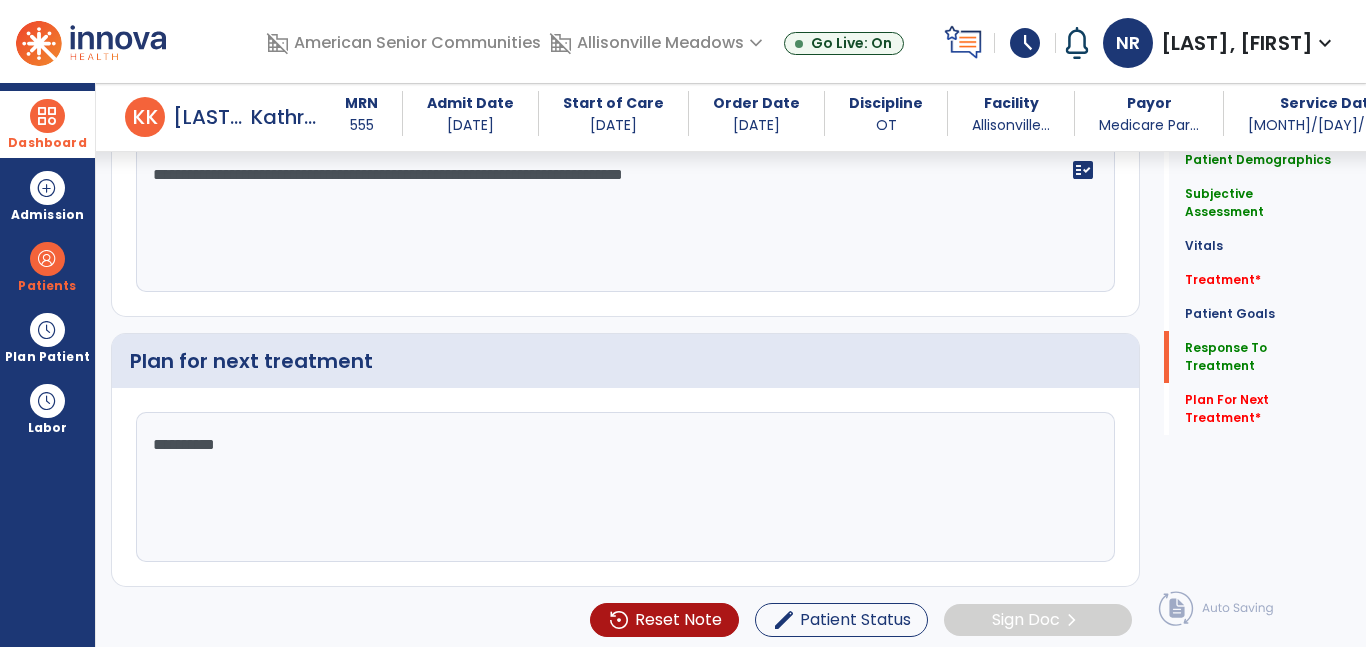 type on "**********" 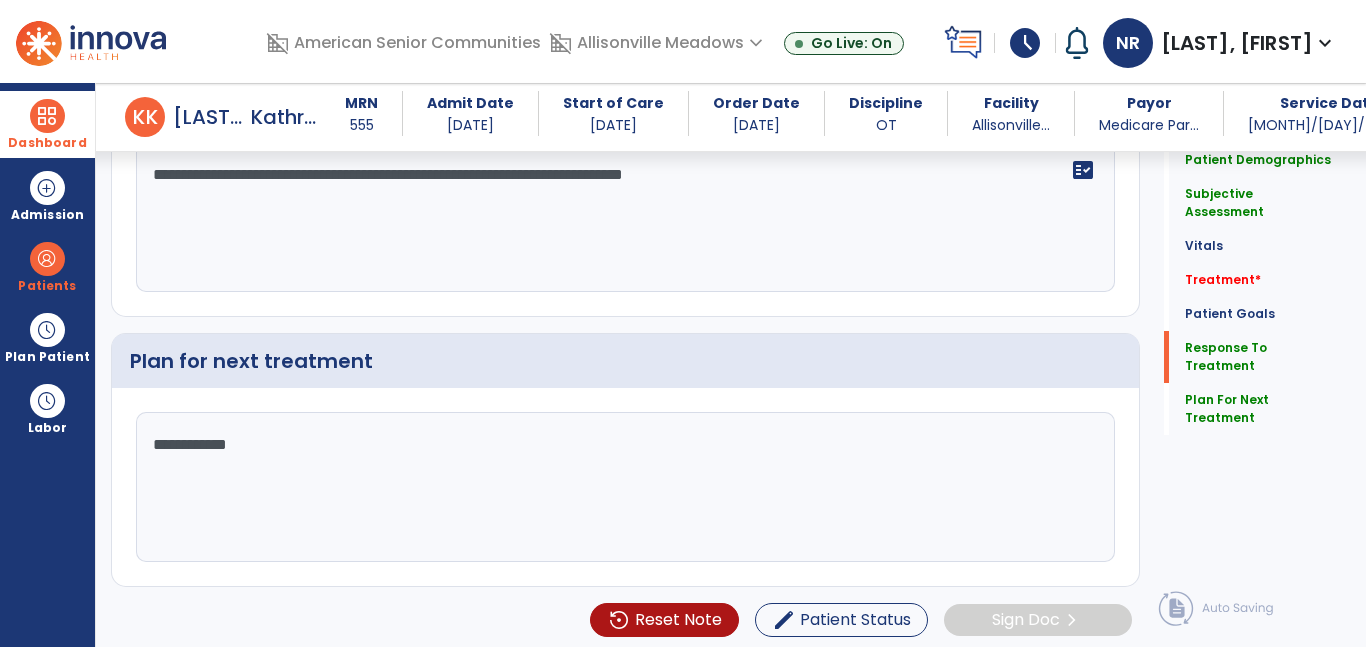 click on "**********" 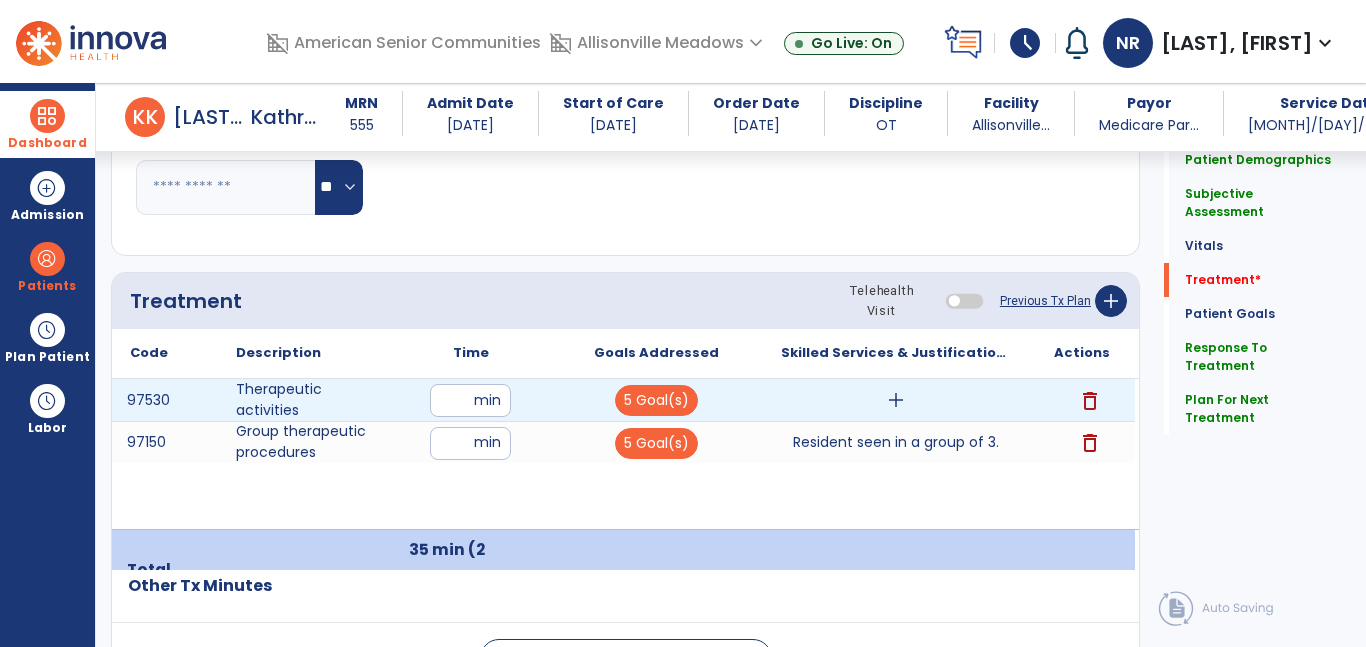 scroll, scrollTop: 1088, scrollLeft: 0, axis: vertical 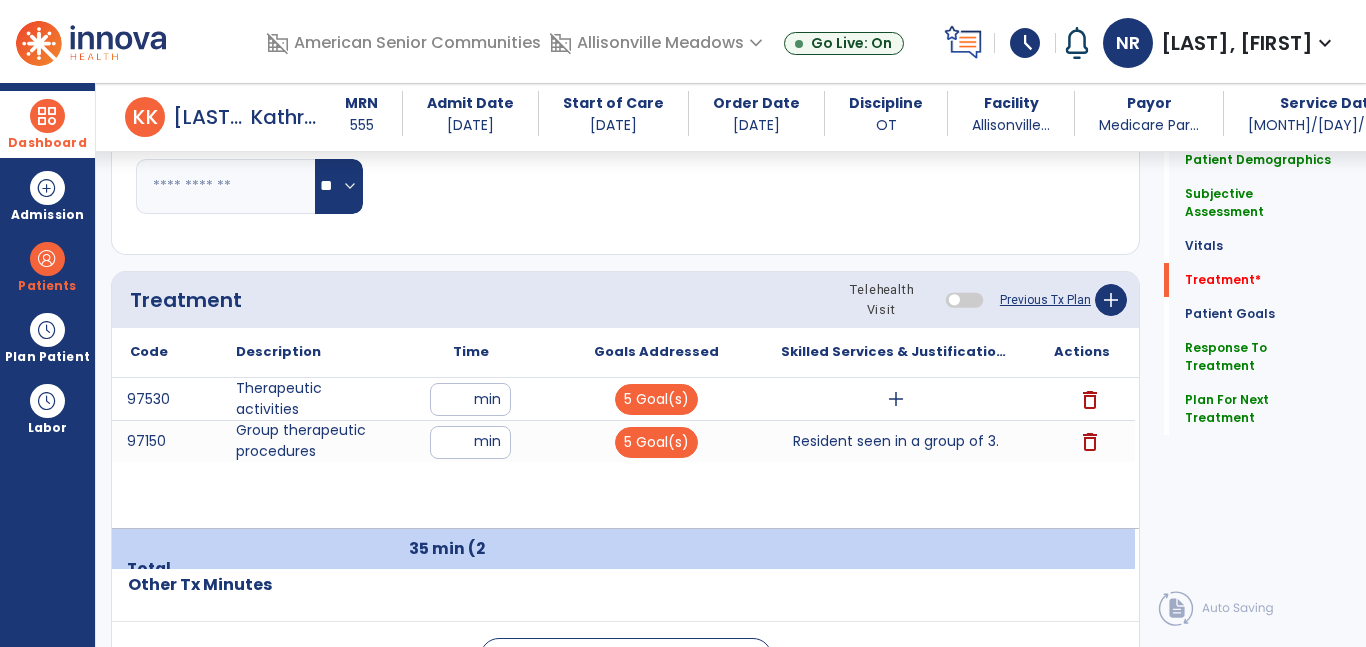type on "**********" 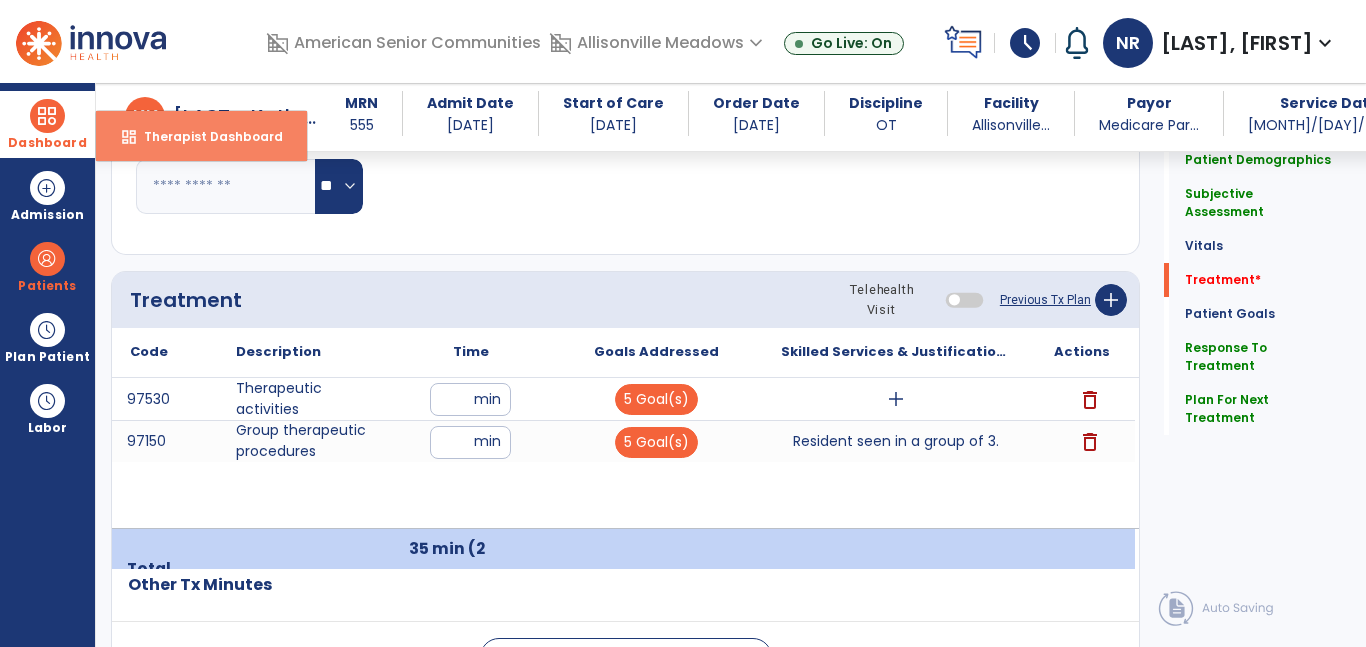 click on "dashboard  Therapist Dashboard" at bounding box center (201, 136) 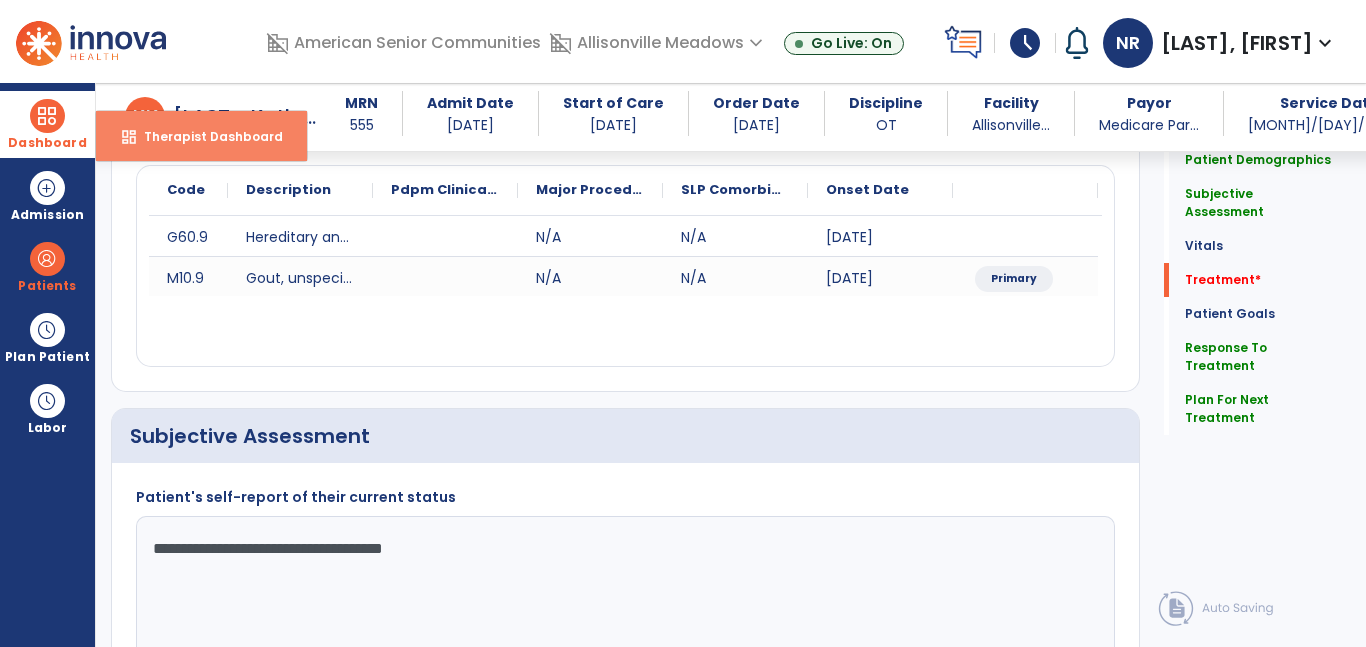 select on "****" 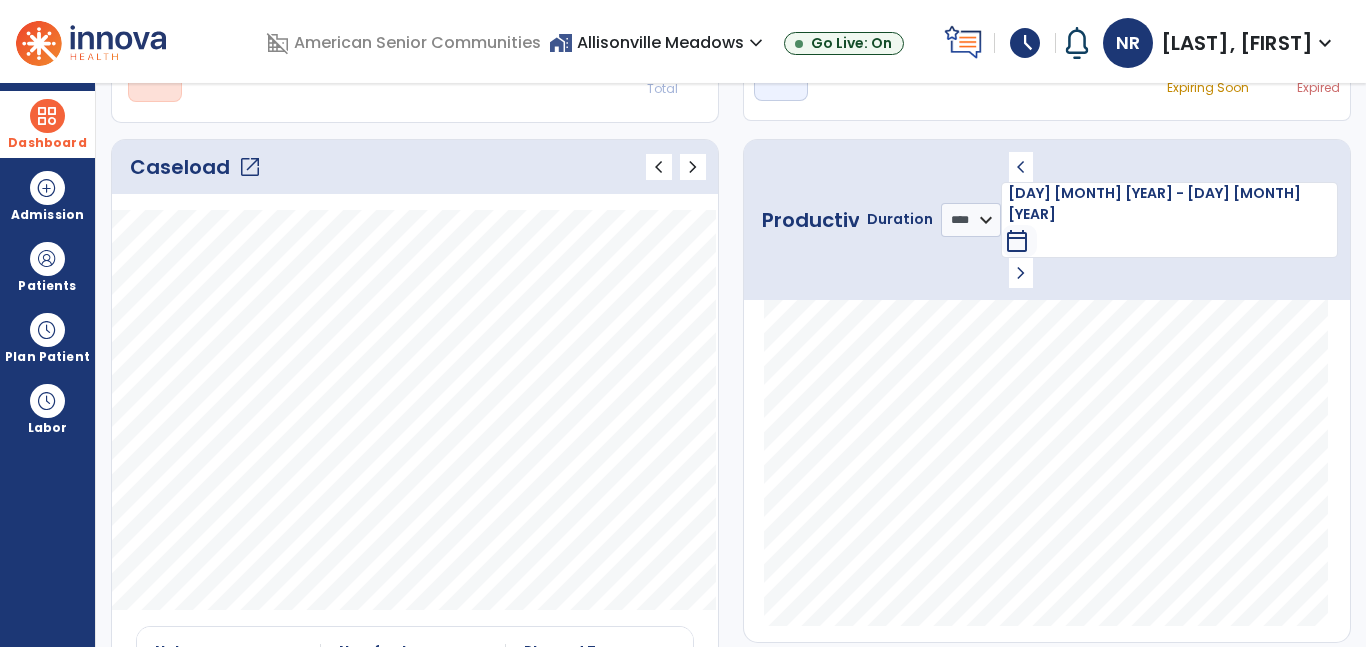 click on "open_in_new" 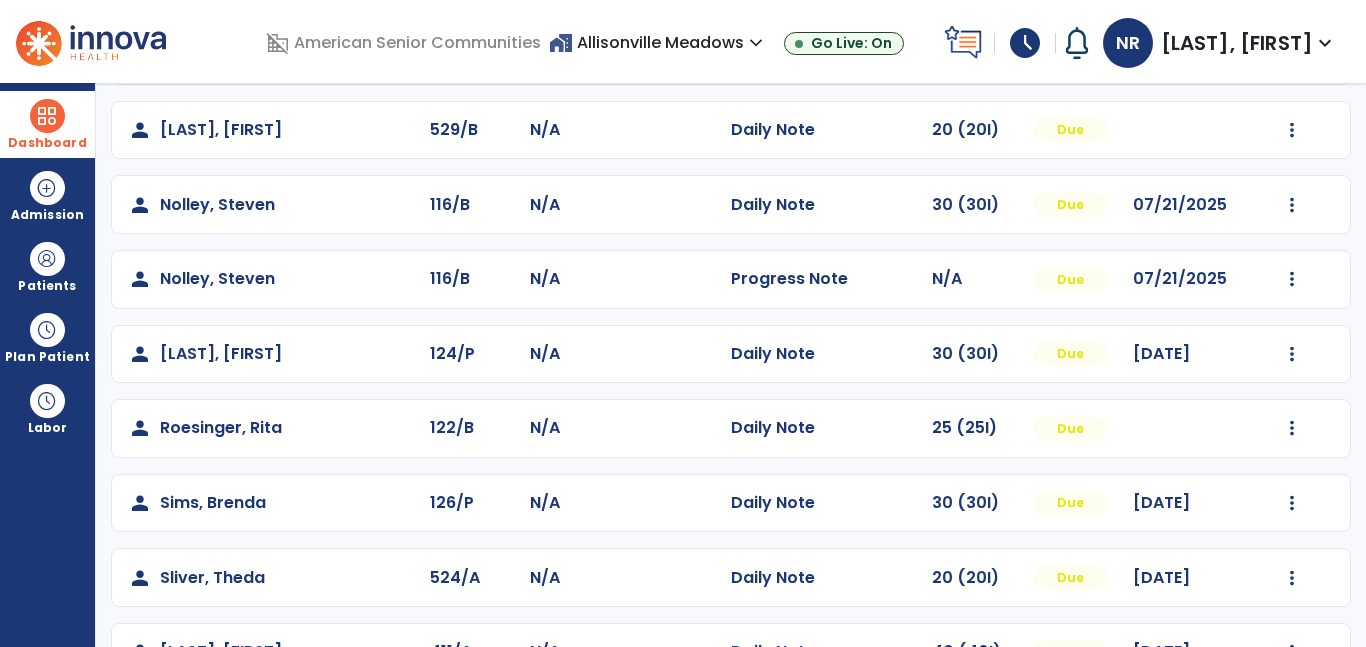 scroll, scrollTop: 1110, scrollLeft: 0, axis: vertical 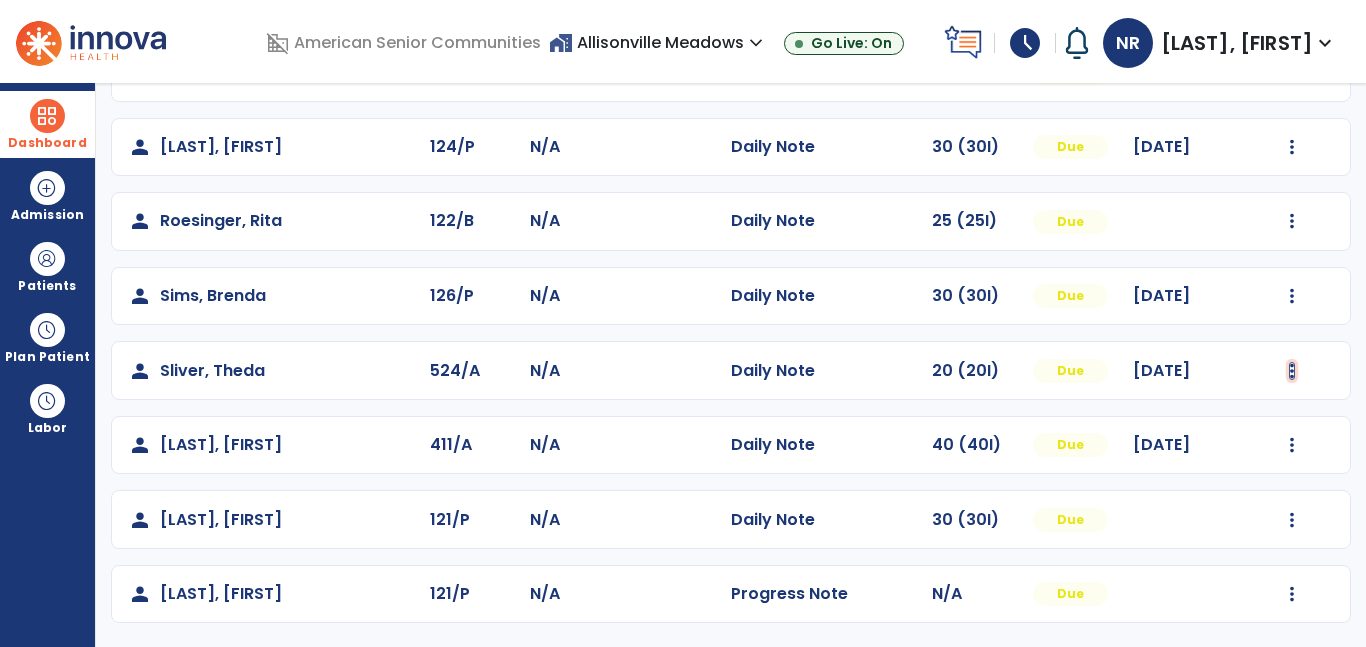 click at bounding box center [1292, -748] 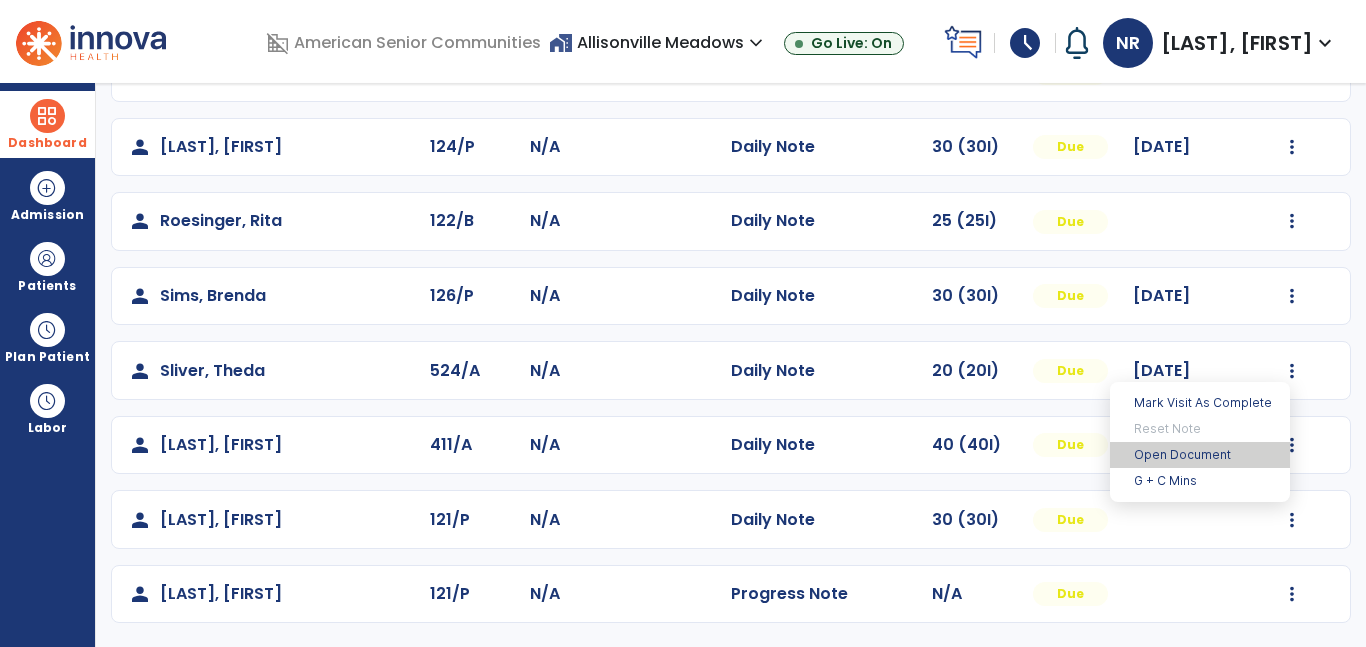 click on "Open Document" at bounding box center (1200, 455) 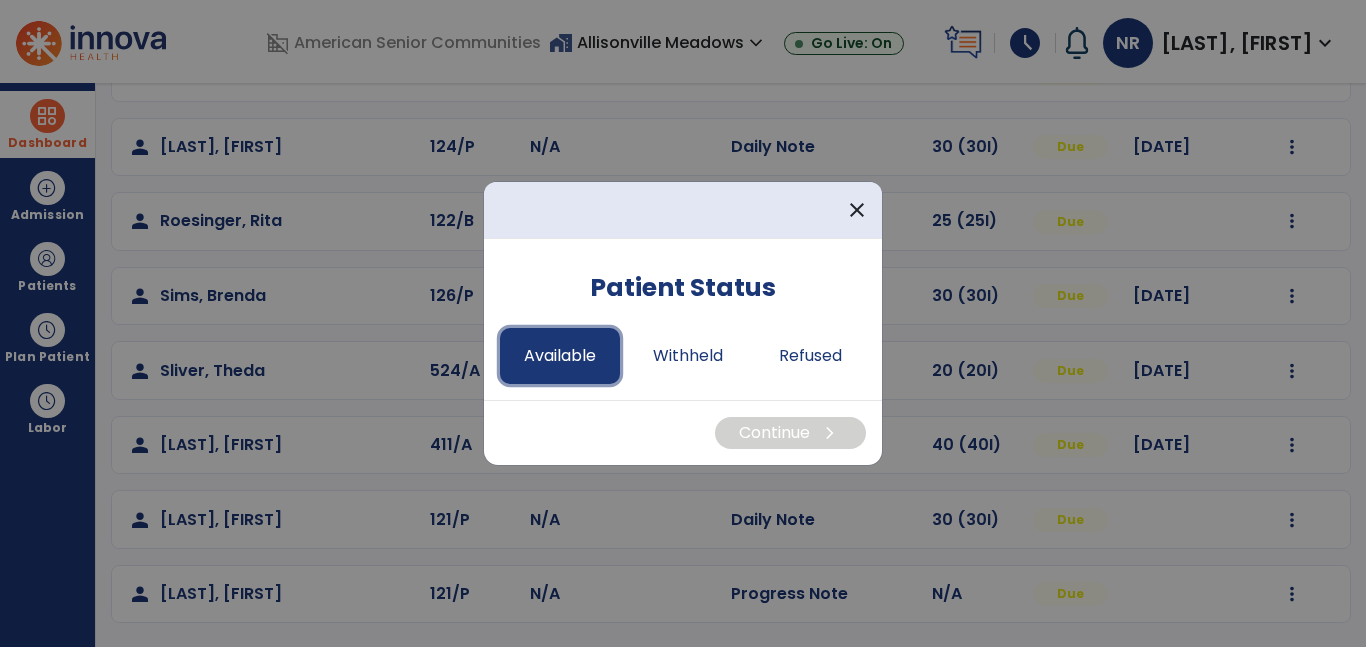 click on "Available" at bounding box center [560, 356] 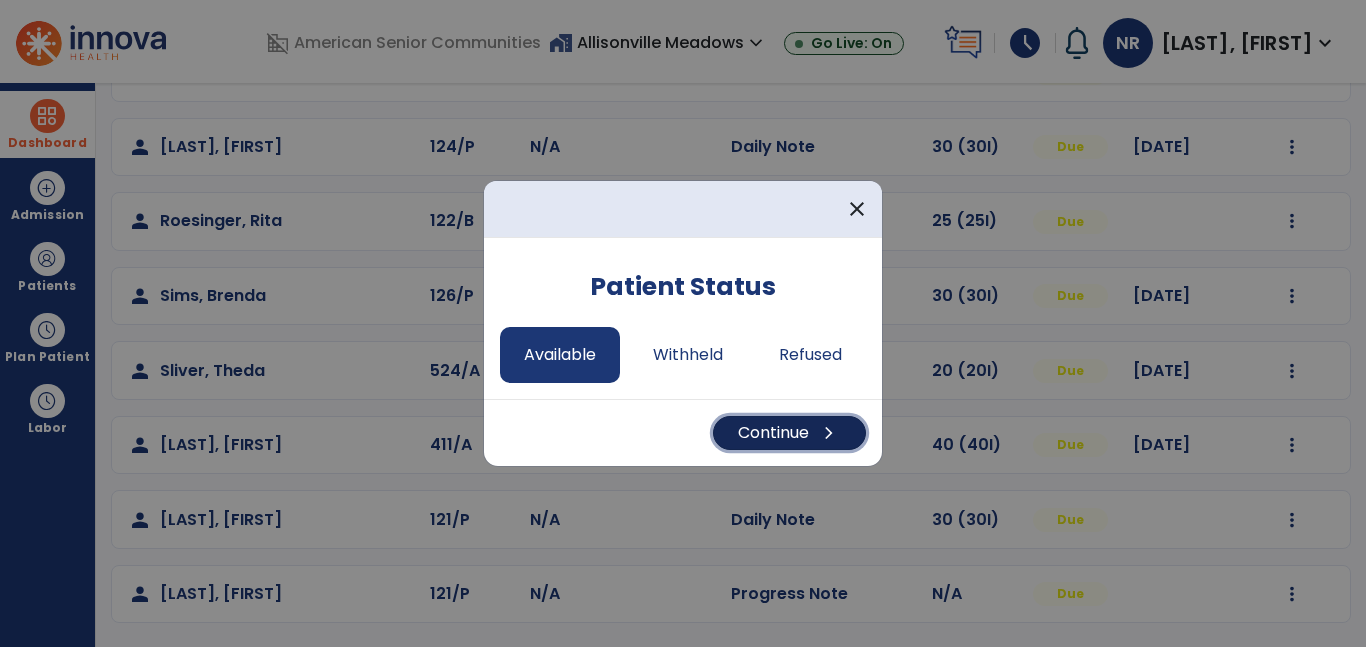 click on "Continue   chevron_right" at bounding box center [789, 433] 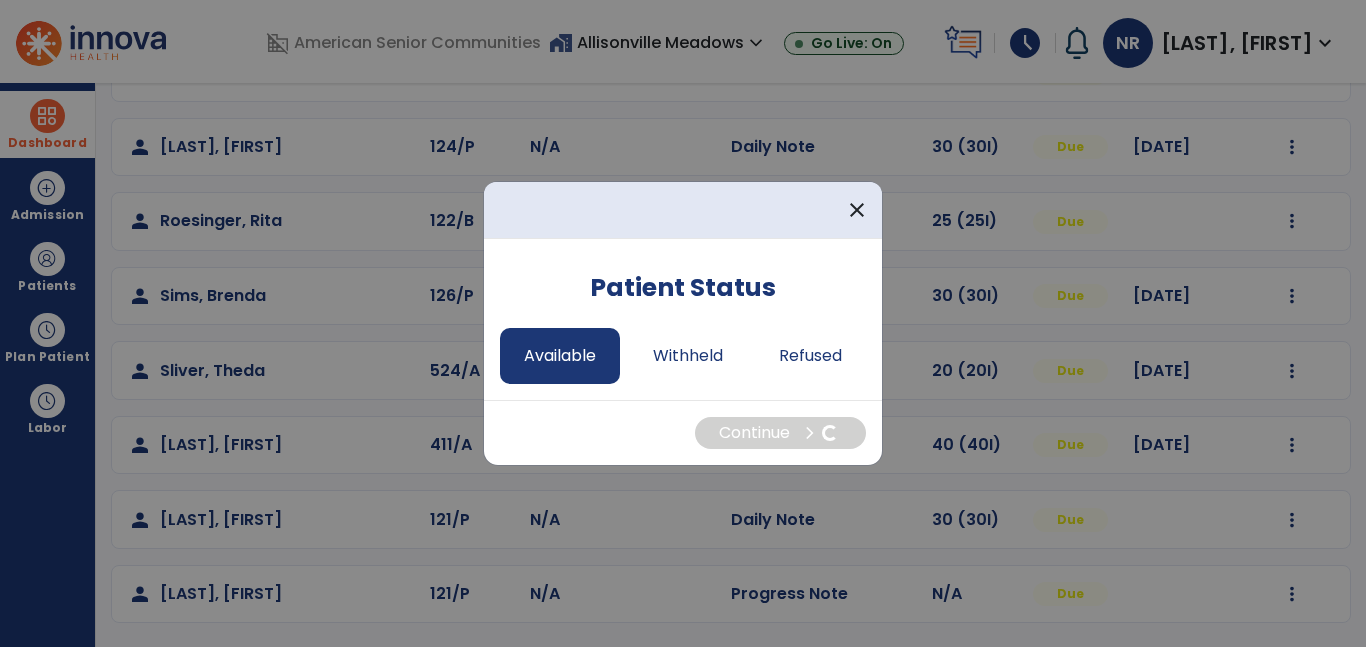 select on "*" 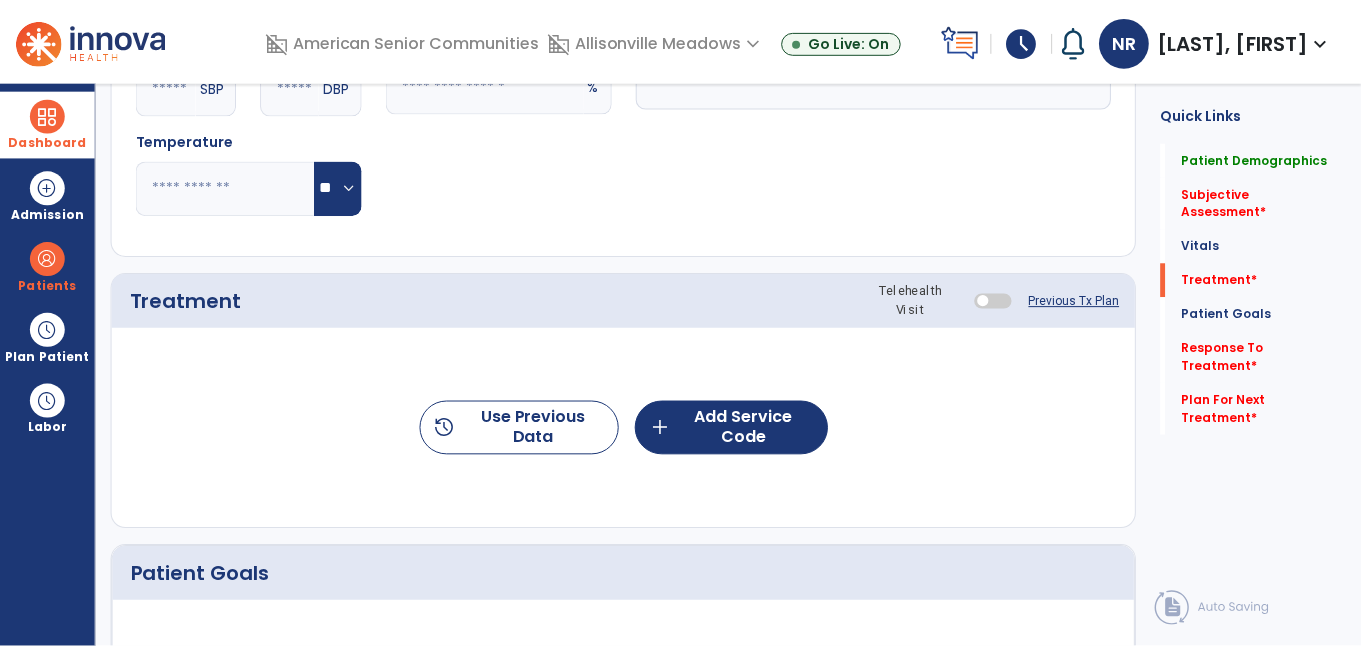 scroll, scrollTop: 1105, scrollLeft: 0, axis: vertical 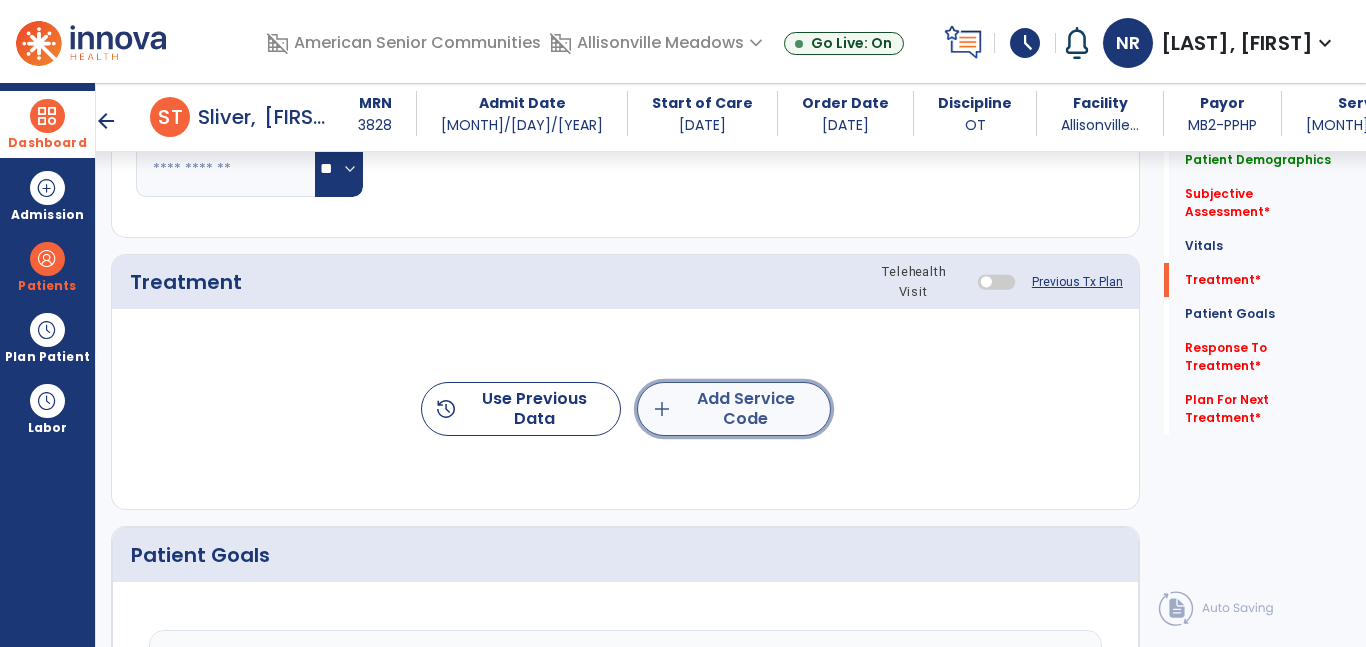 click on "add  Add Service Code" 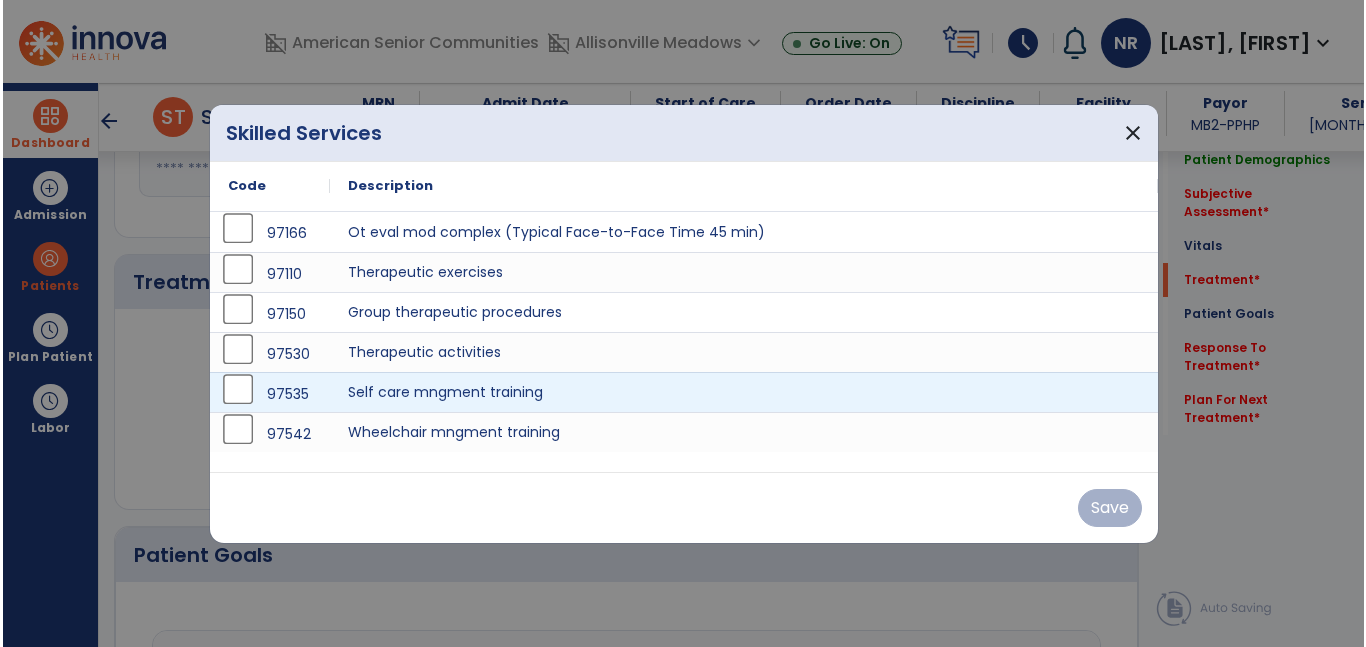scroll, scrollTop: 1105, scrollLeft: 0, axis: vertical 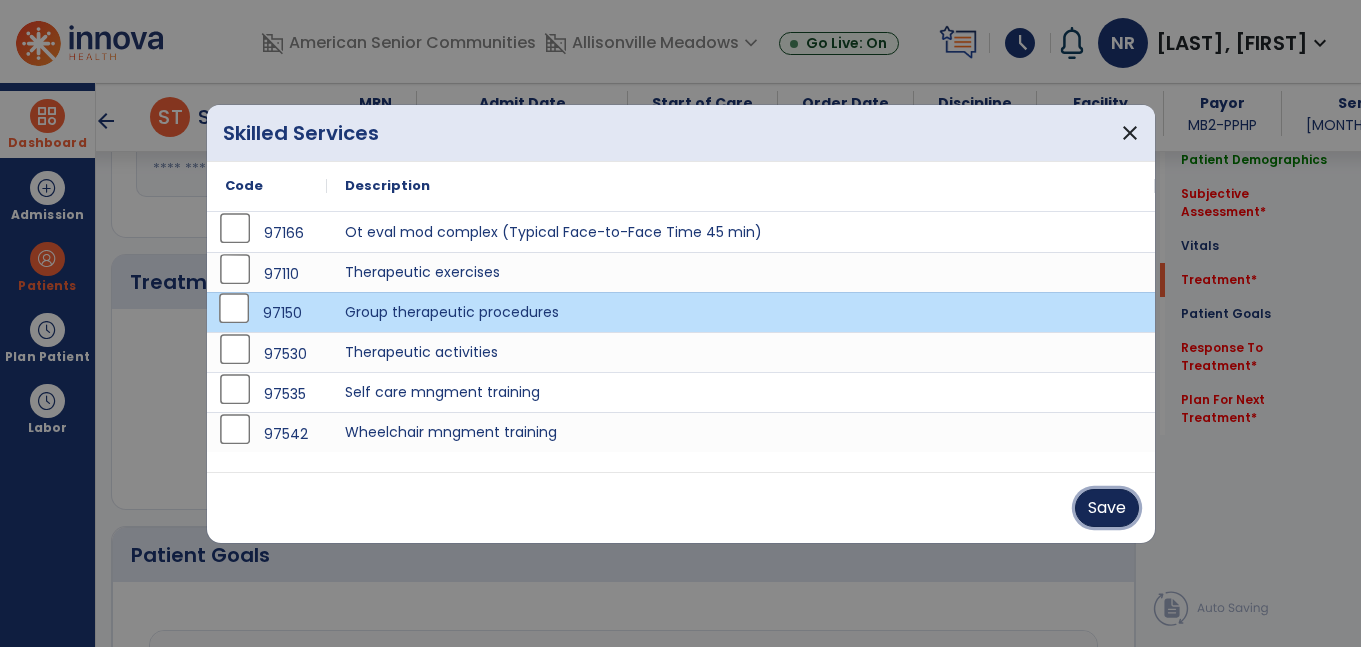 click on "Save" at bounding box center (1107, 508) 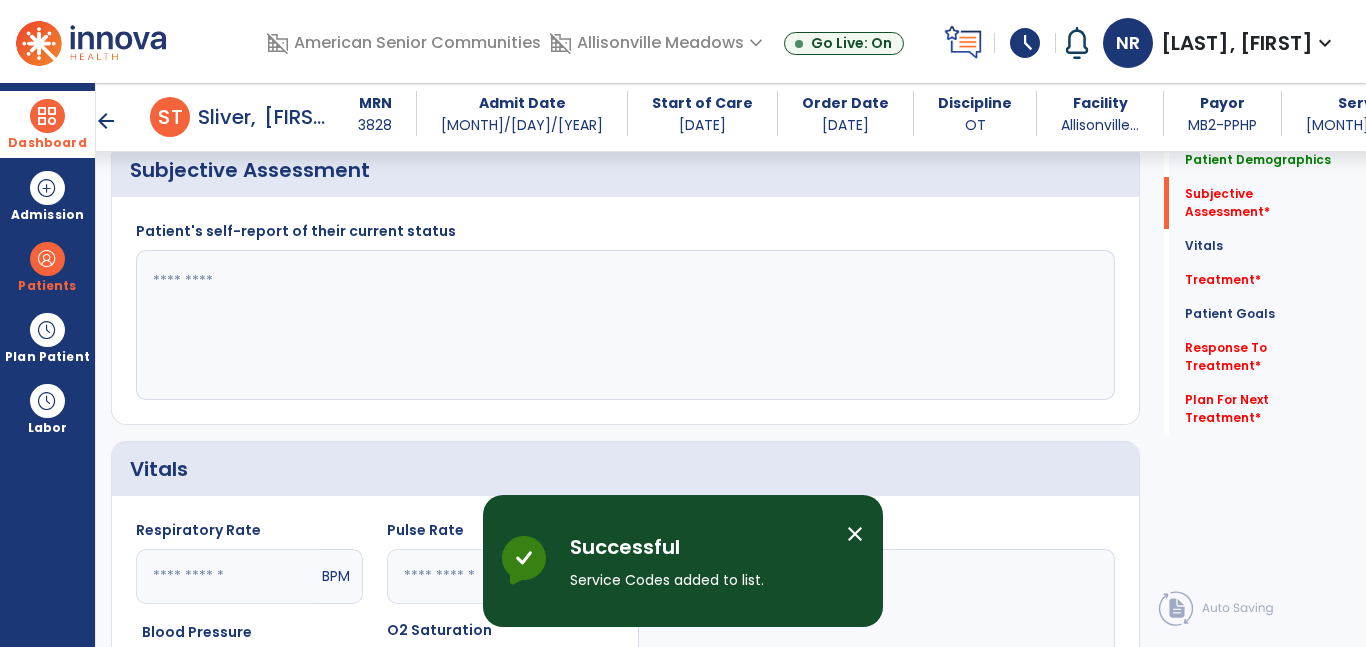 scroll, scrollTop: 488, scrollLeft: 0, axis: vertical 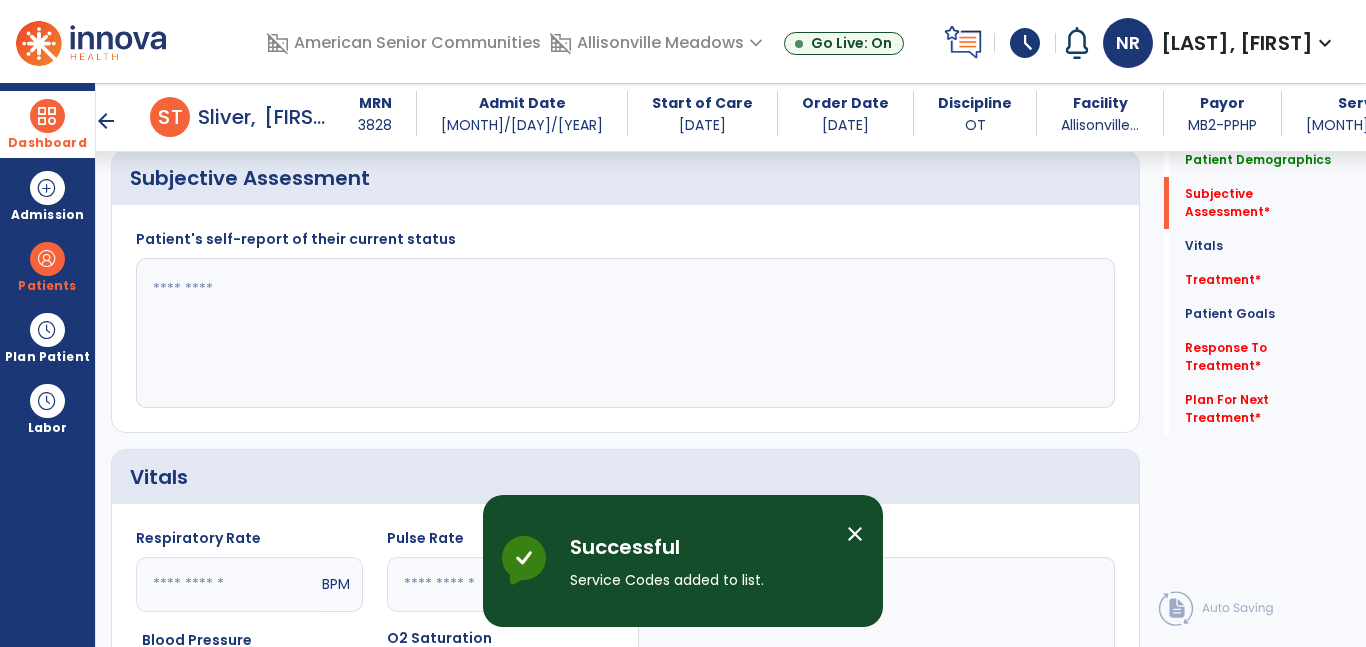 click 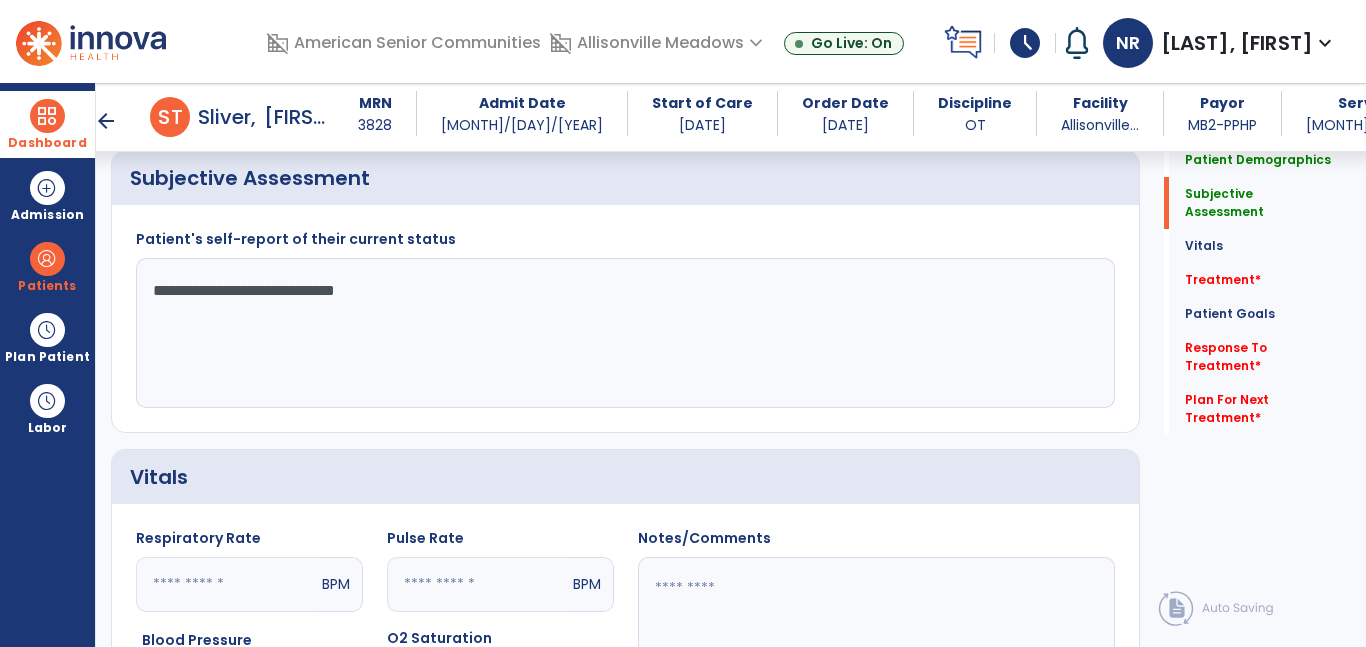 click on "**********" 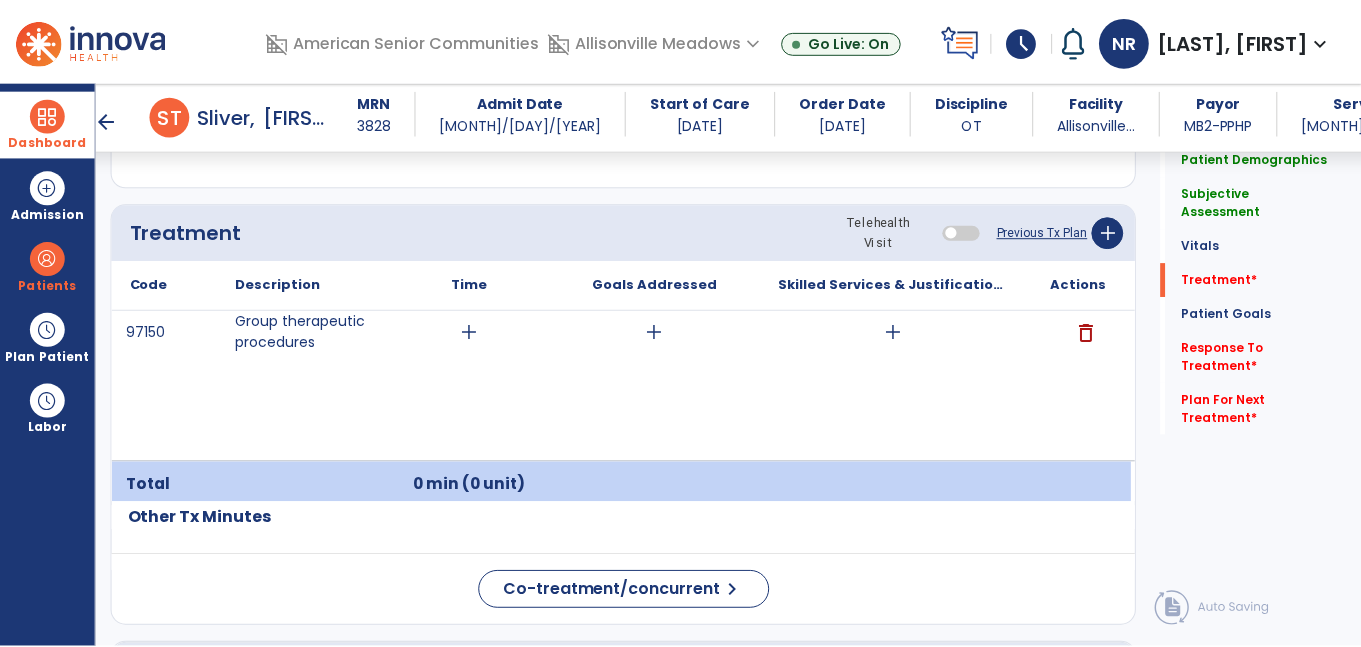 scroll, scrollTop: 1206, scrollLeft: 0, axis: vertical 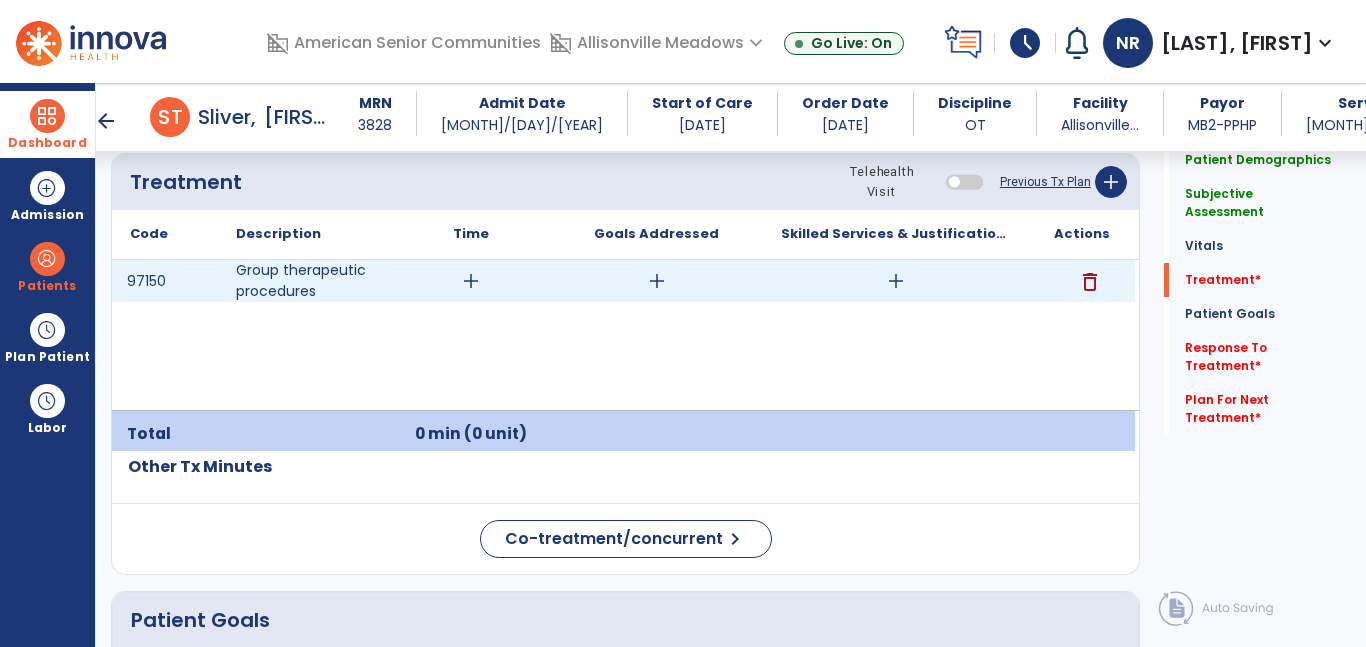 type on "**********" 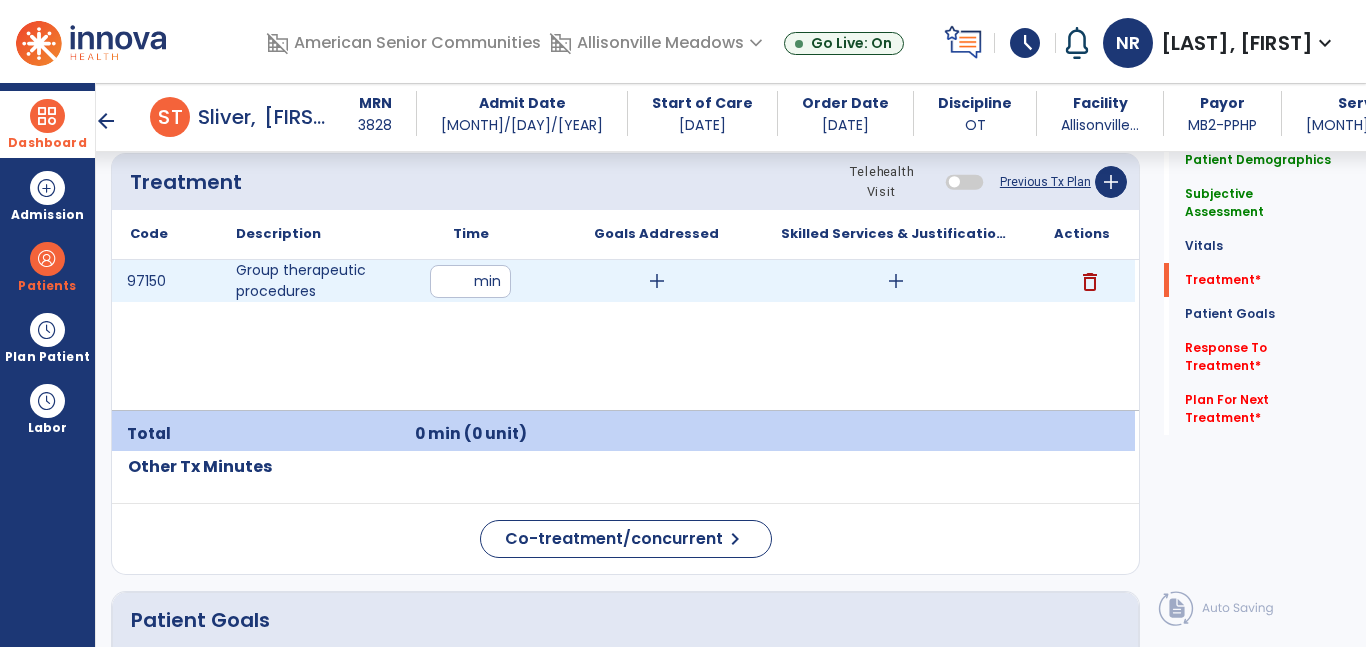type on "**" 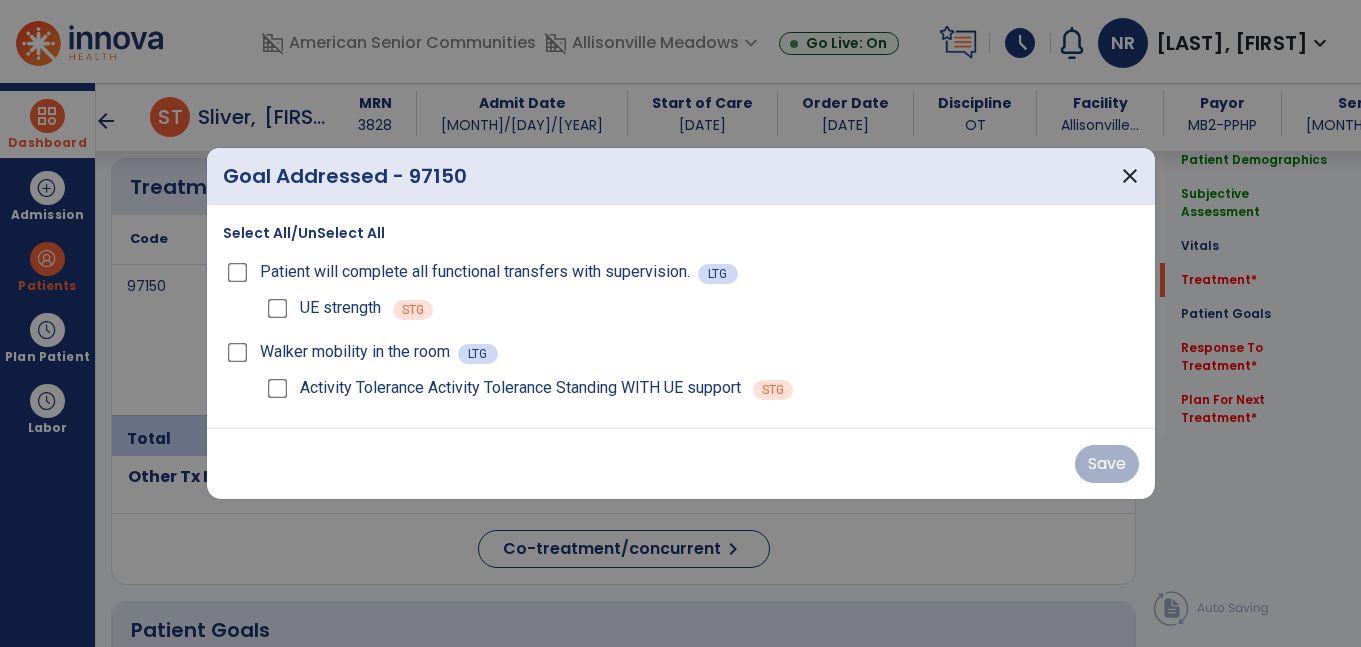 scroll, scrollTop: 1206, scrollLeft: 0, axis: vertical 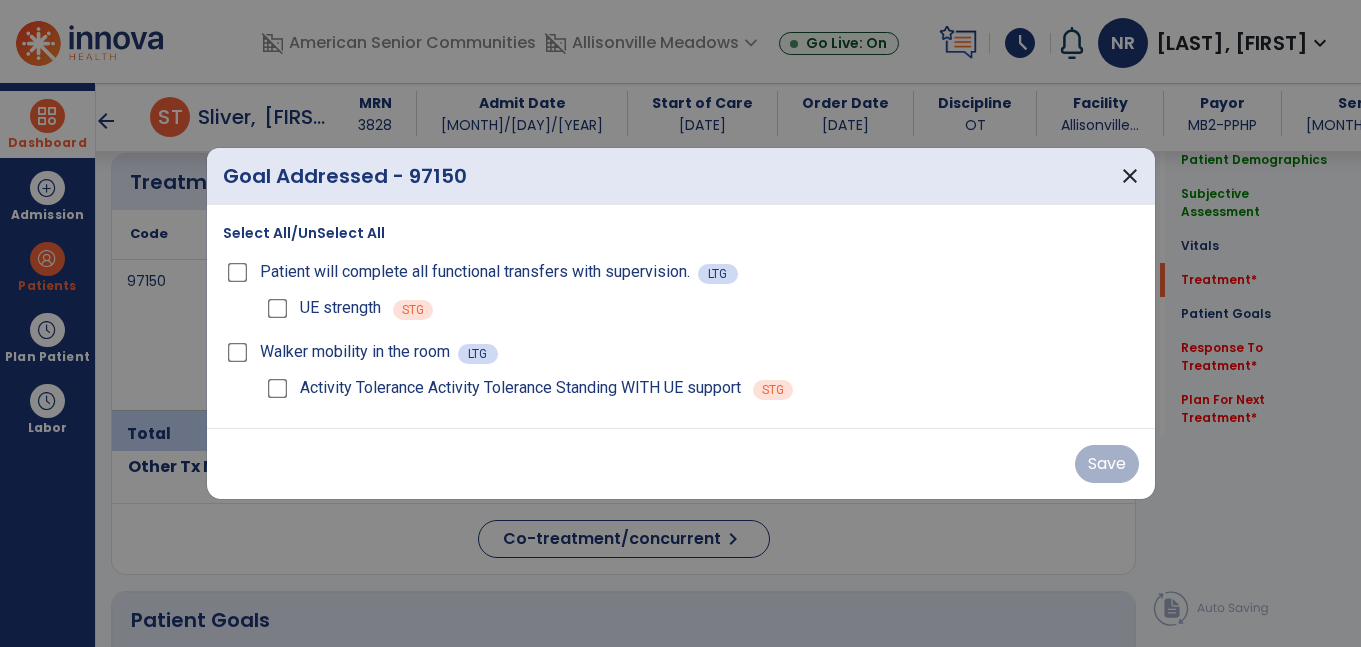 click on "Select All/UnSelect All" at bounding box center (304, 233) 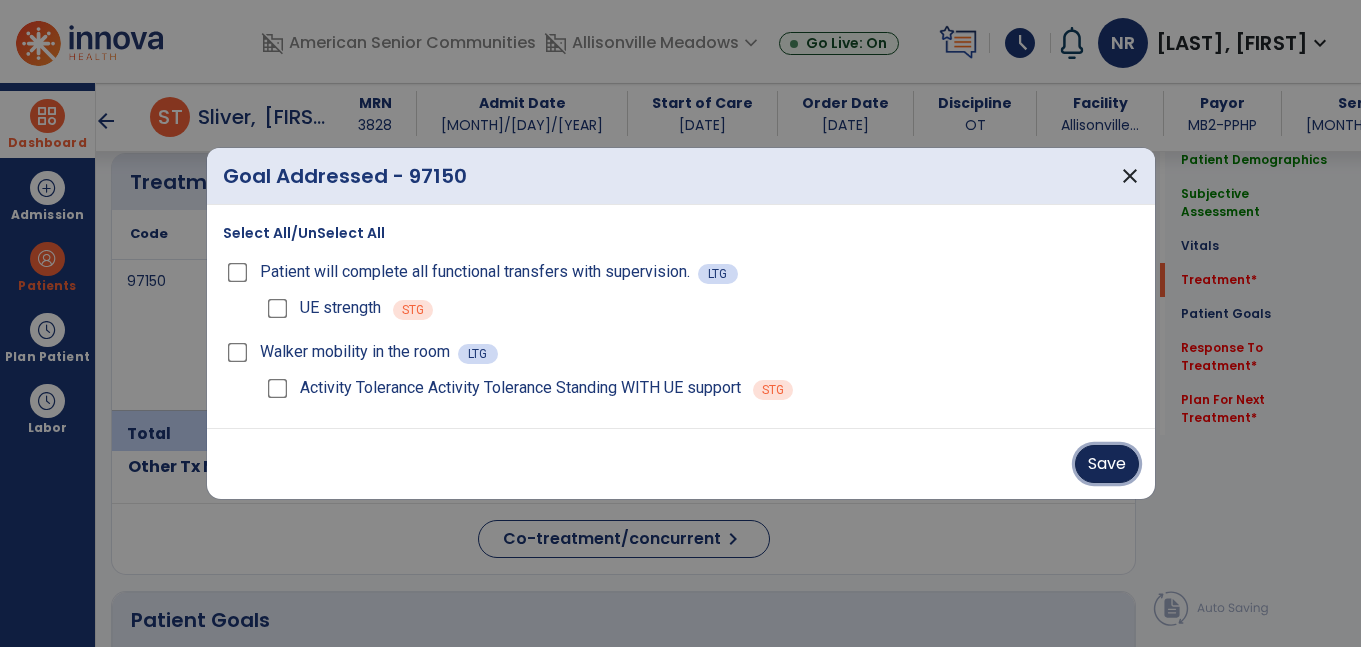 click on "Save" at bounding box center (1107, 464) 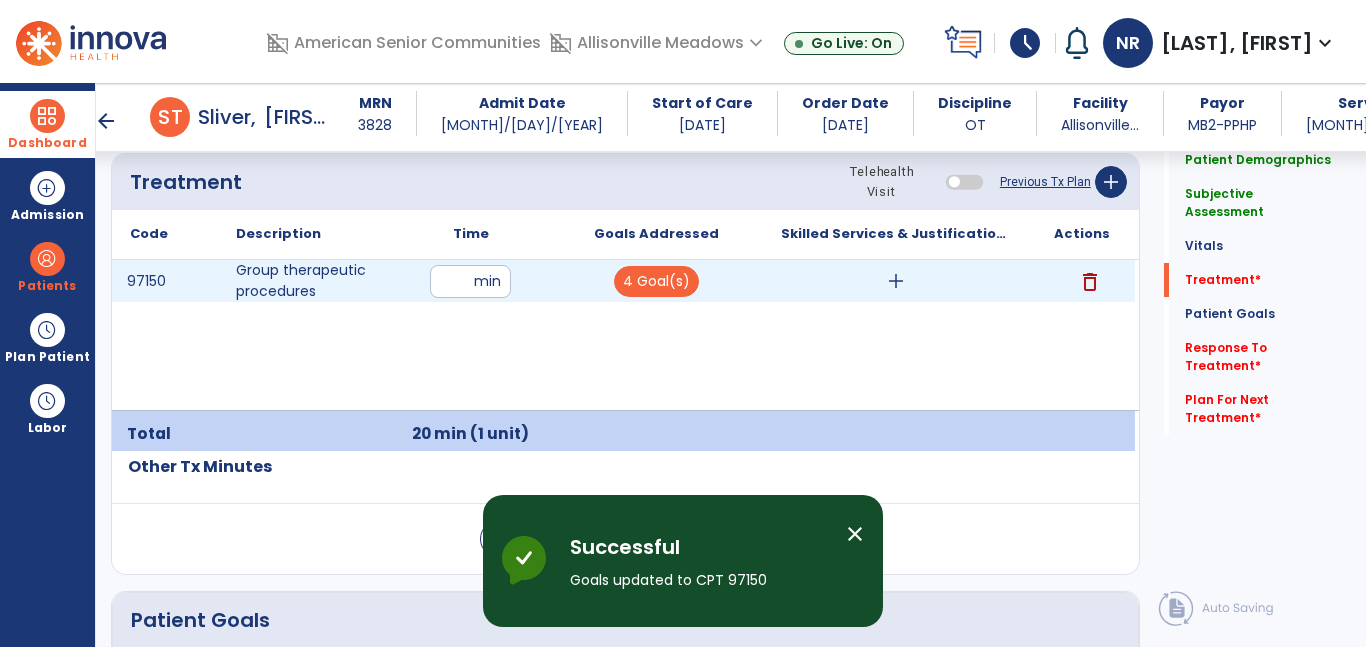 click on "add" at bounding box center [896, 281] 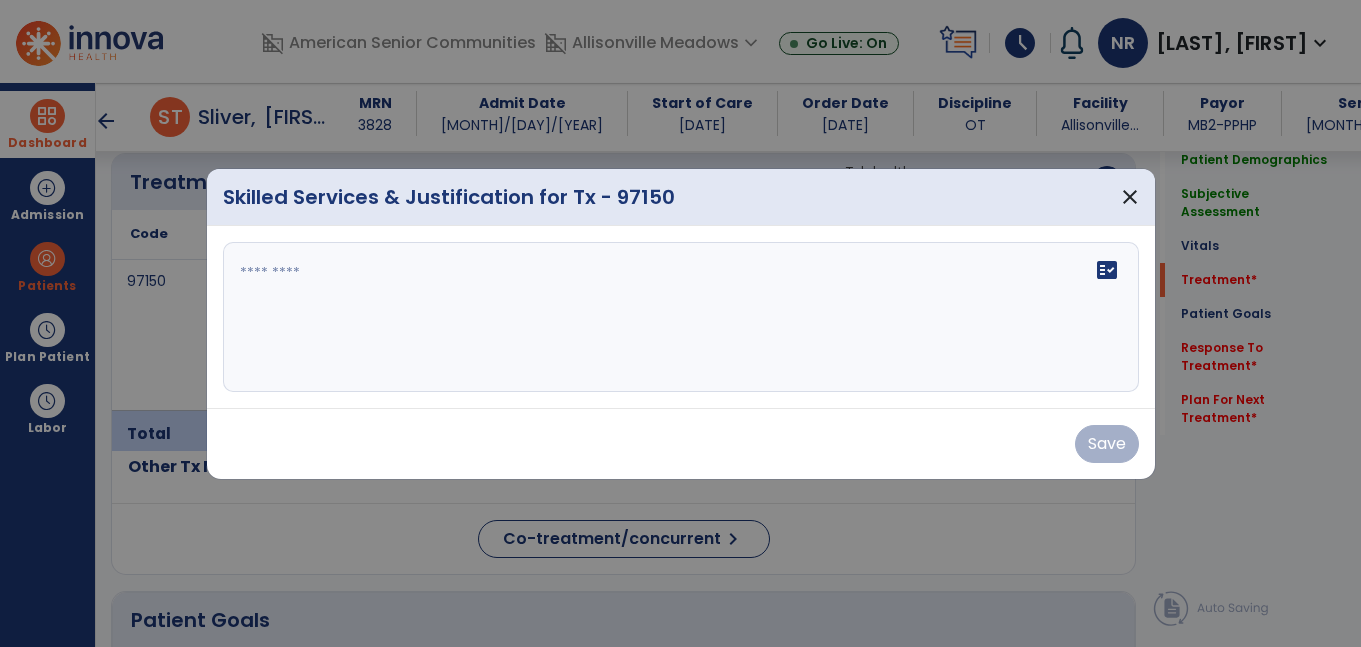 scroll, scrollTop: 1206, scrollLeft: 0, axis: vertical 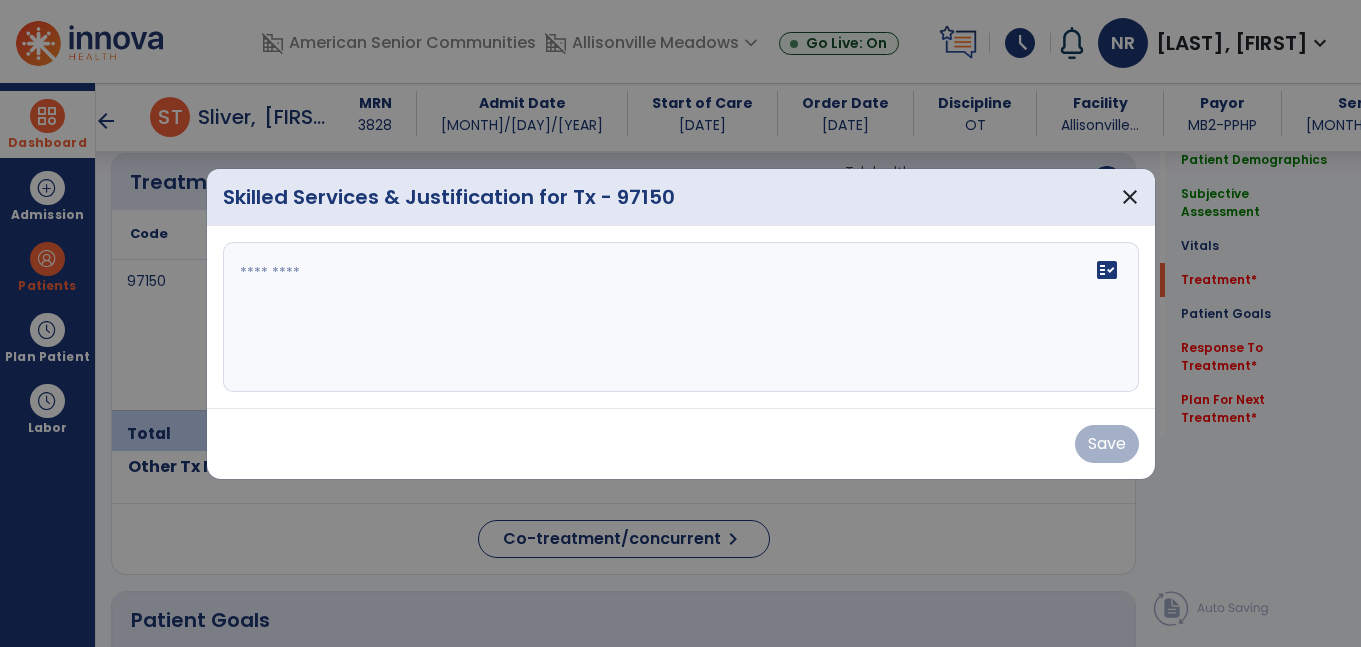 click on "fact_check" at bounding box center (681, 317) 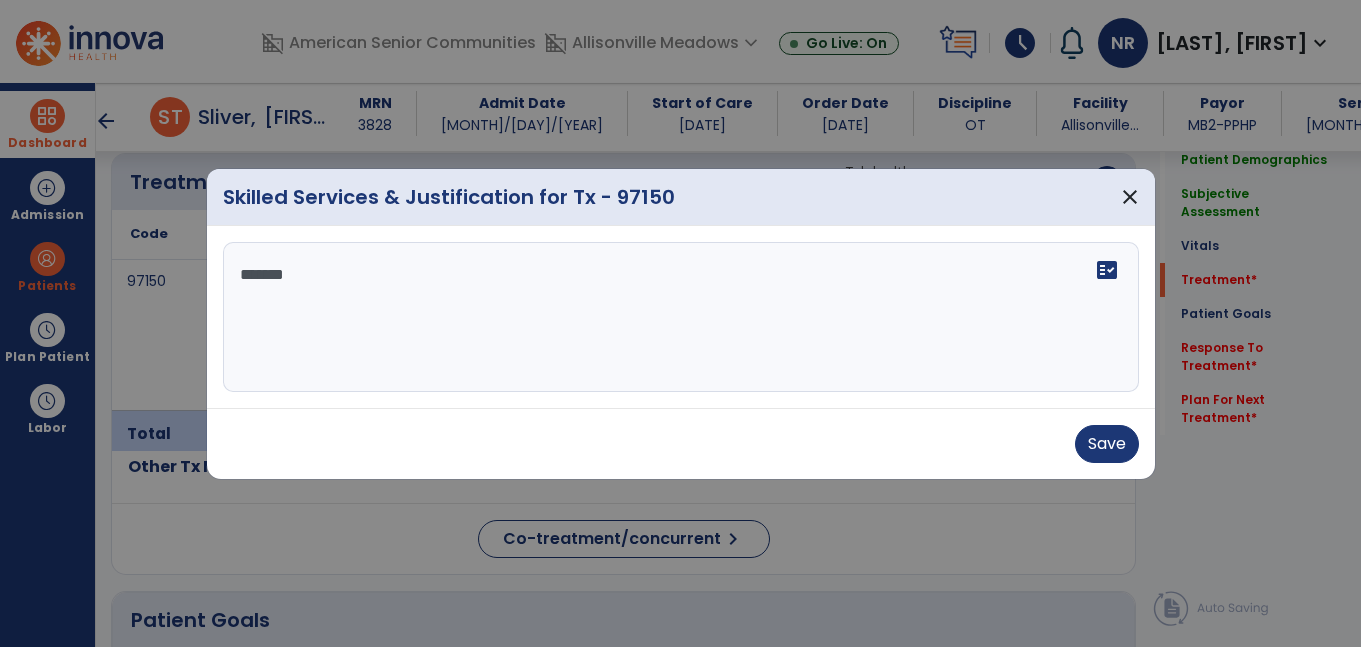 scroll, scrollTop: 0, scrollLeft: 0, axis: both 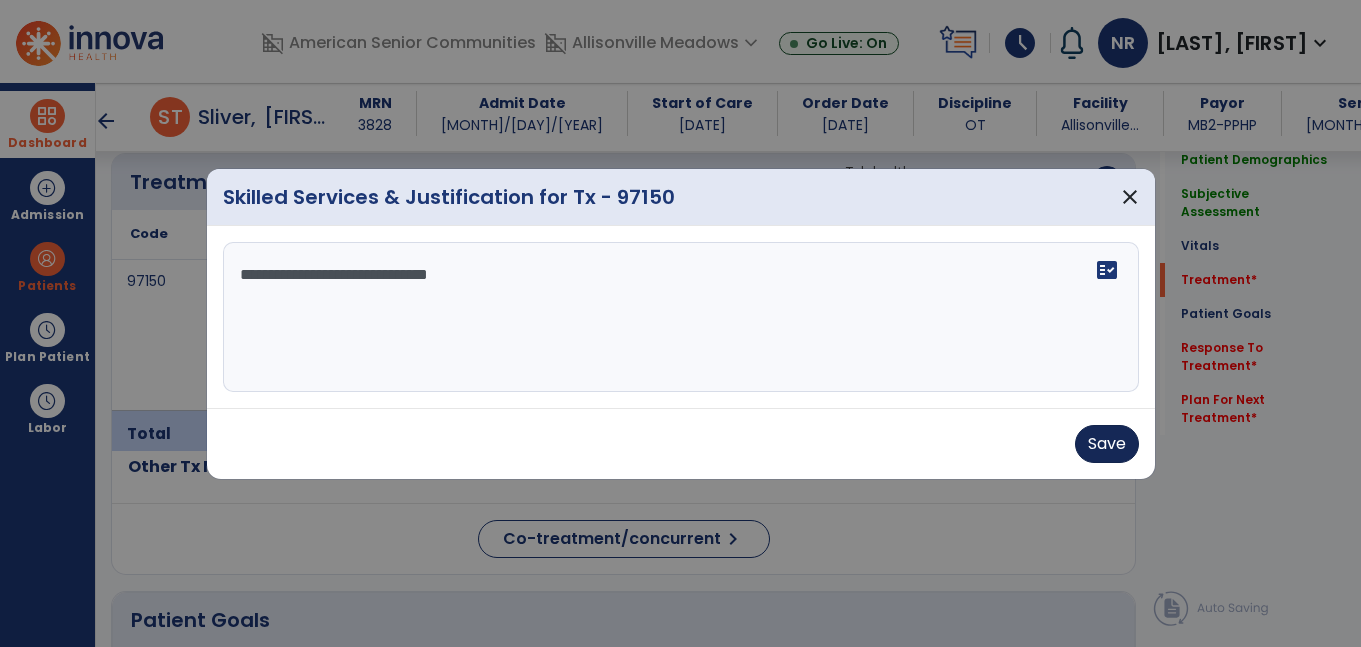 type on "**********" 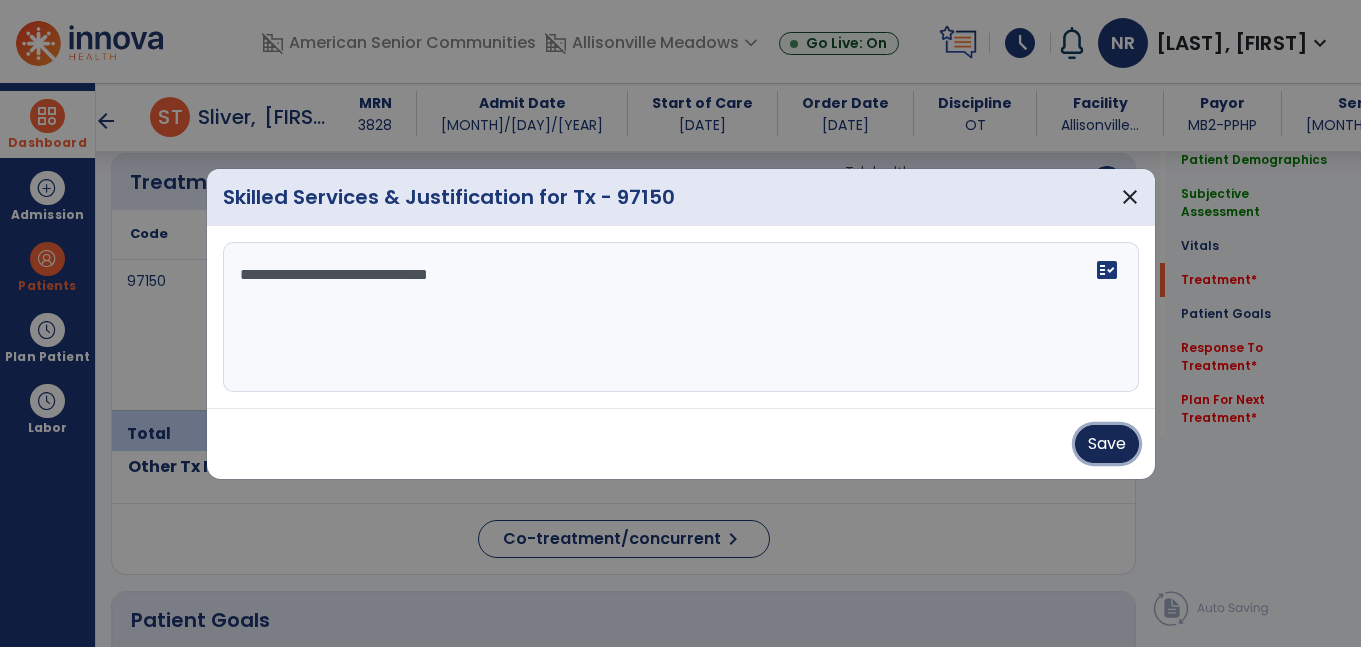 click on "Save" at bounding box center (1107, 444) 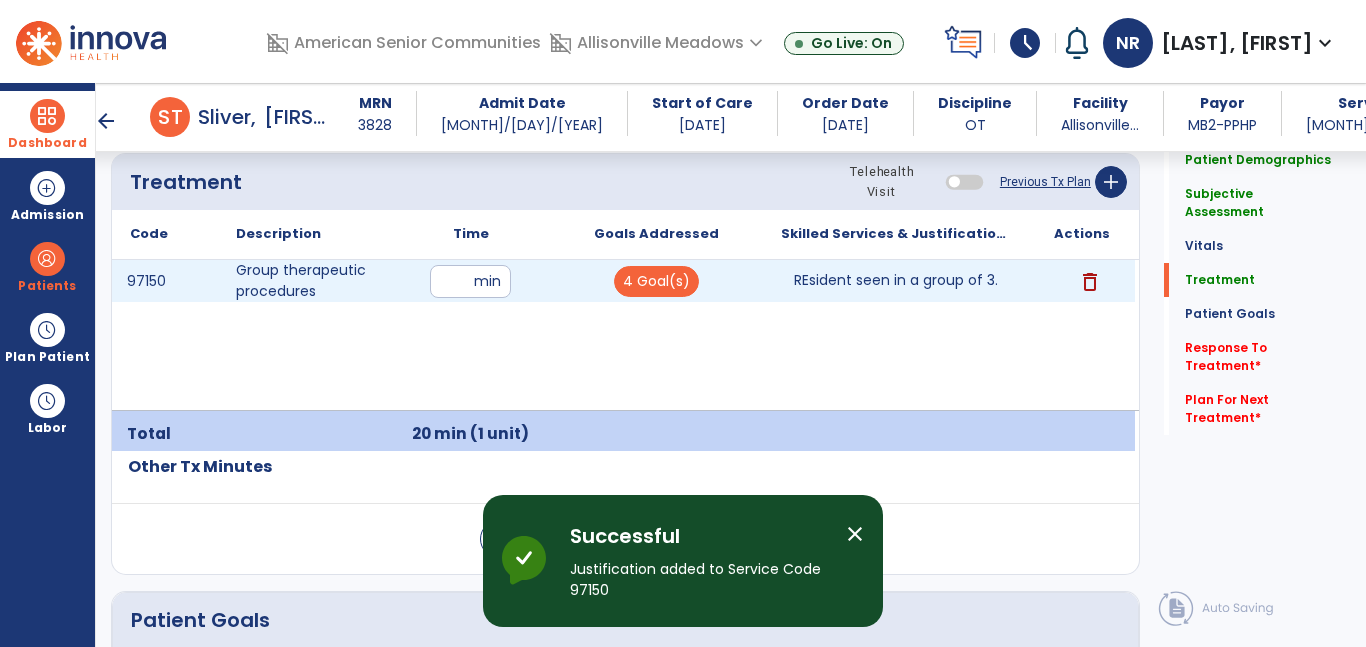 click on "REsident seen in a group of 3." at bounding box center [896, 280] 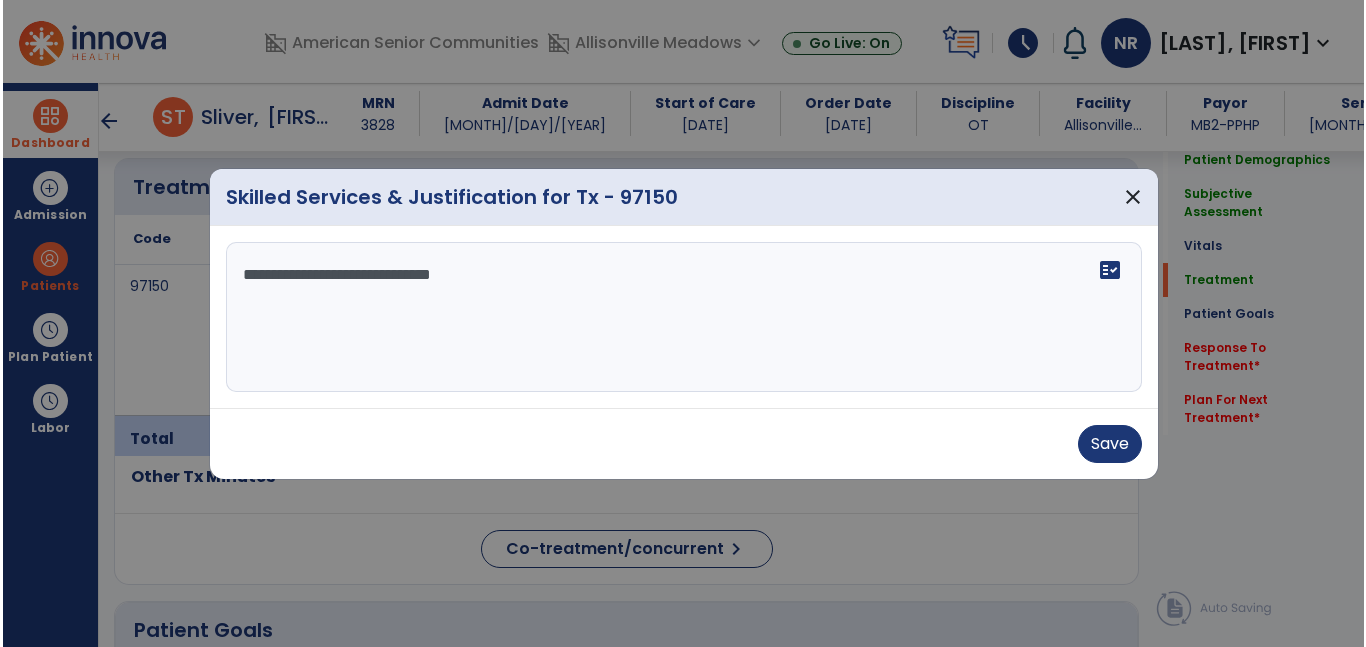 scroll, scrollTop: 1206, scrollLeft: 0, axis: vertical 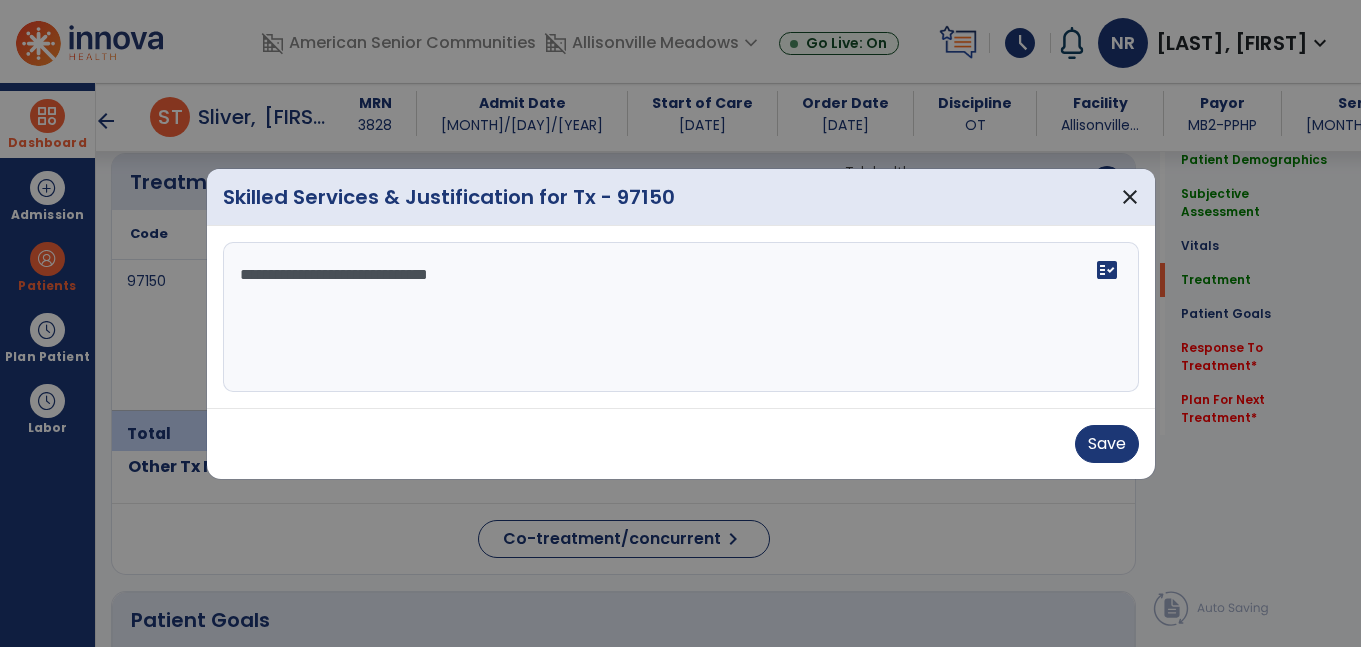 click on "**********" at bounding box center [681, 317] 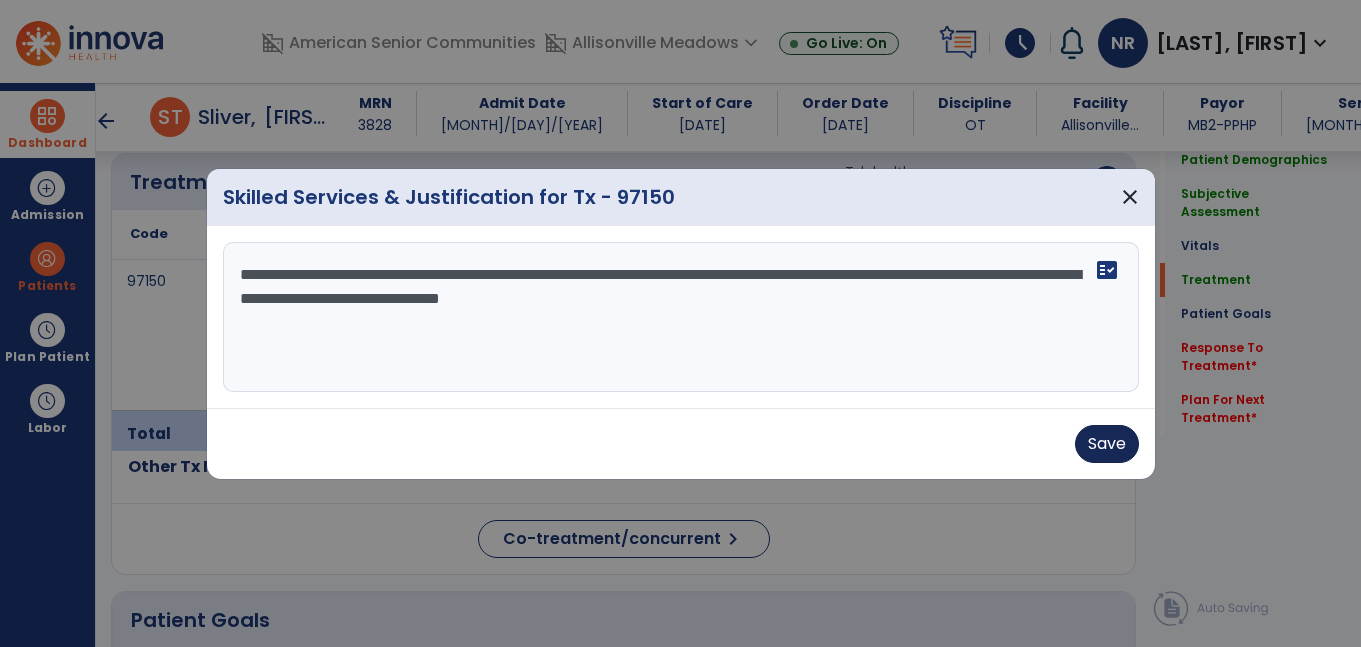 type on "**********" 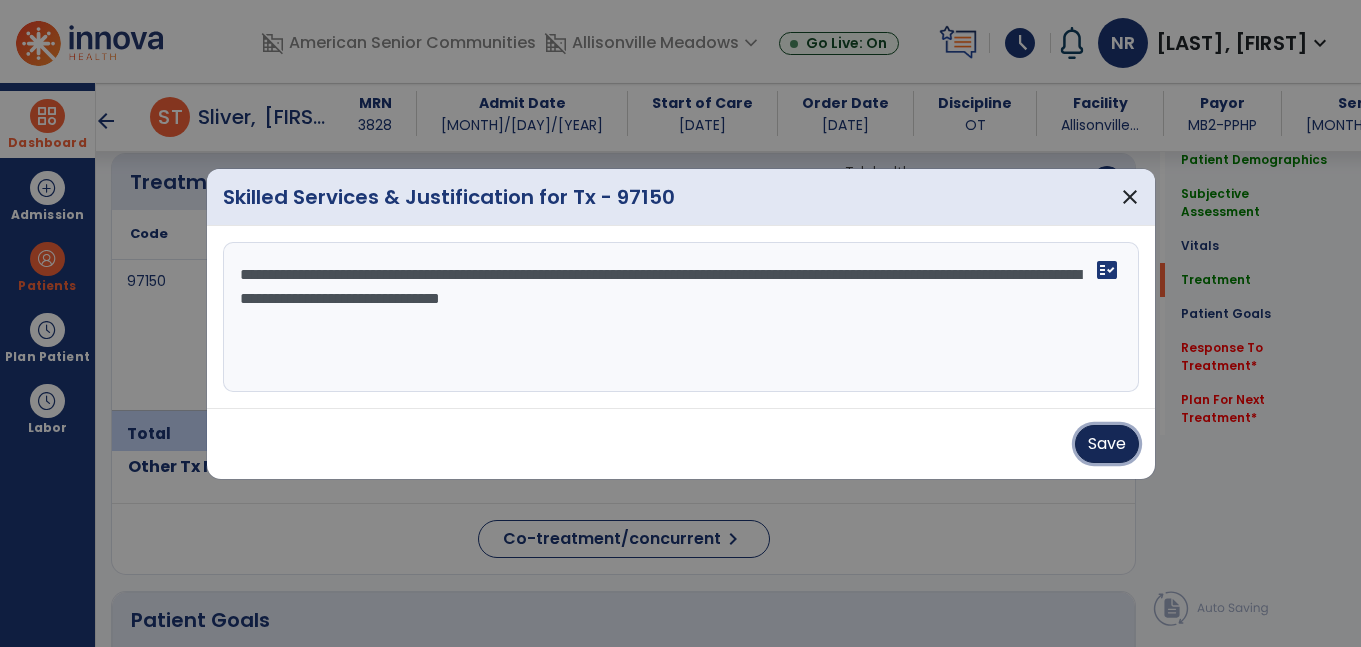 click on "Save" at bounding box center (1107, 444) 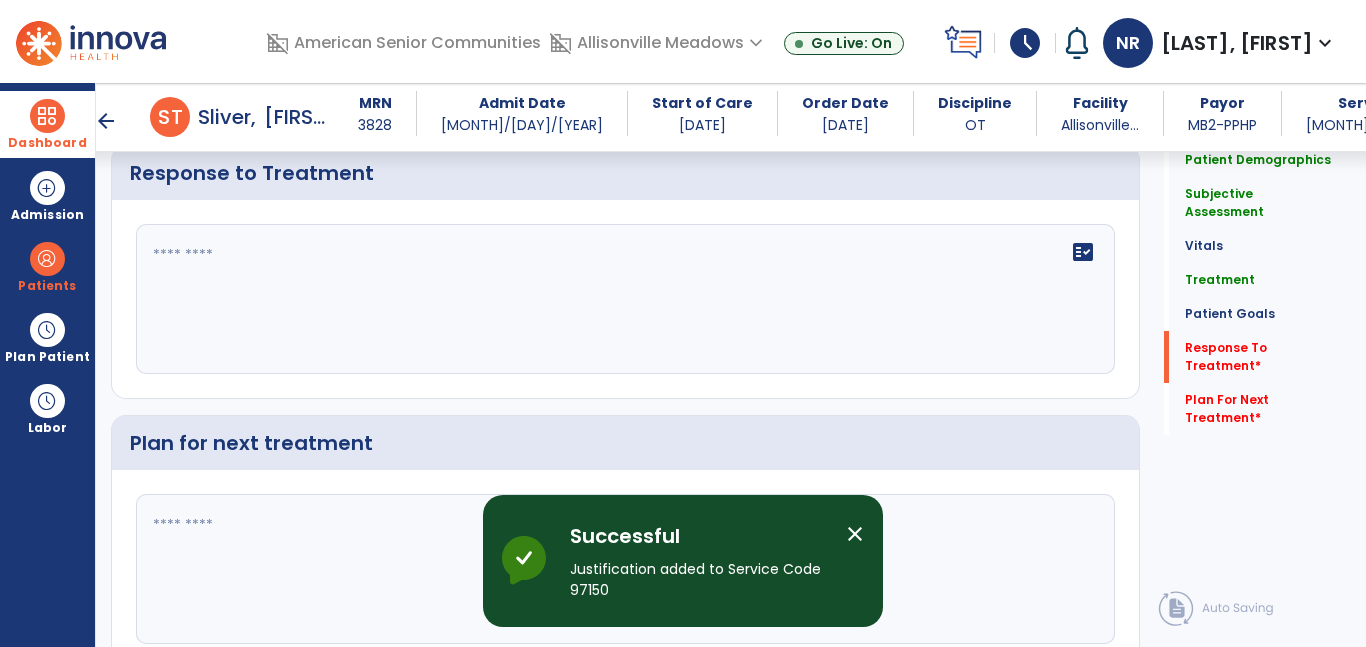 scroll, scrollTop: 2366, scrollLeft: 0, axis: vertical 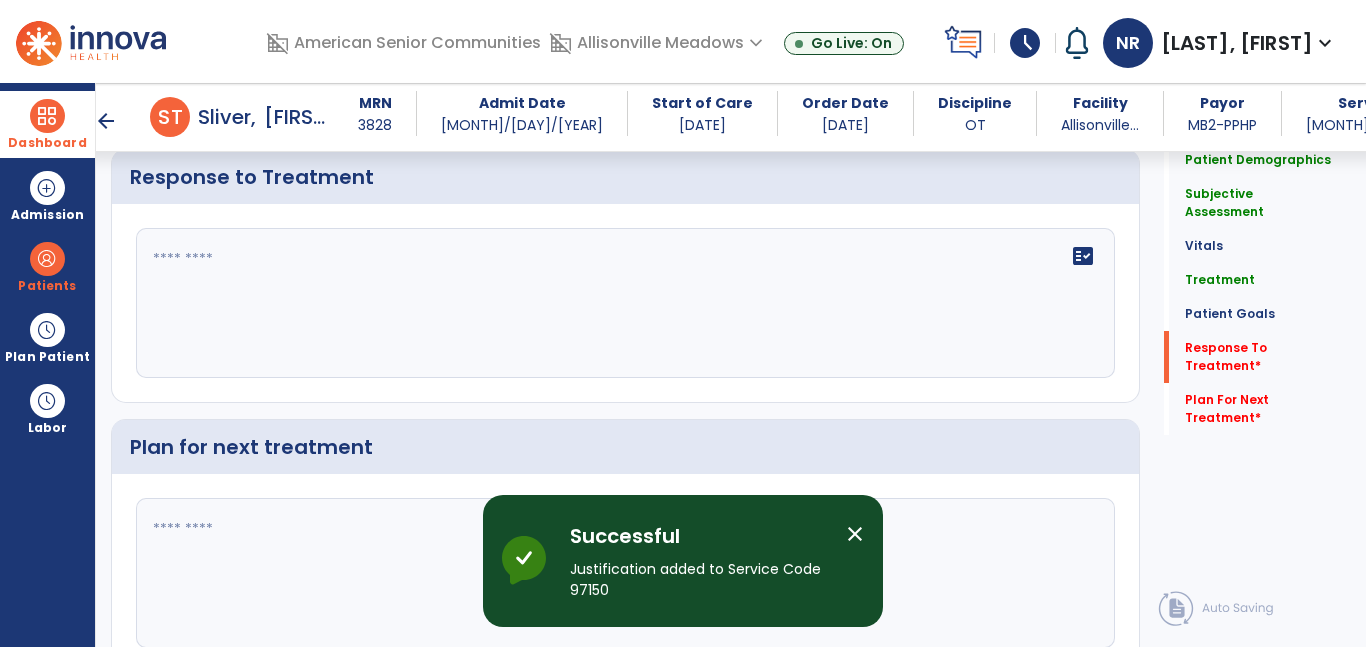 click on "fact_check" 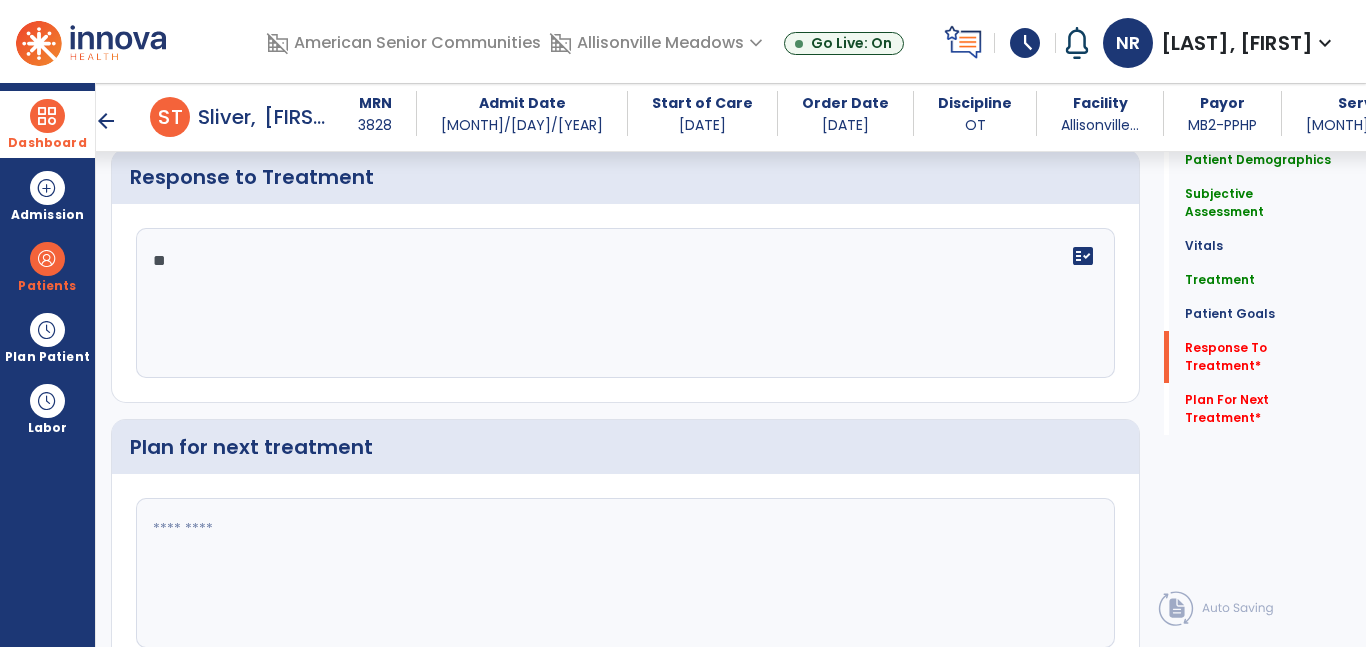 type on "*" 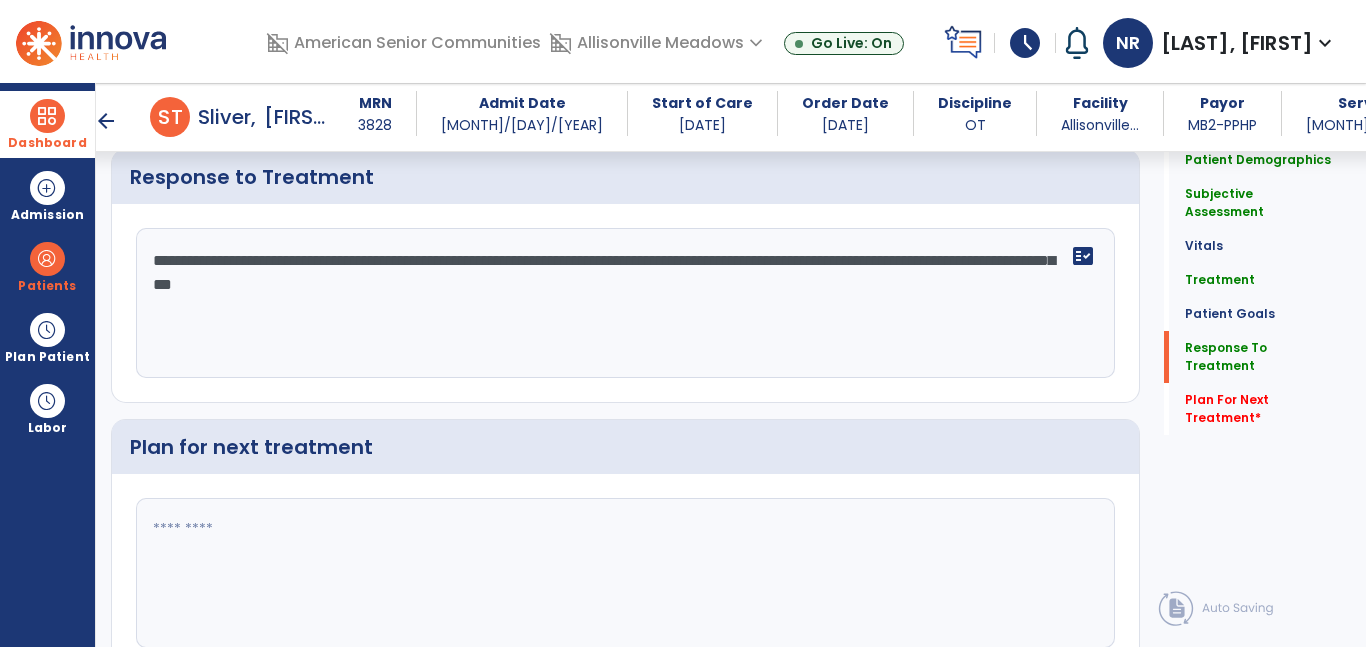scroll, scrollTop: 2454, scrollLeft: 0, axis: vertical 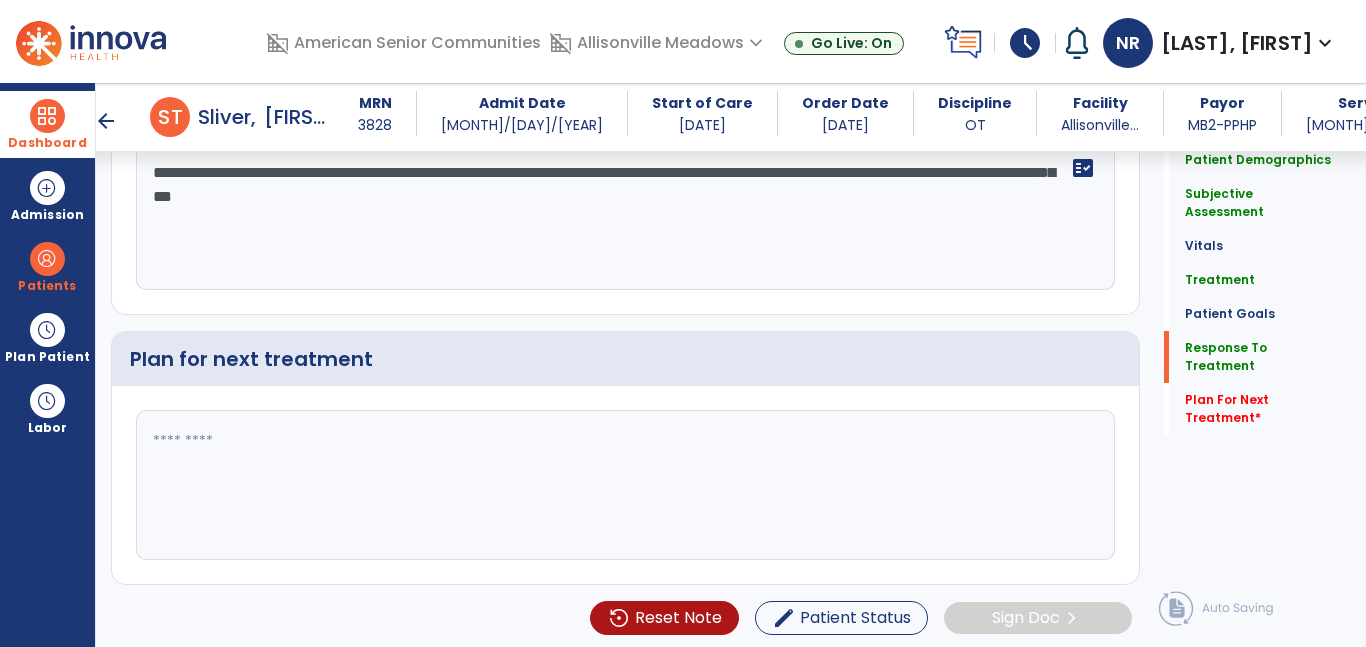 type on "**********" 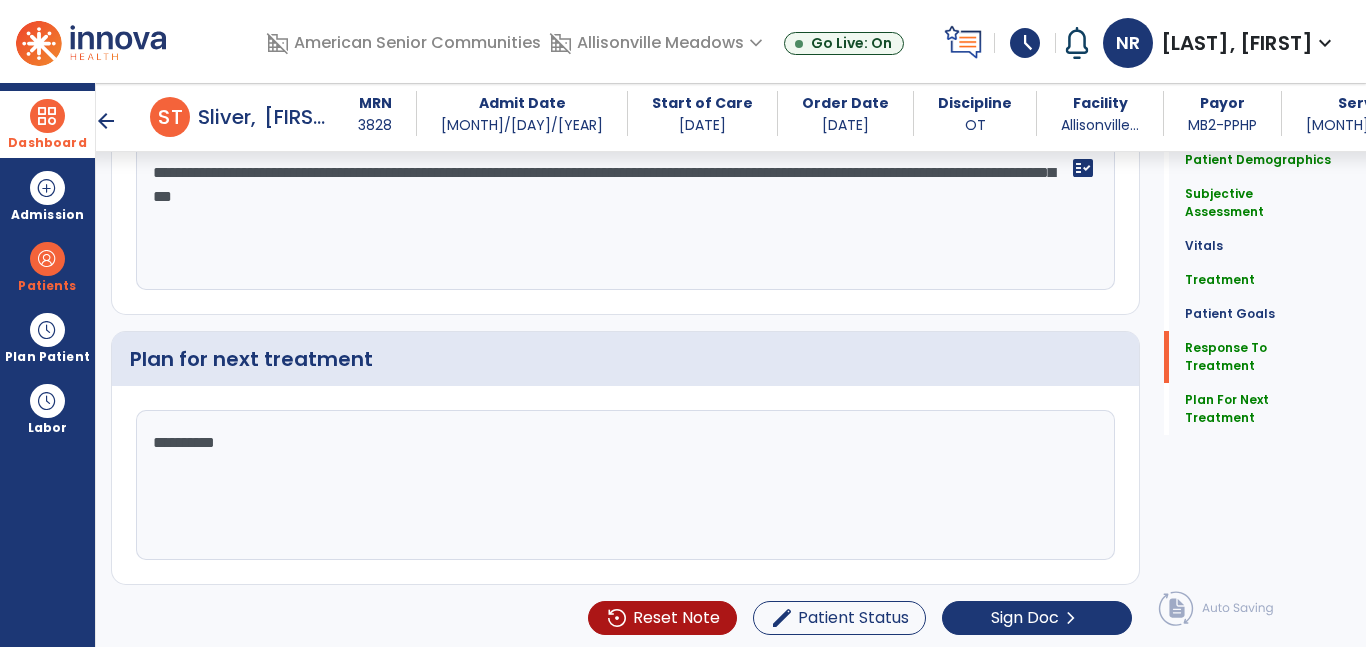 type on "*********" 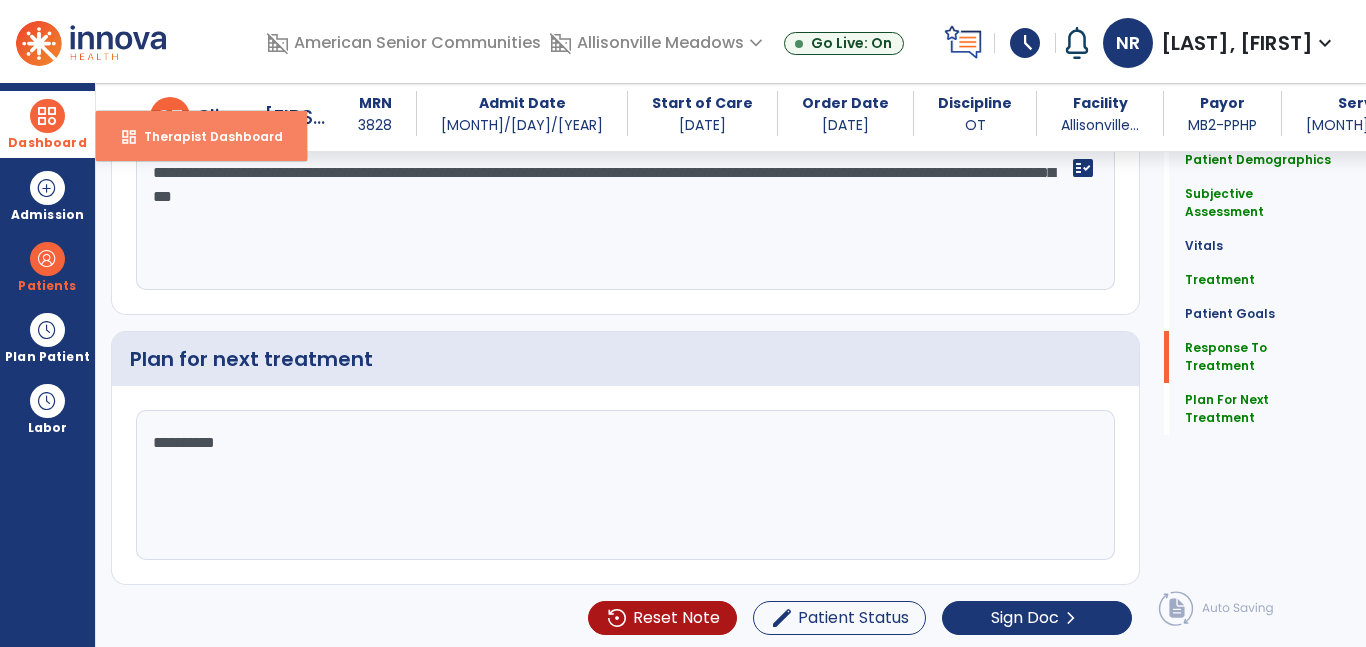 click on "Therapist Dashboard" at bounding box center (205, 136) 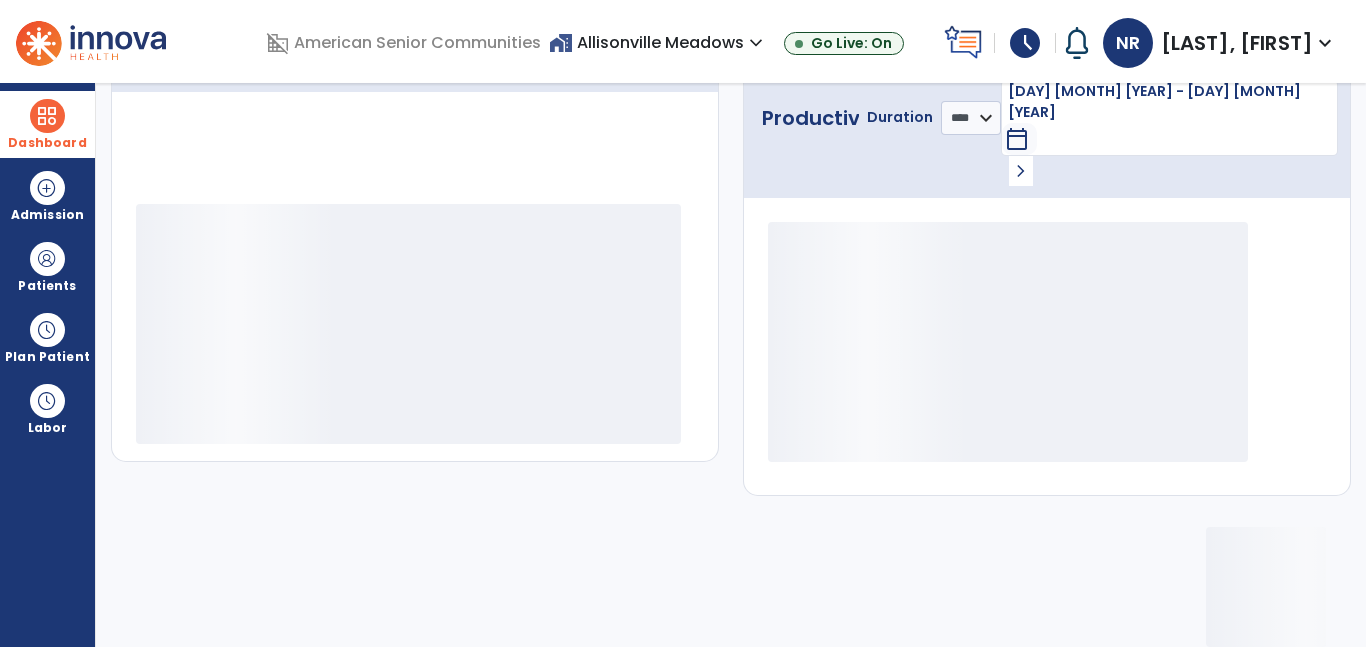 scroll, scrollTop: 230, scrollLeft: 0, axis: vertical 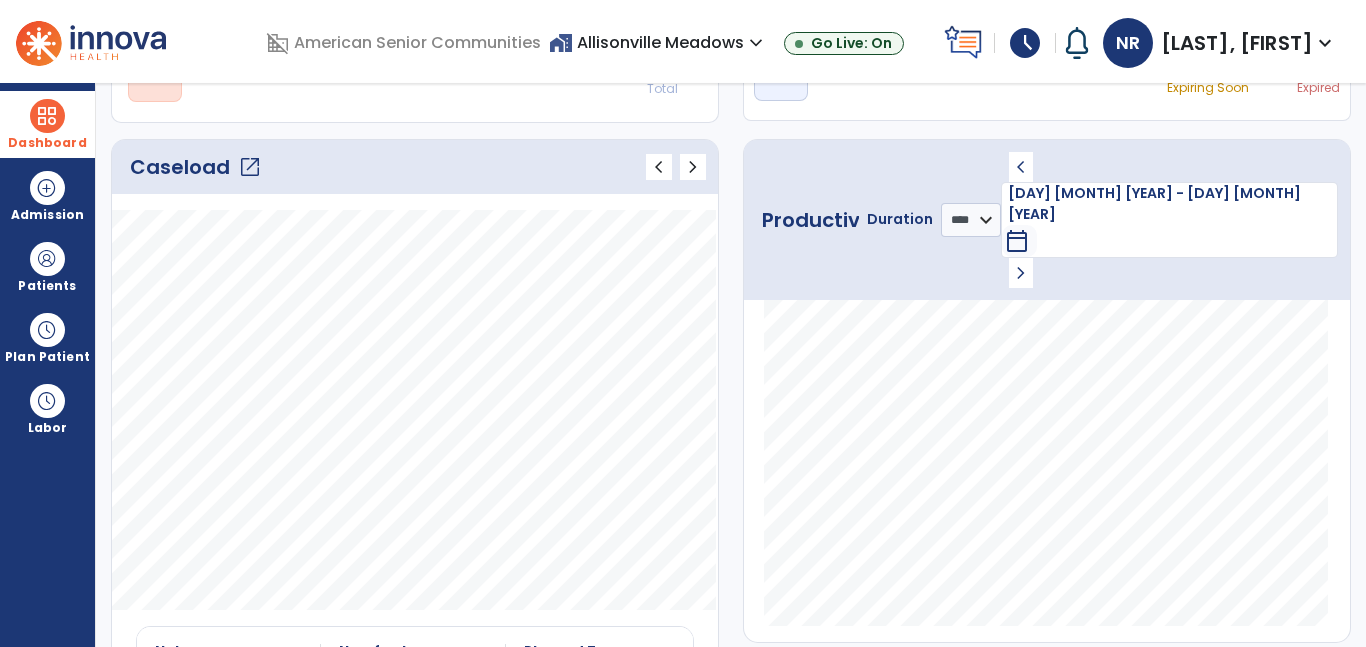 click on "open_in_new" 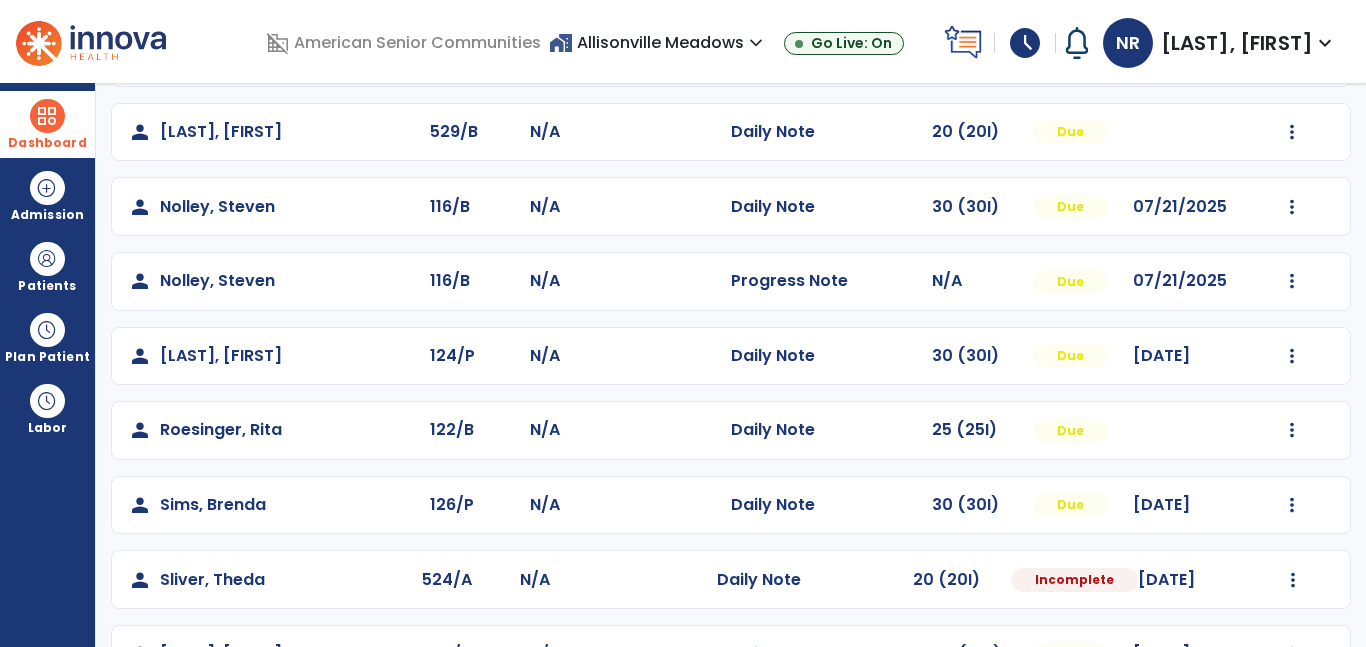 scroll, scrollTop: 1110, scrollLeft: 0, axis: vertical 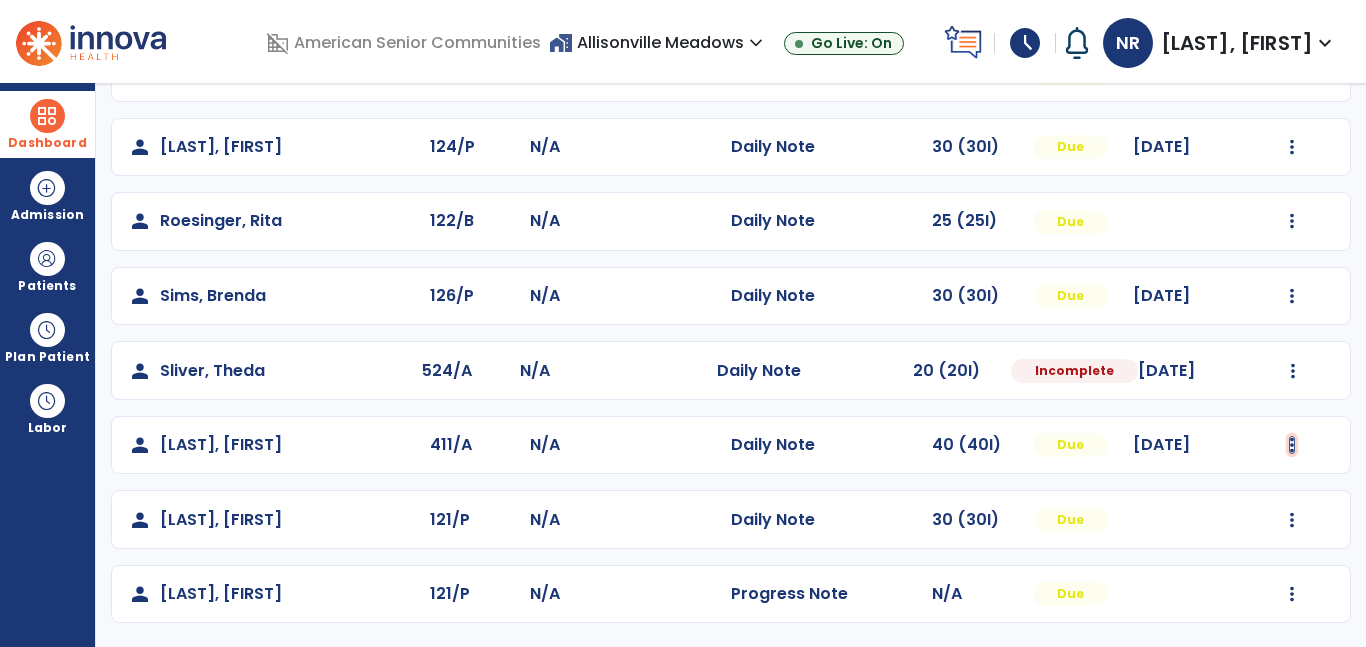click at bounding box center [1292, -748] 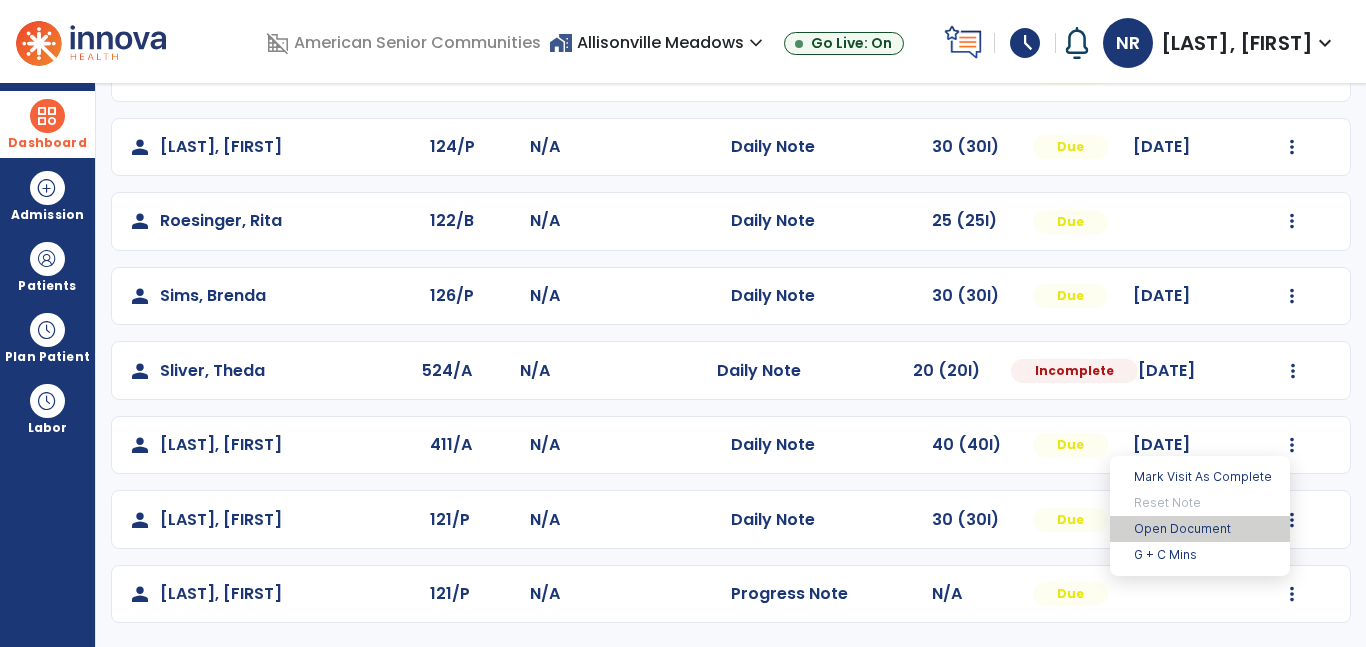 click on "Open Document" at bounding box center [1200, 529] 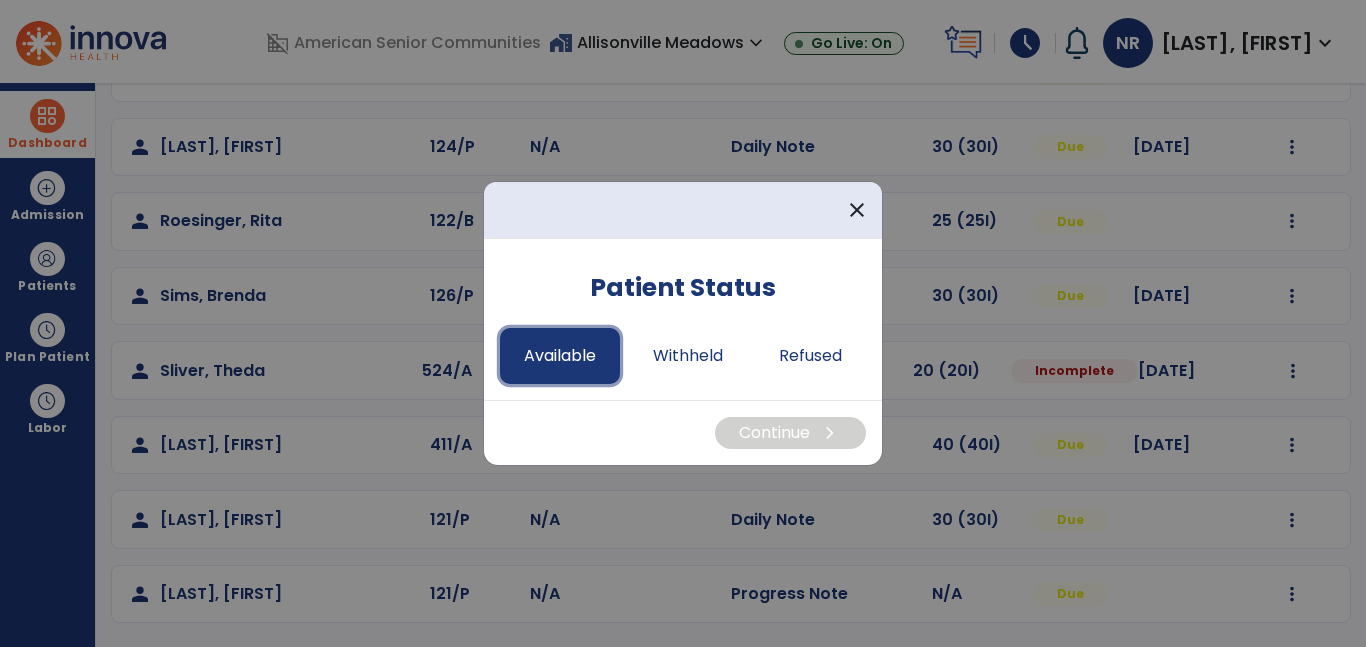 click on "Available" at bounding box center (560, 356) 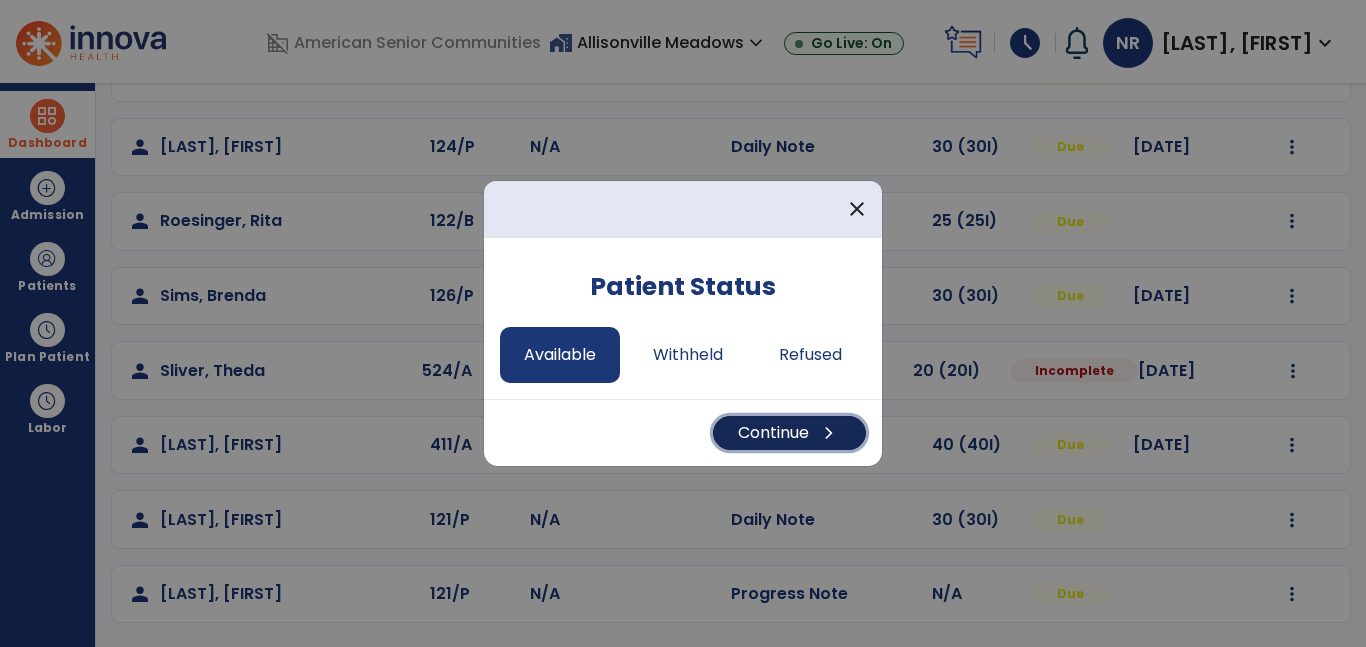 click on "Continue   chevron_right" at bounding box center [789, 433] 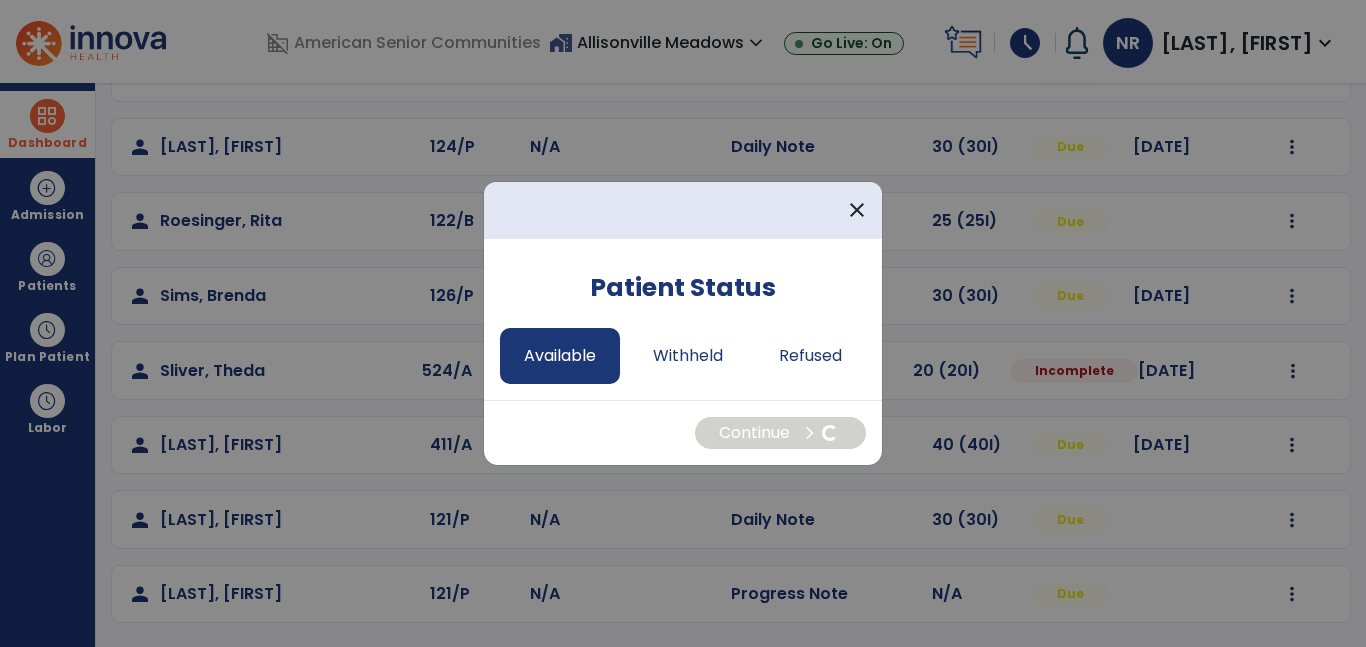 select on "*" 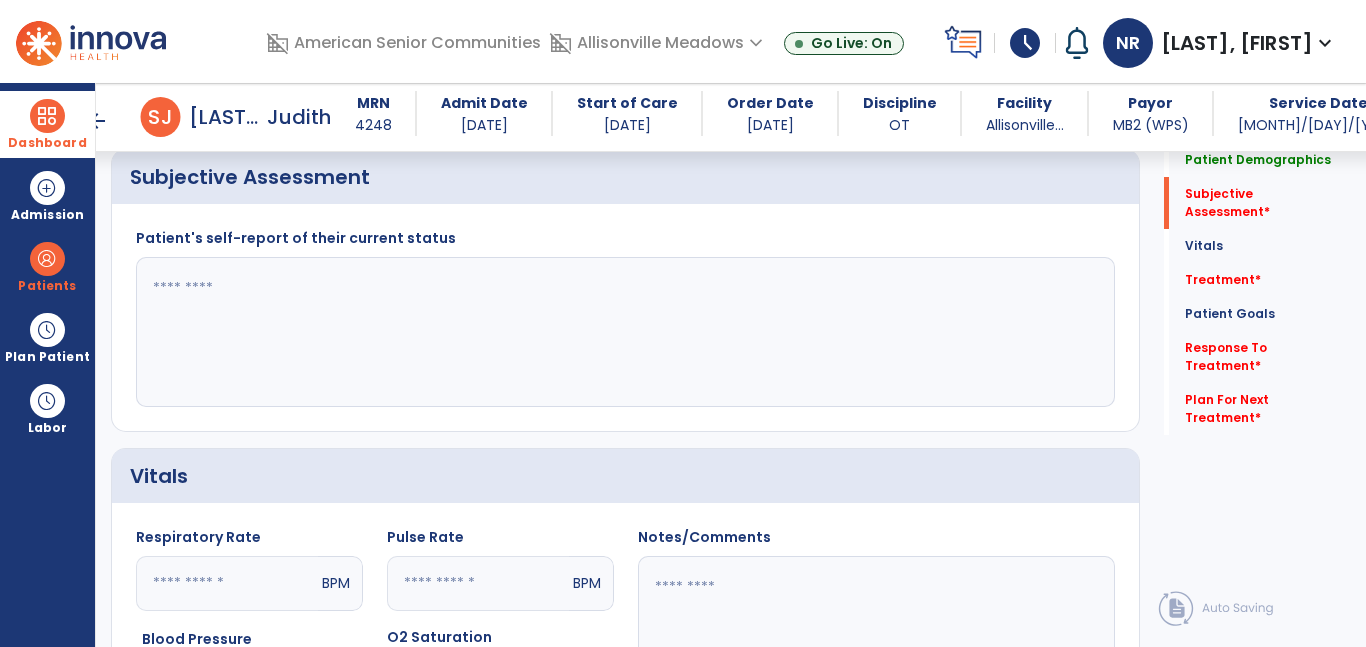 scroll, scrollTop: 479, scrollLeft: 0, axis: vertical 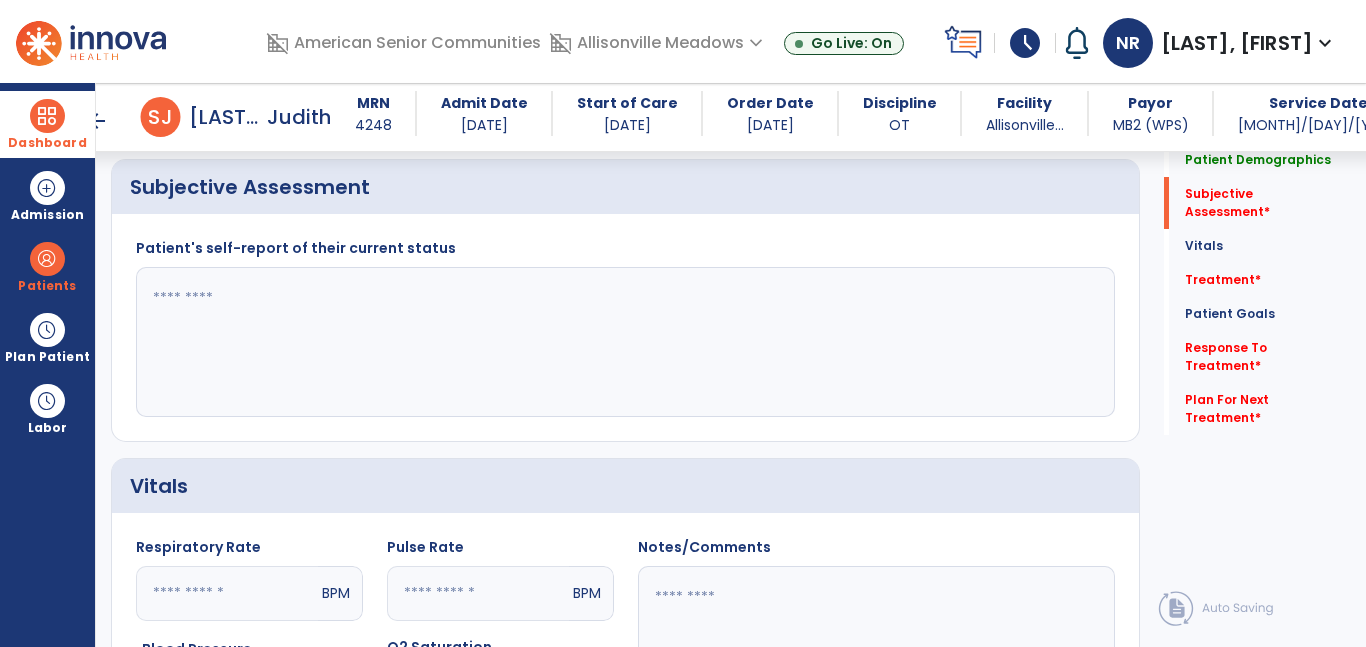 click 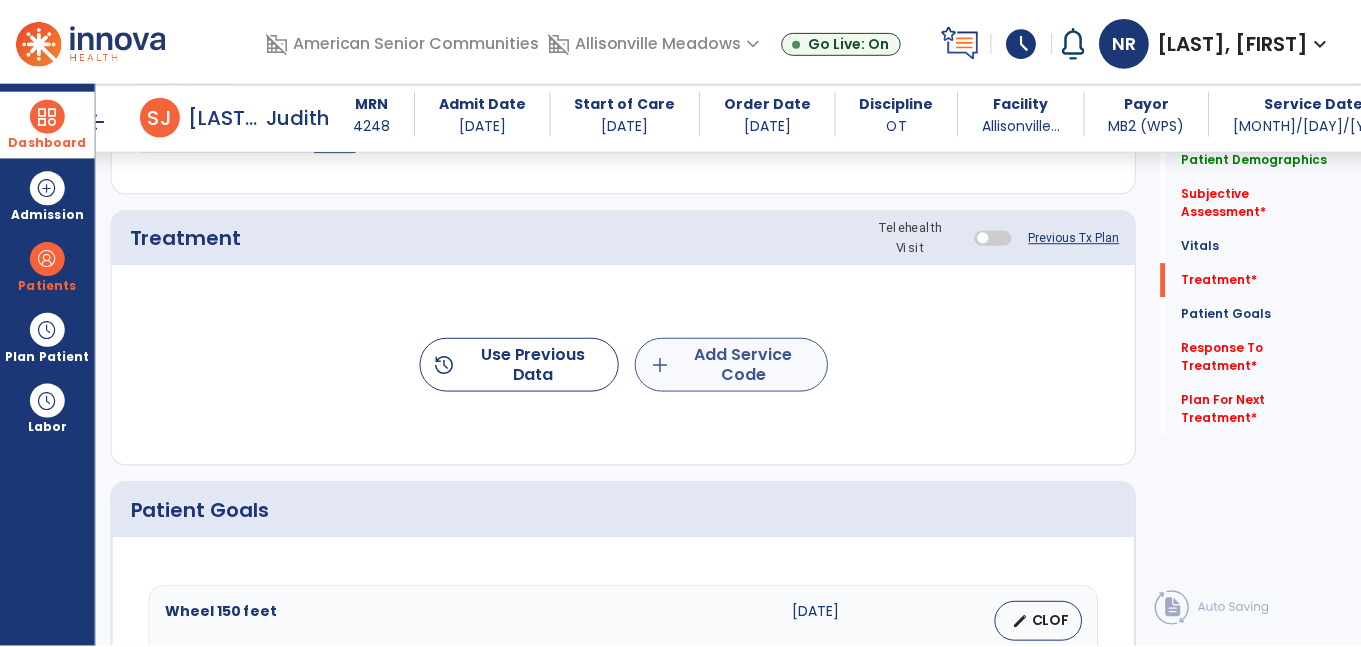scroll, scrollTop: 1151, scrollLeft: 0, axis: vertical 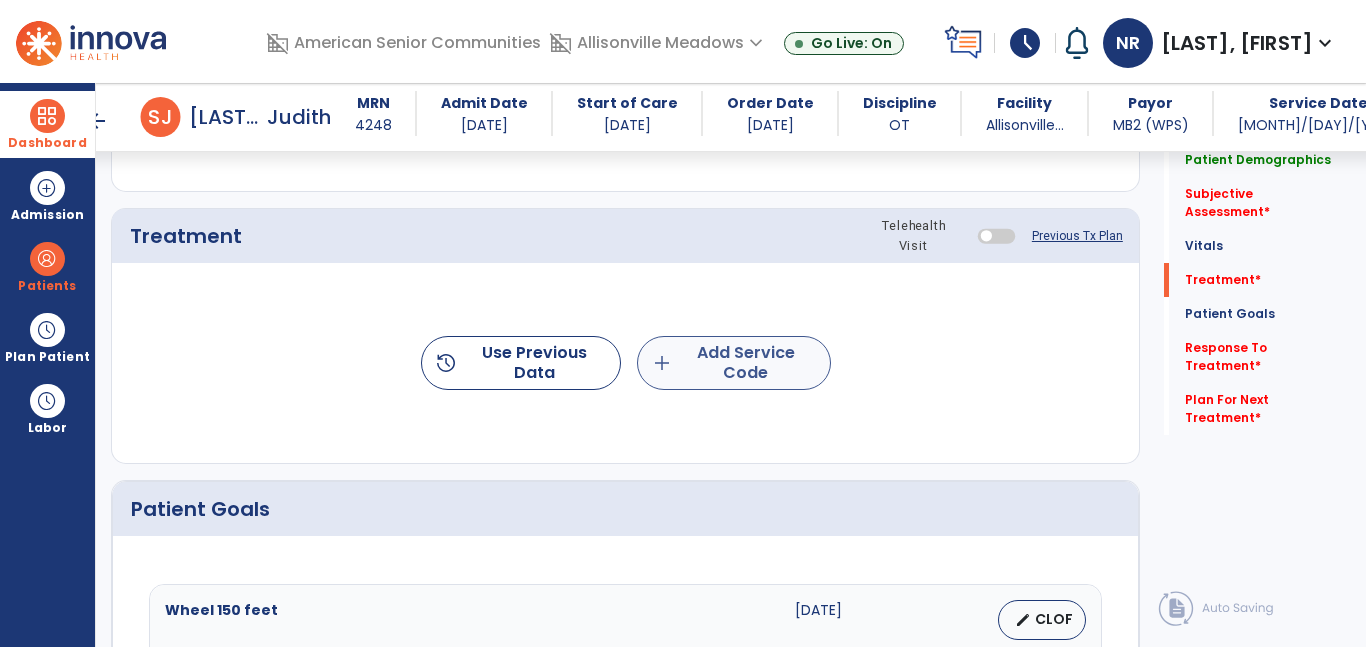 type on "***" 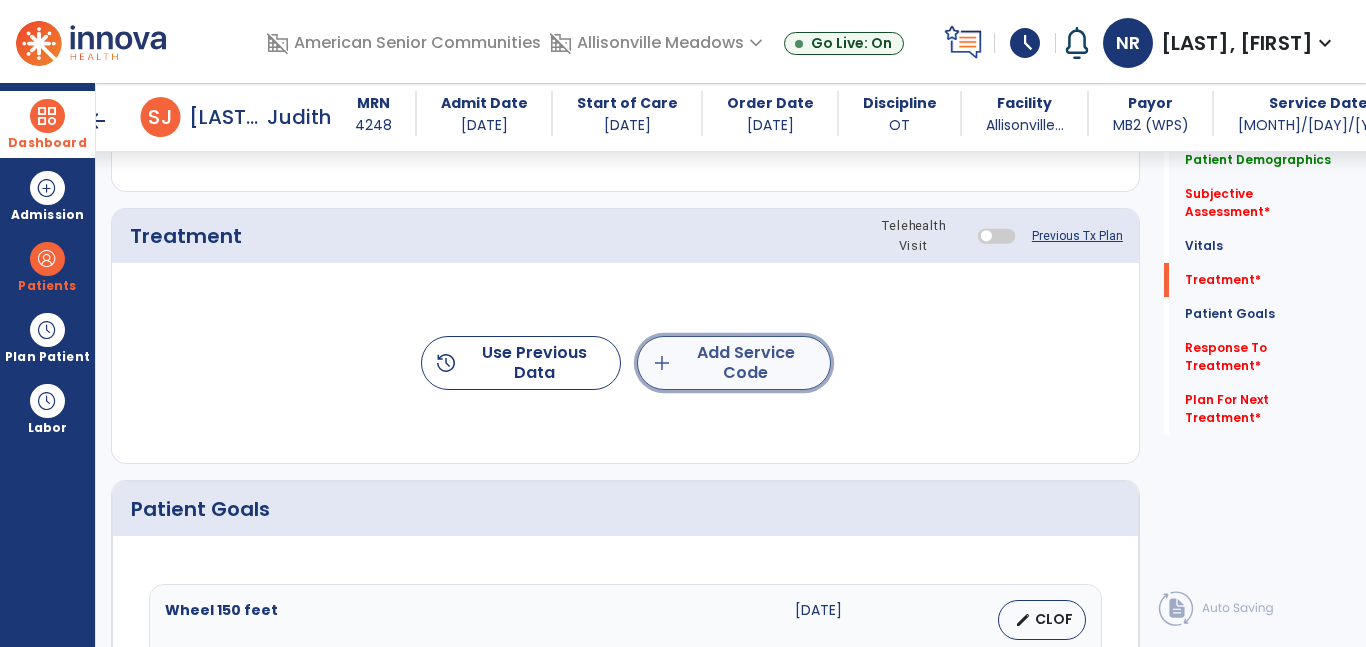 click on "add" 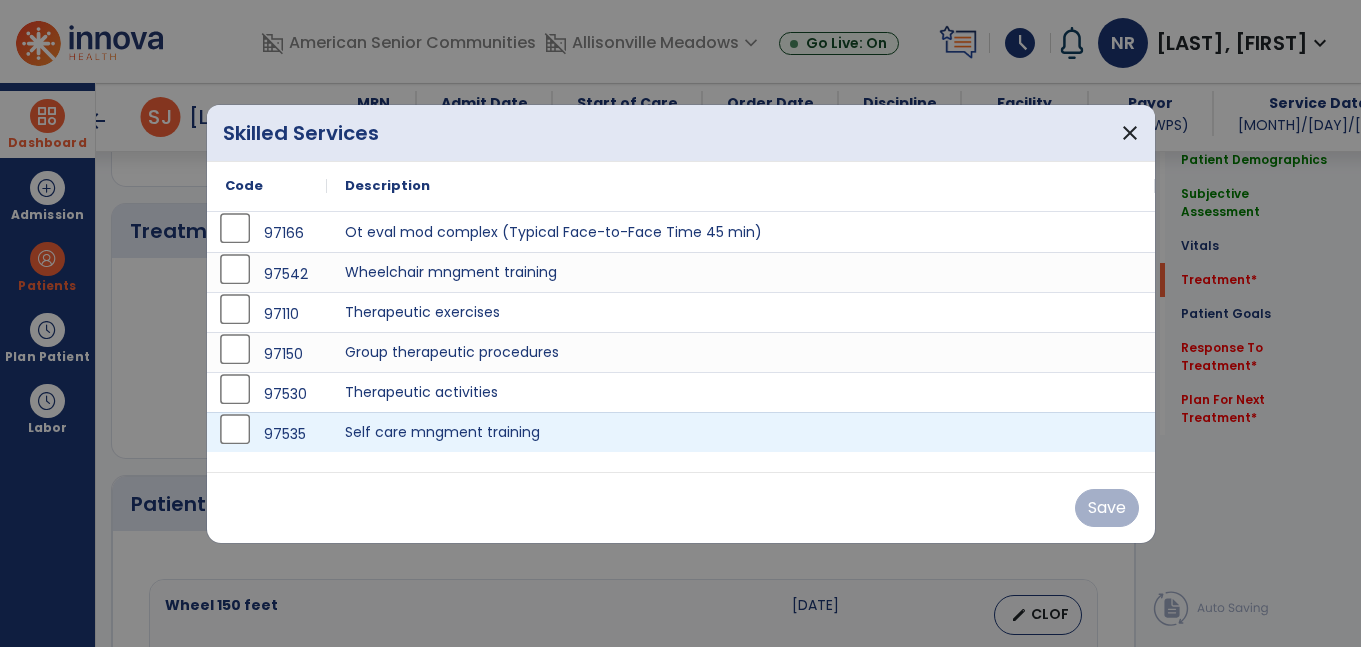 scroll, scrollTop: 1151, scrollLeft: 0, axis: vertical 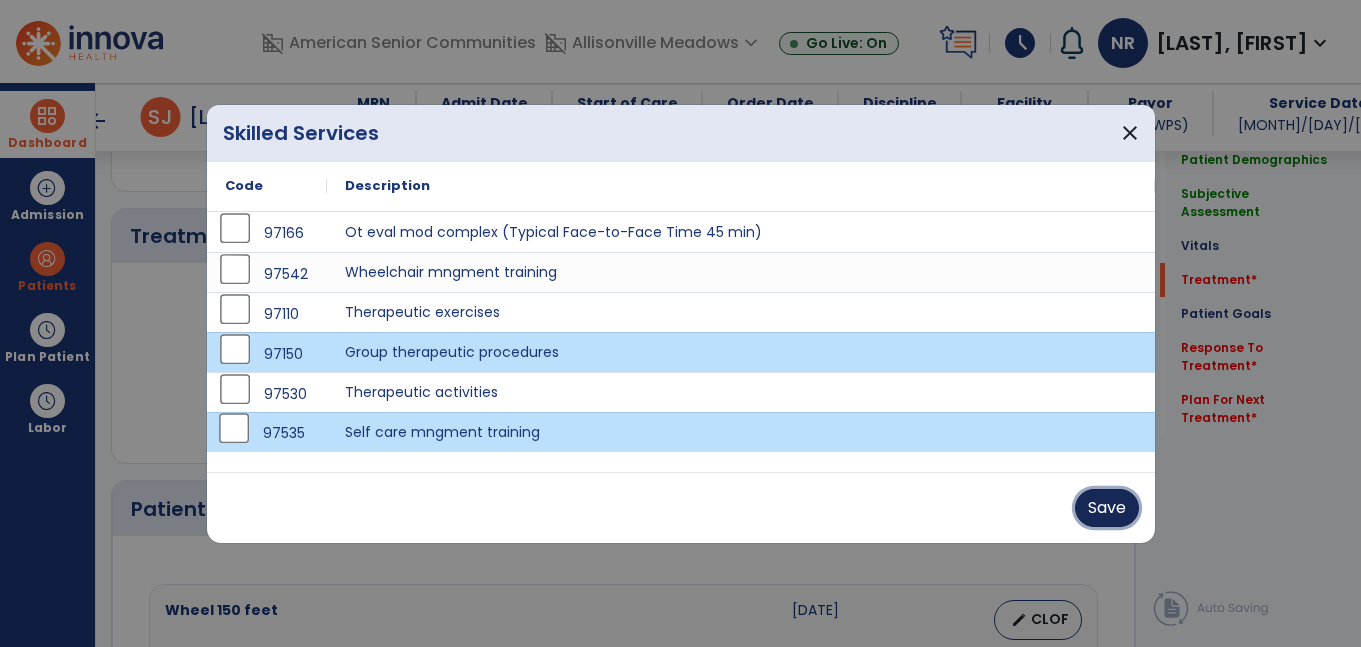 click on "Save" at bounding box center (1107, 508) 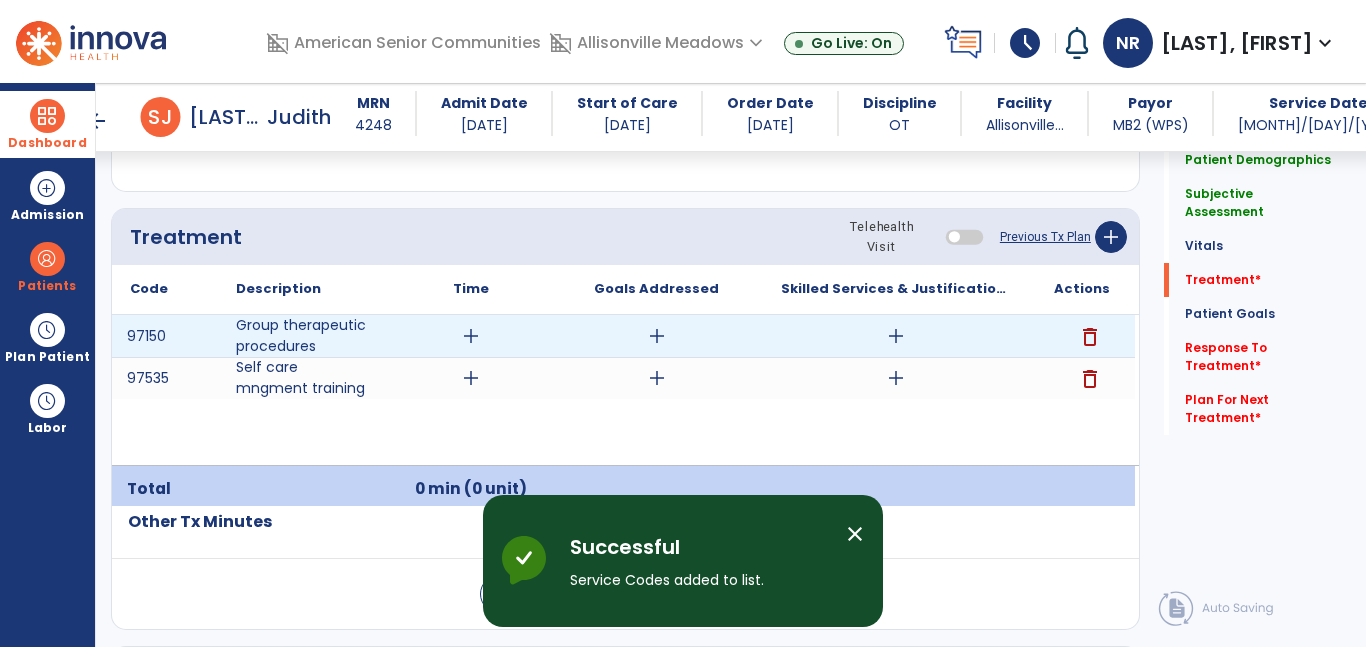 click on "add" at bounding box center (471, 336) 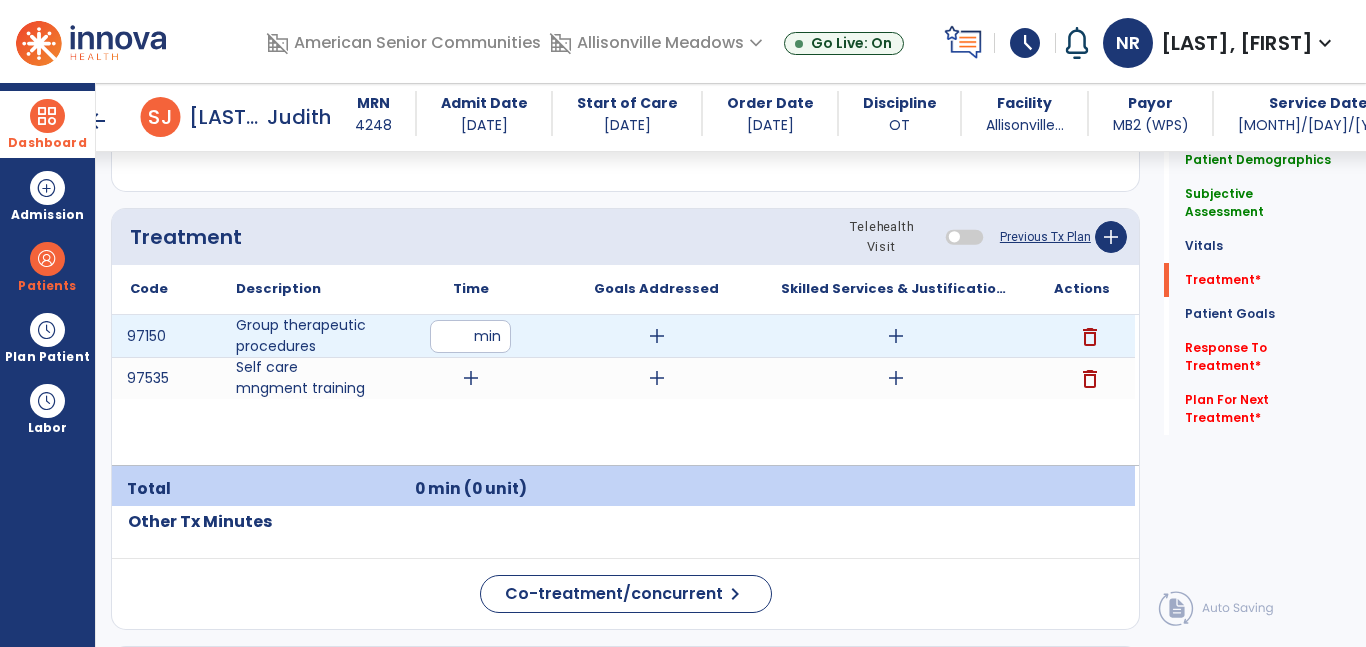 type on "*" 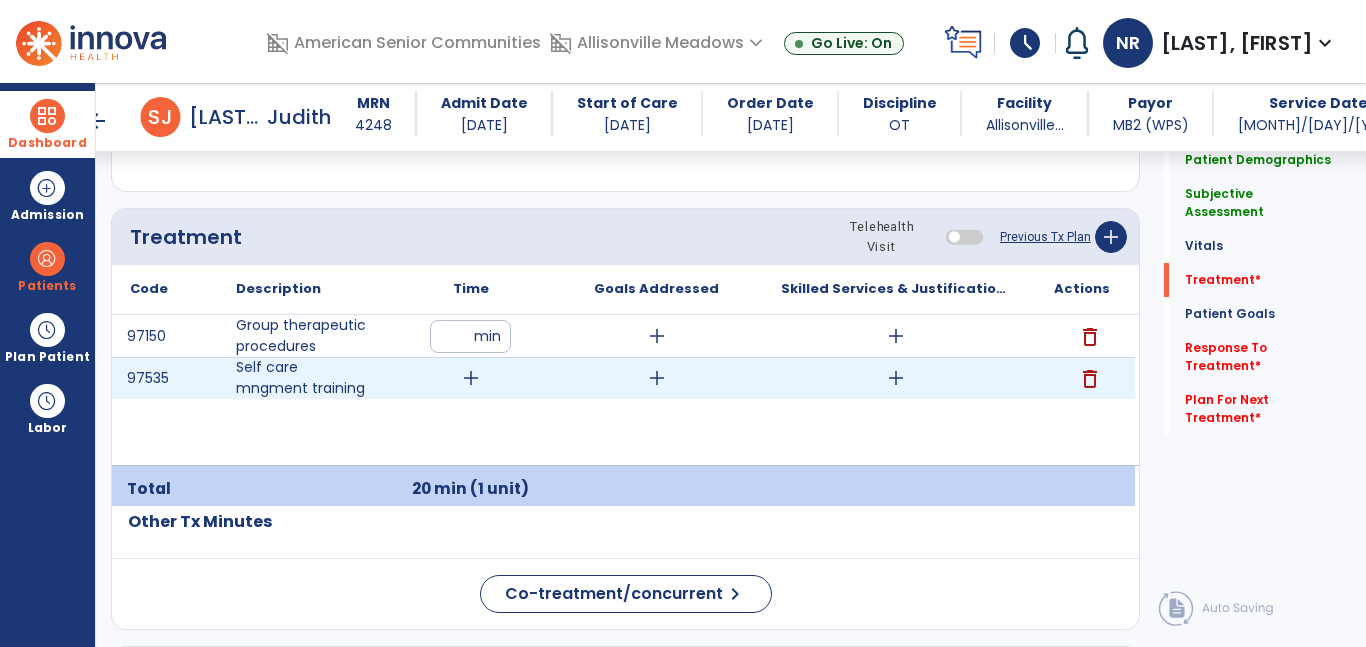 click on "add" at bounding box center (471, 378) 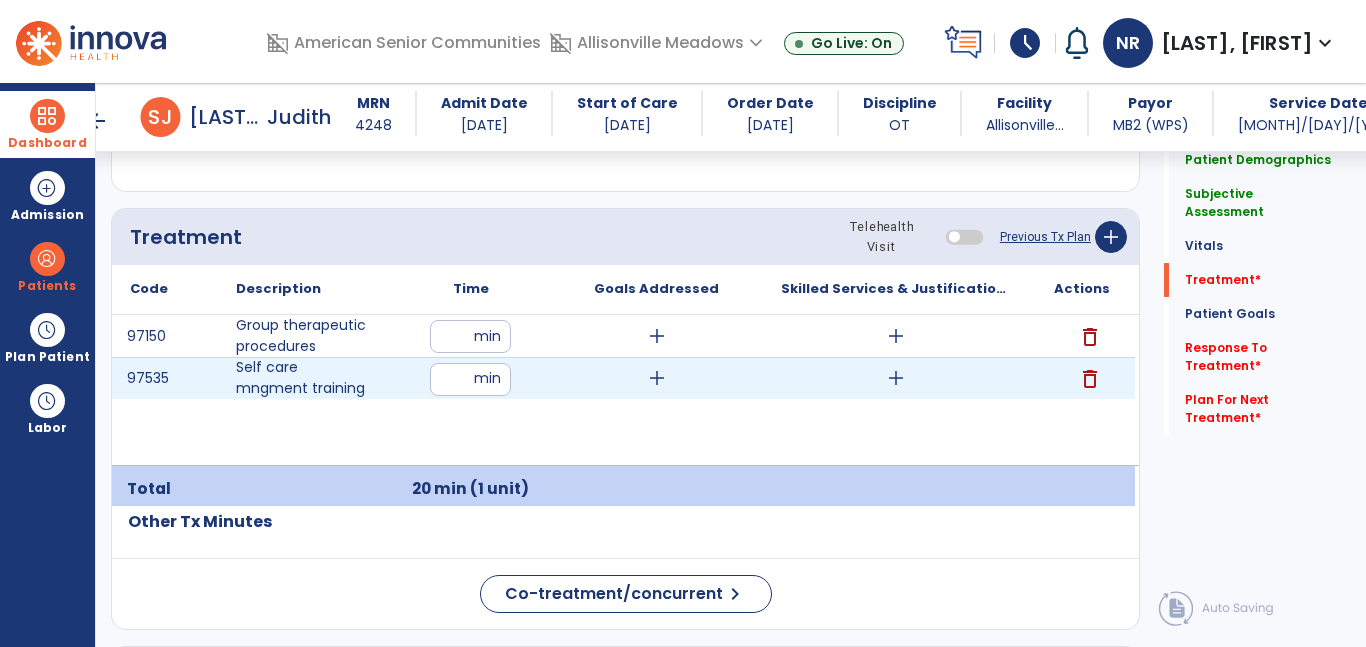 type on "**" 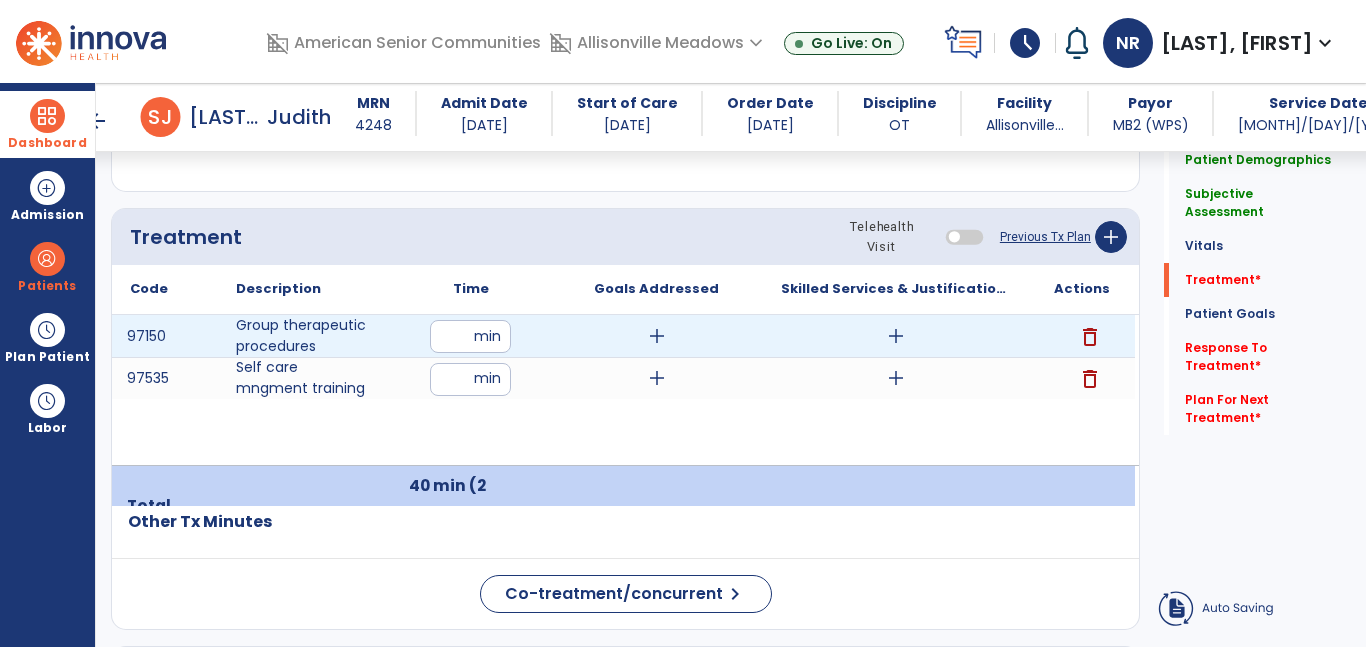 click on "add" at bounding box center [657, 336] 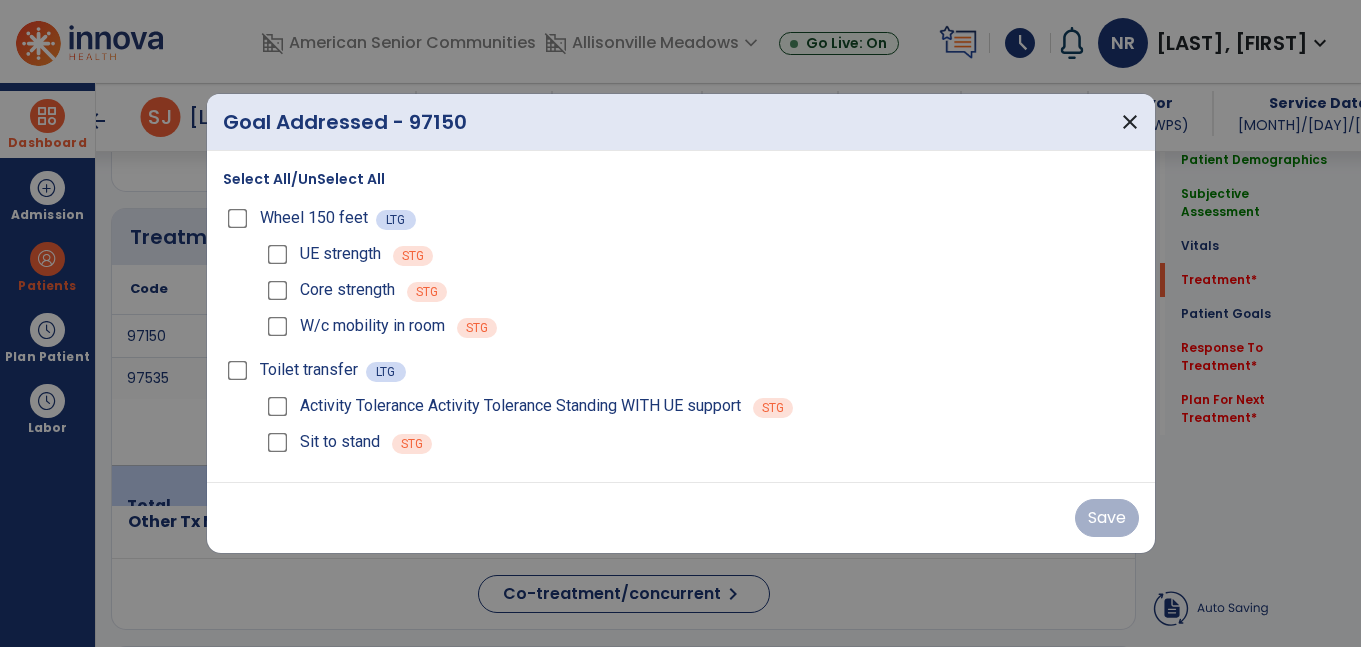 scroll, scrollTop: 1151, scrollLeft: 0, axis: vertical 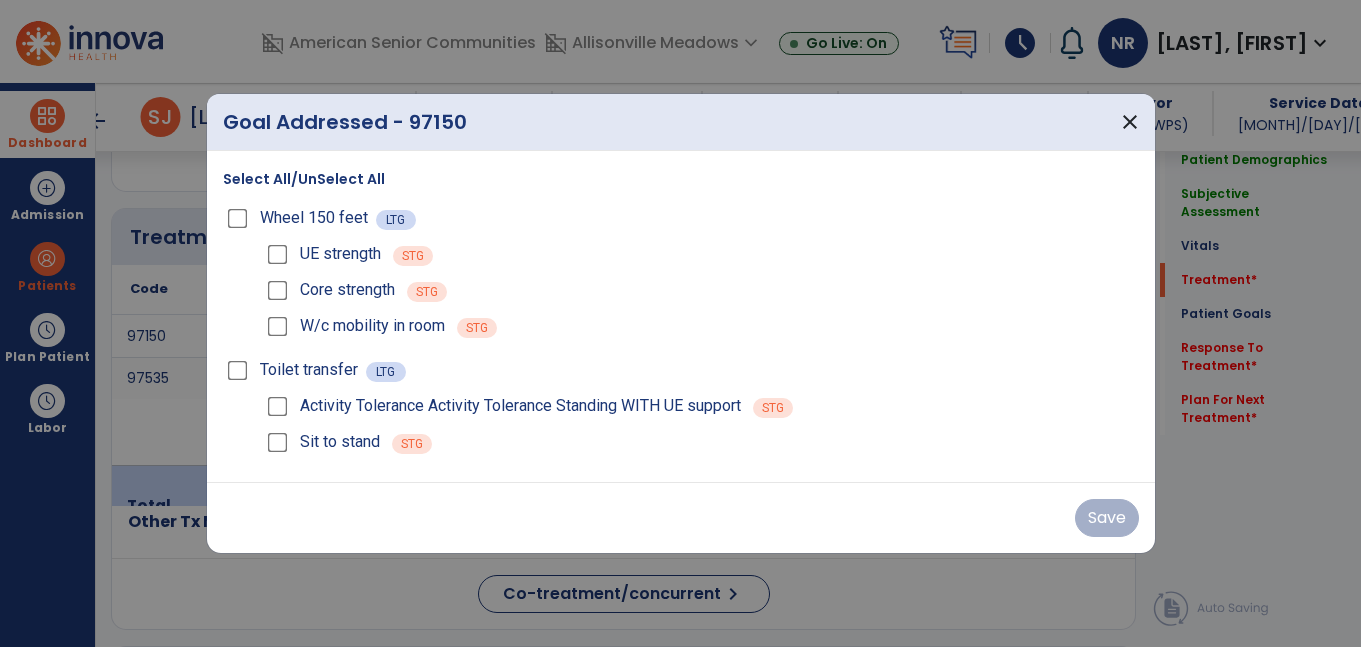 click on "Select All/UnSelect All" at bounding box center [304, 179] 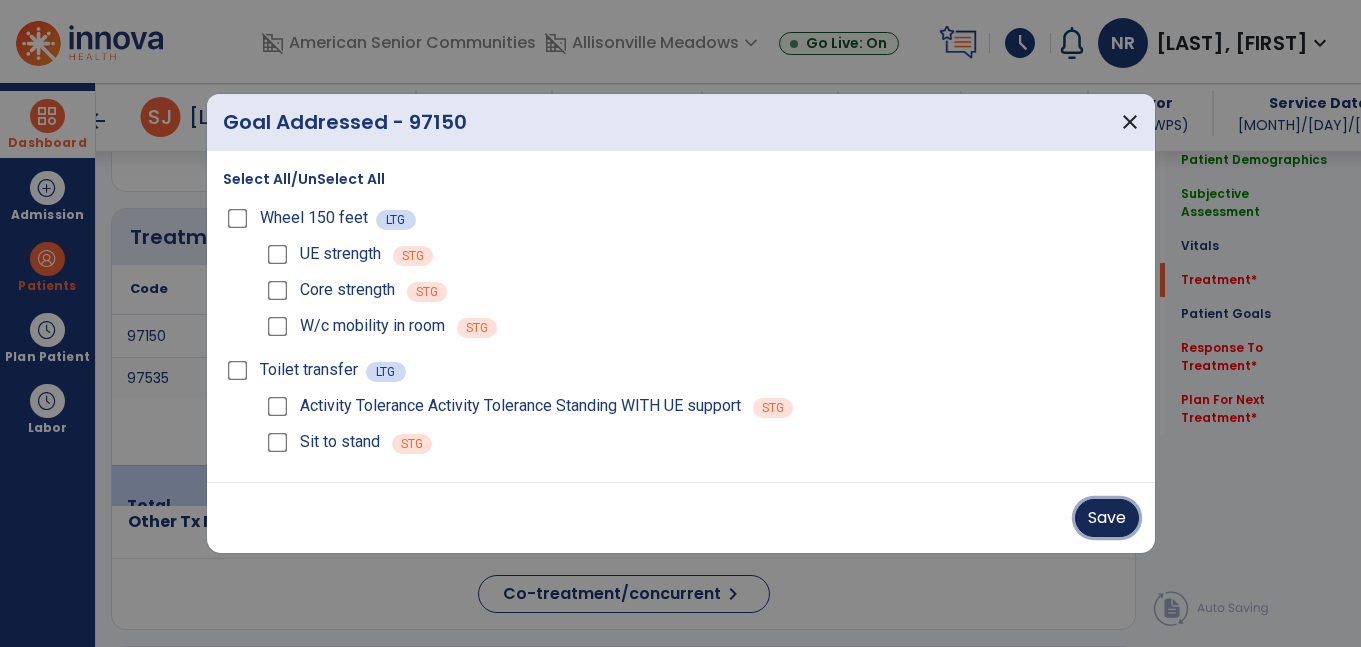 click on "Save" at bounding box center (1107, 518) 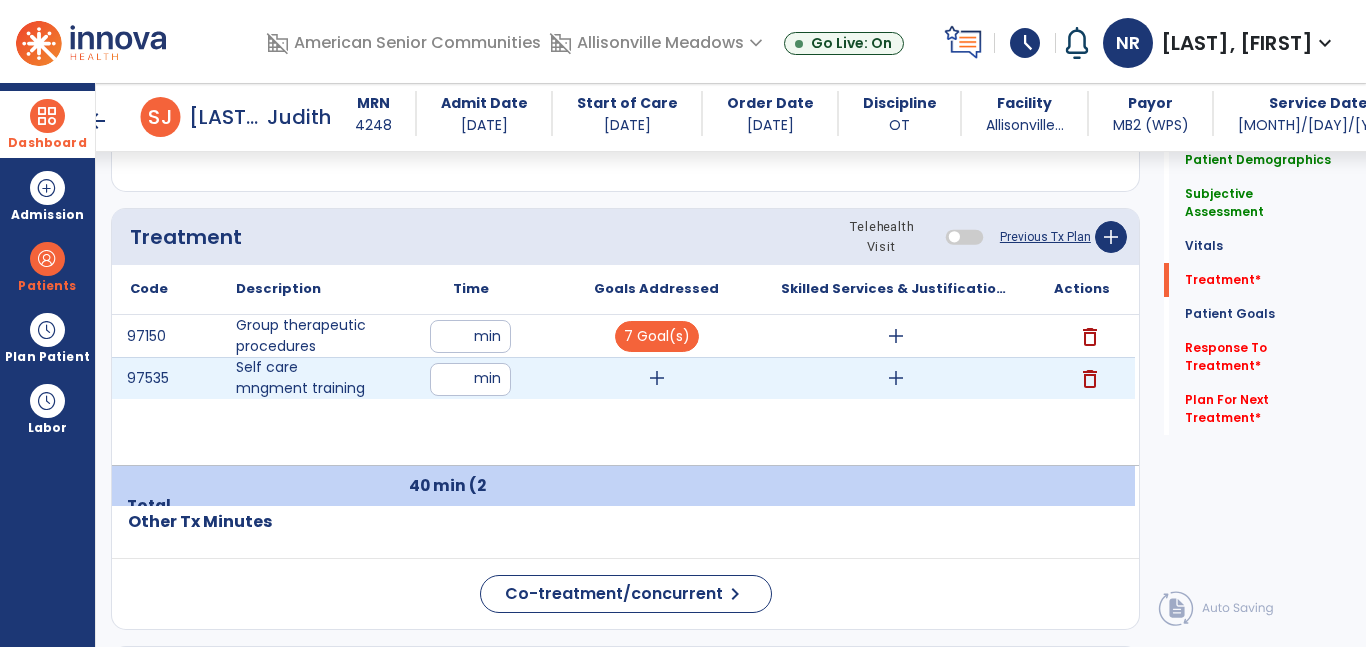 click on "add" at bounding box center [657, 378] 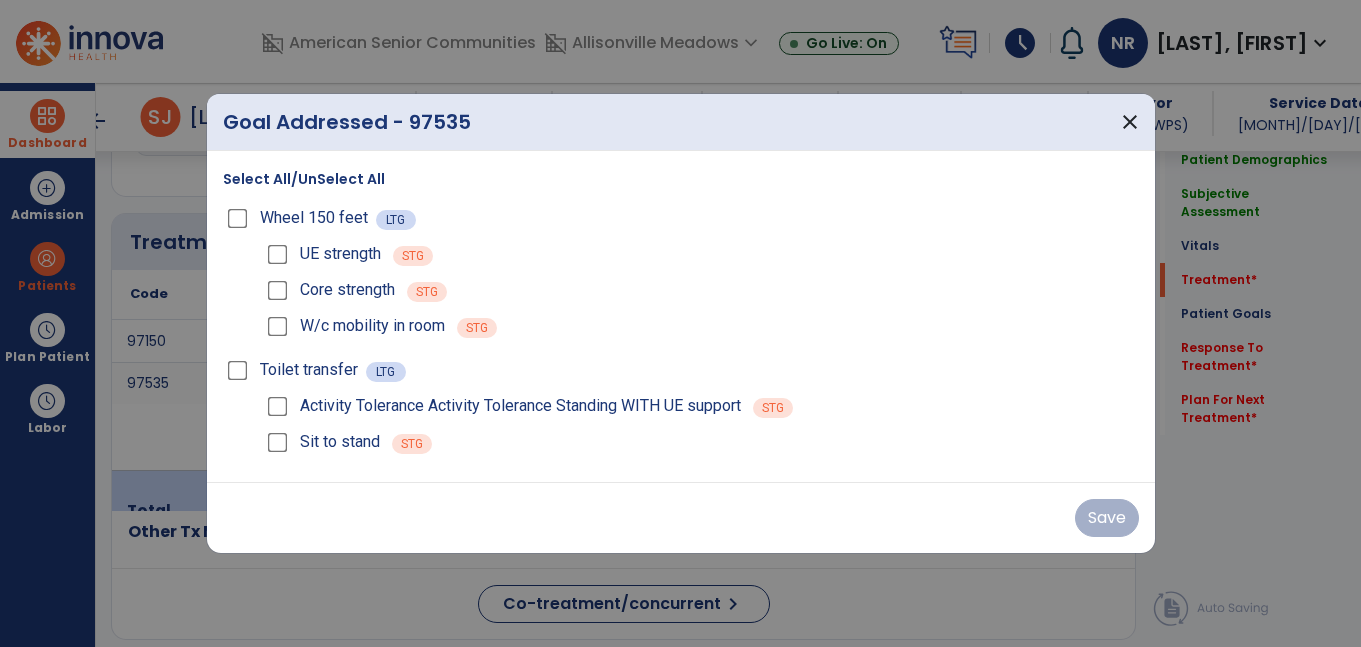 scroll, scrollTop: 1151, scrollLeft: 0, axis: vertical 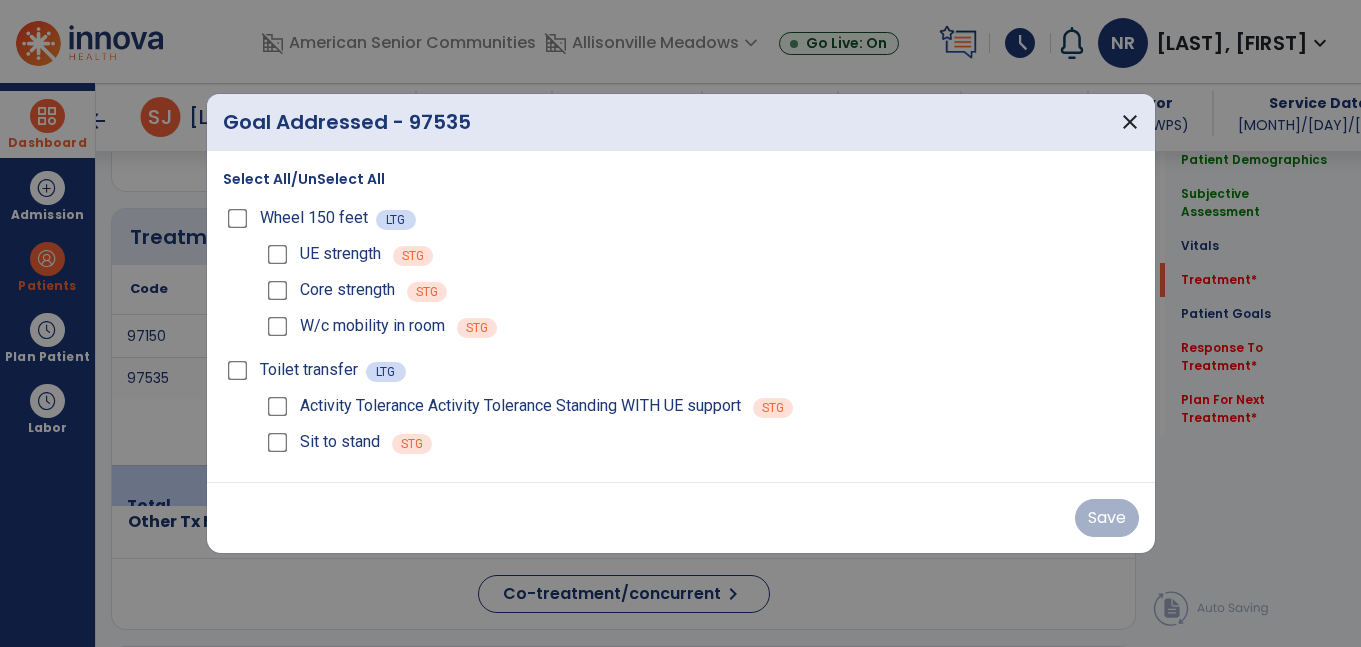 click on "Select All/UnSelect All" at bounding box center (304, 179) 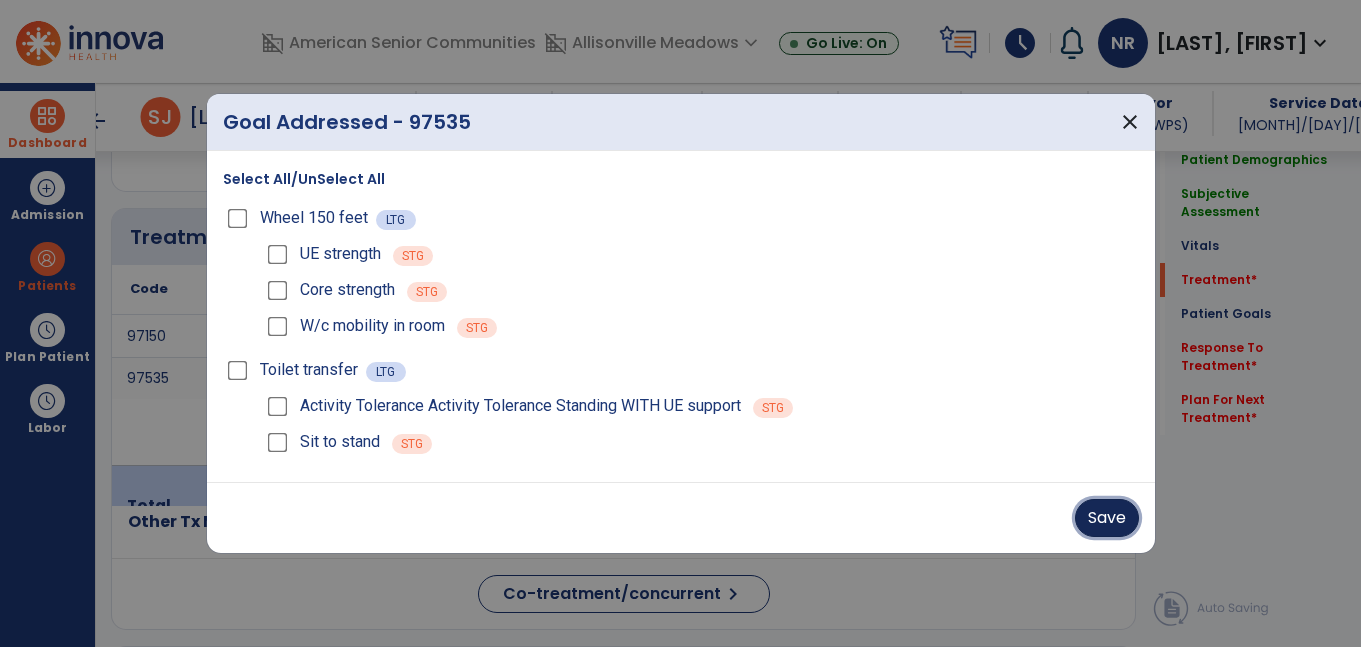 click on "Save" at bounding box center [1107, 518] 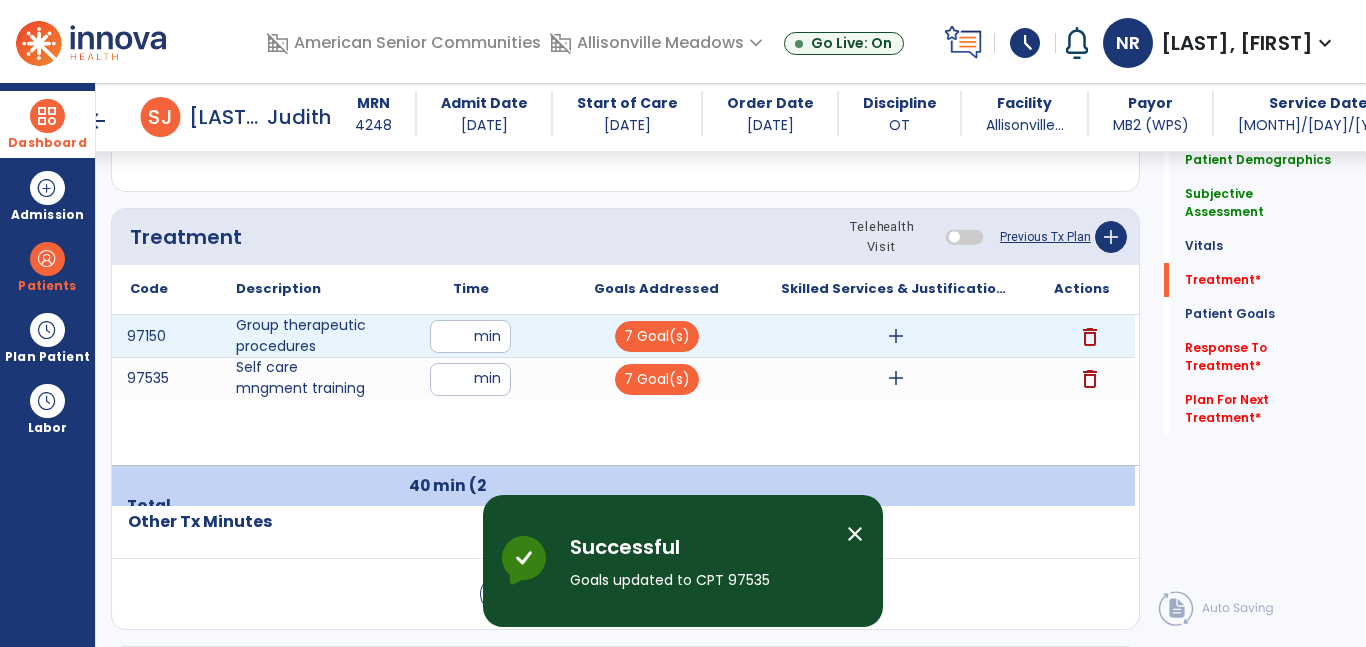 click on "add" at bounding box center (896, 336) 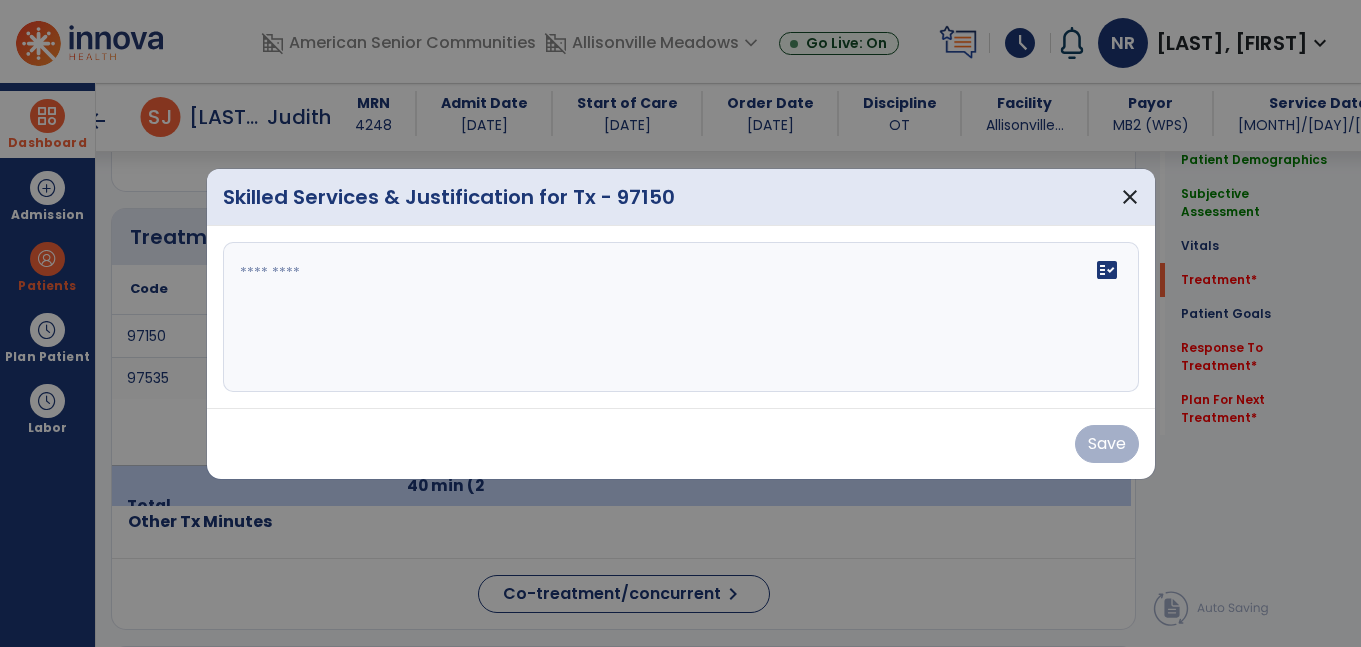 scroll, scrollTop: 1151, scrollLeft: 0, axis: vertical 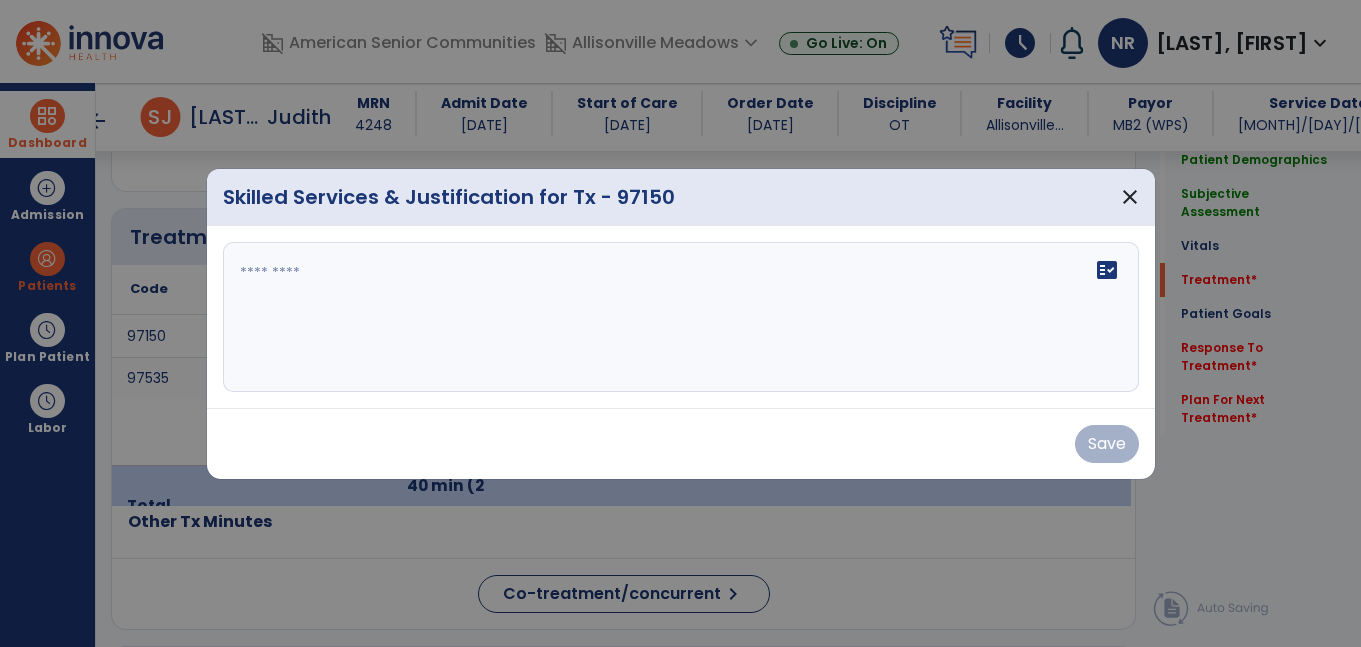click on "fact_check" at bounding box center [681, 317] 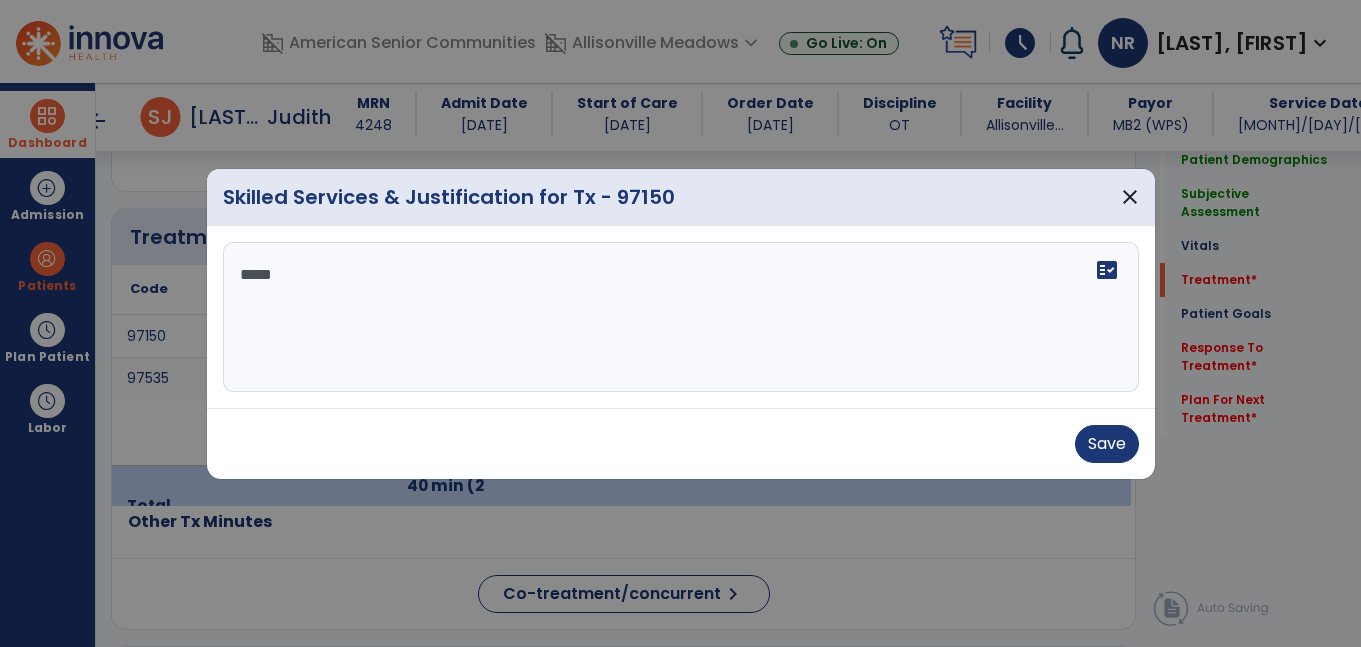 scroll, scrollTop: 0, scrollLeft: 0, axis: both 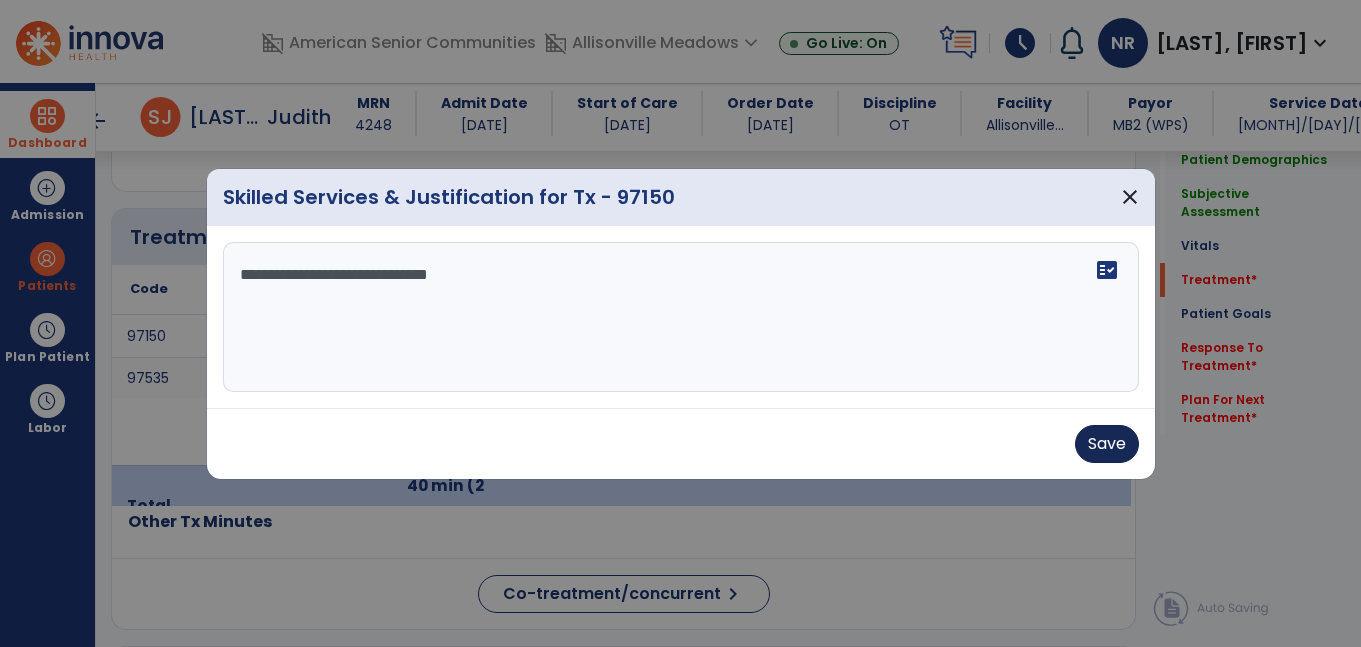 type on "**********" 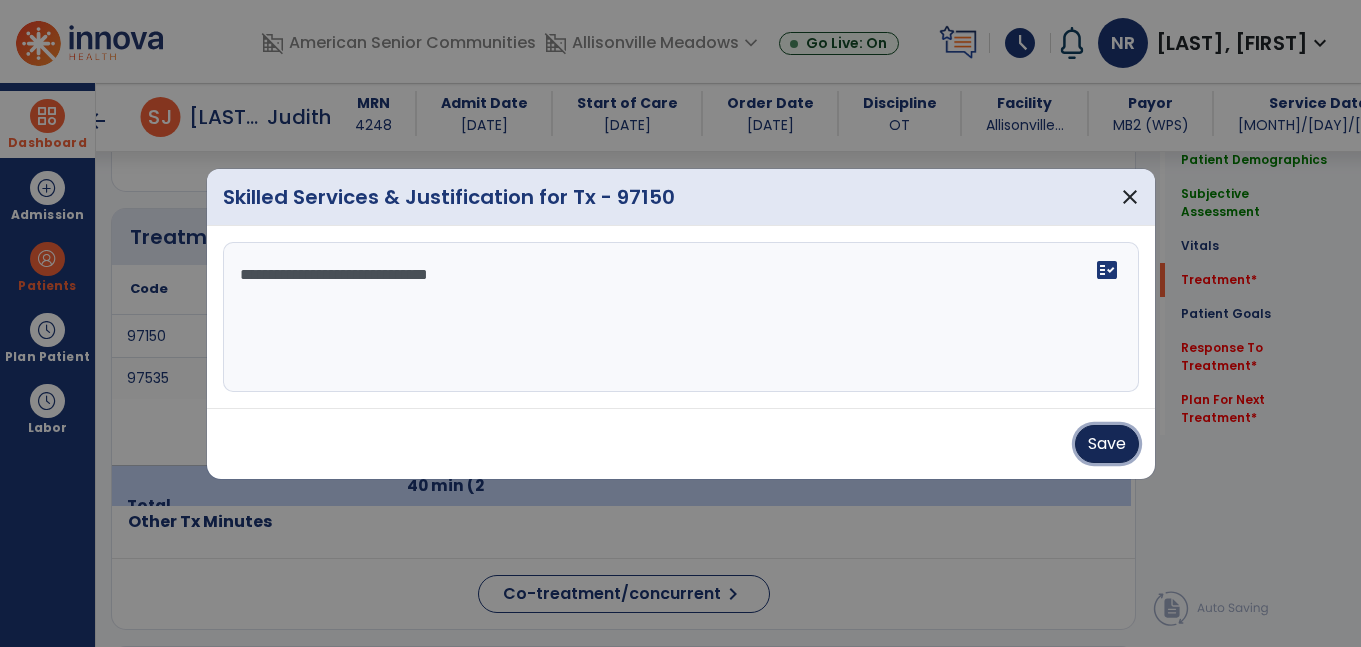click on "Save" at bounding box center [1107, 444] 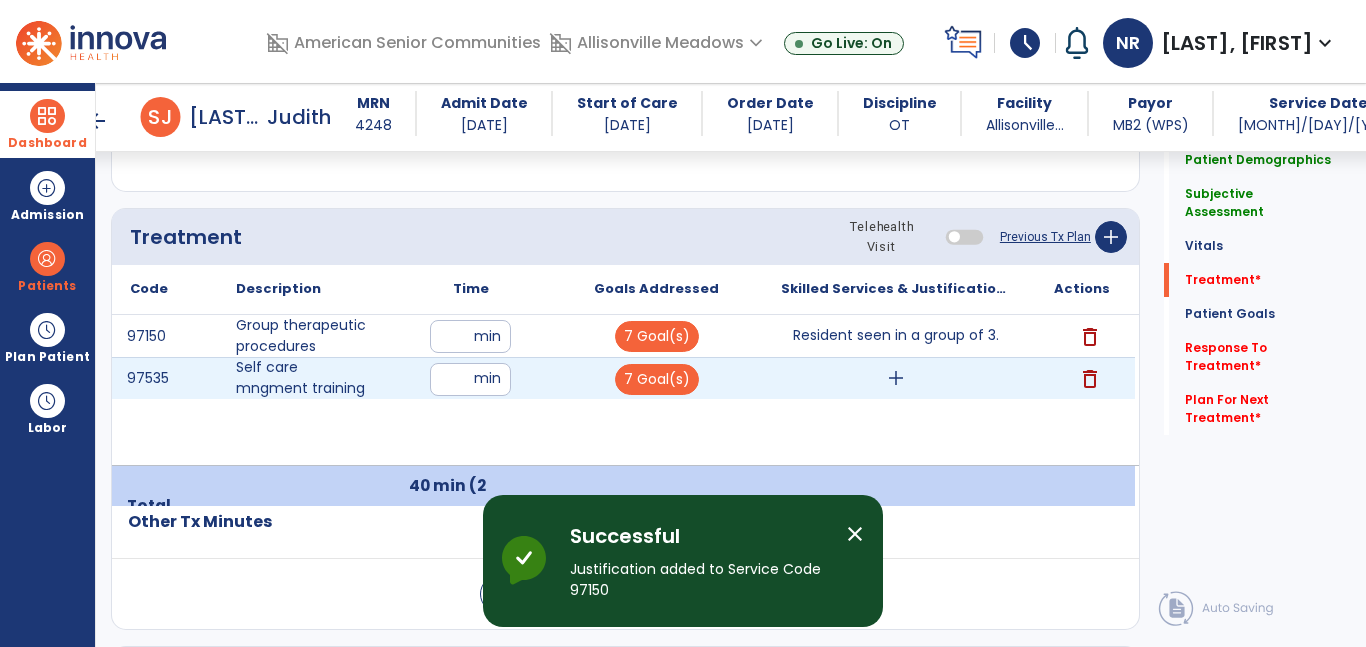 click on "add" at bounding box center (896, 378) 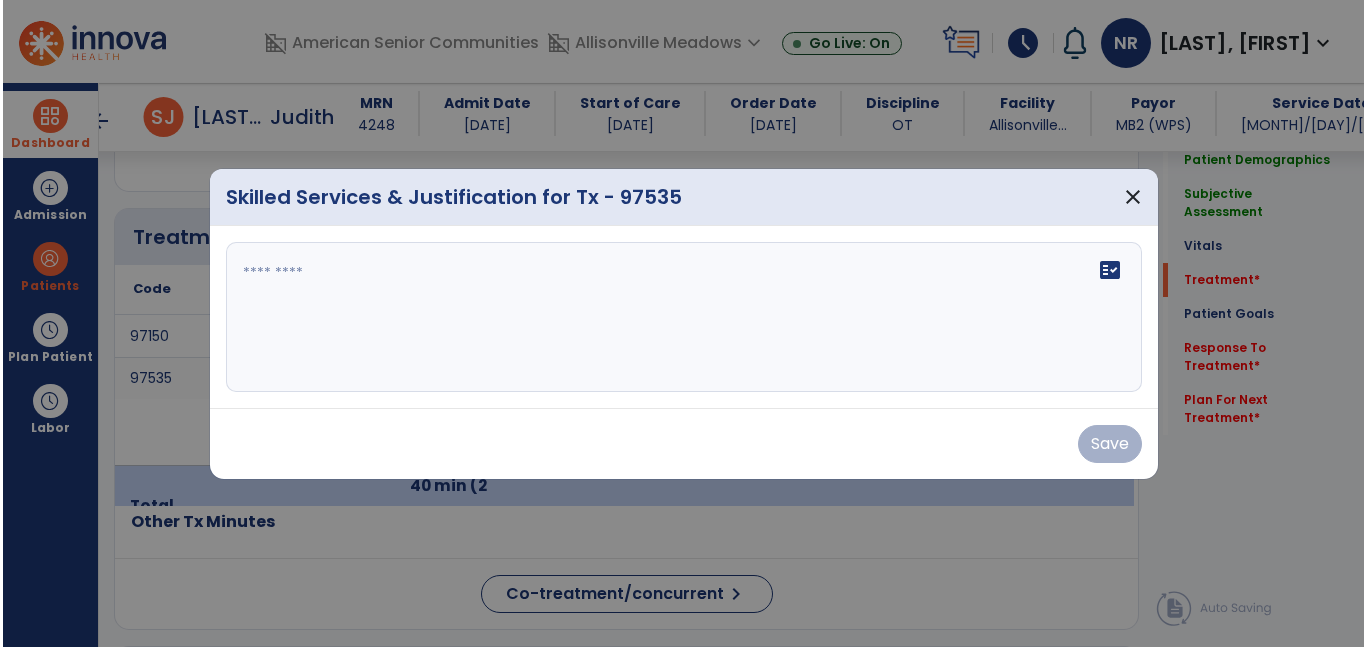 scroll, scrollTop: 1151, scrollLeft: 0, axis: vertical 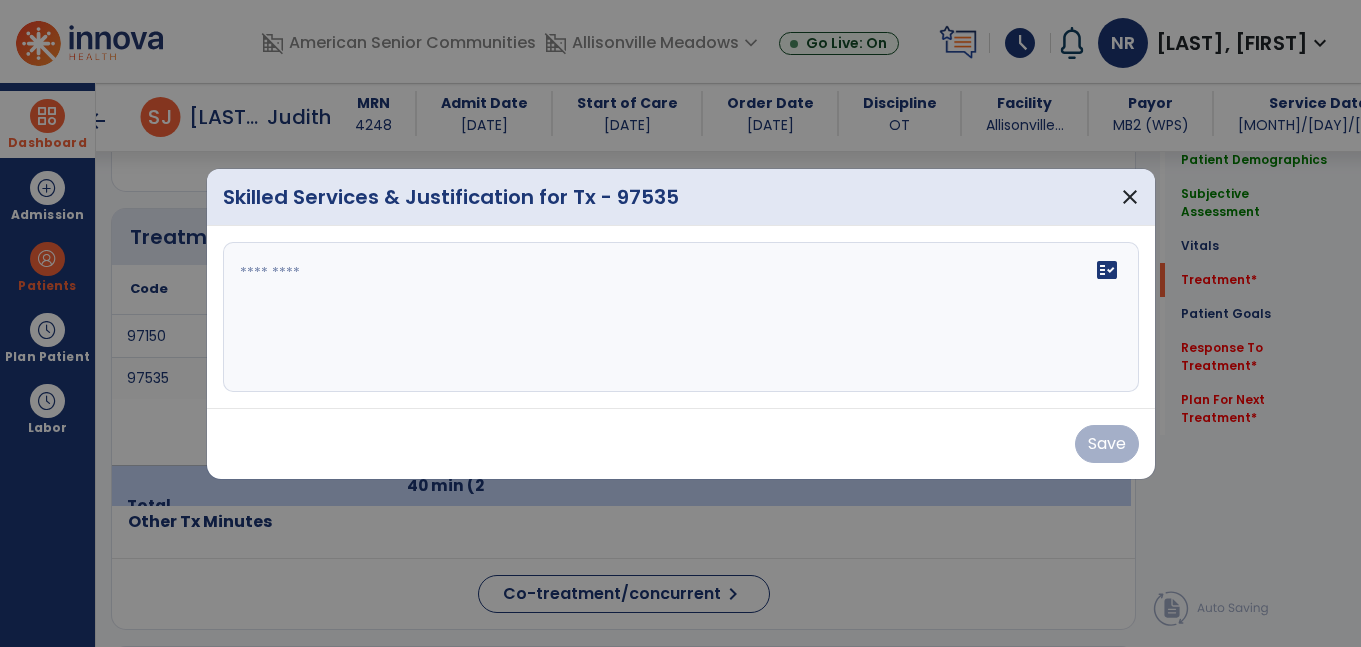 click on "fact_check" at bounding box center [681, 317] 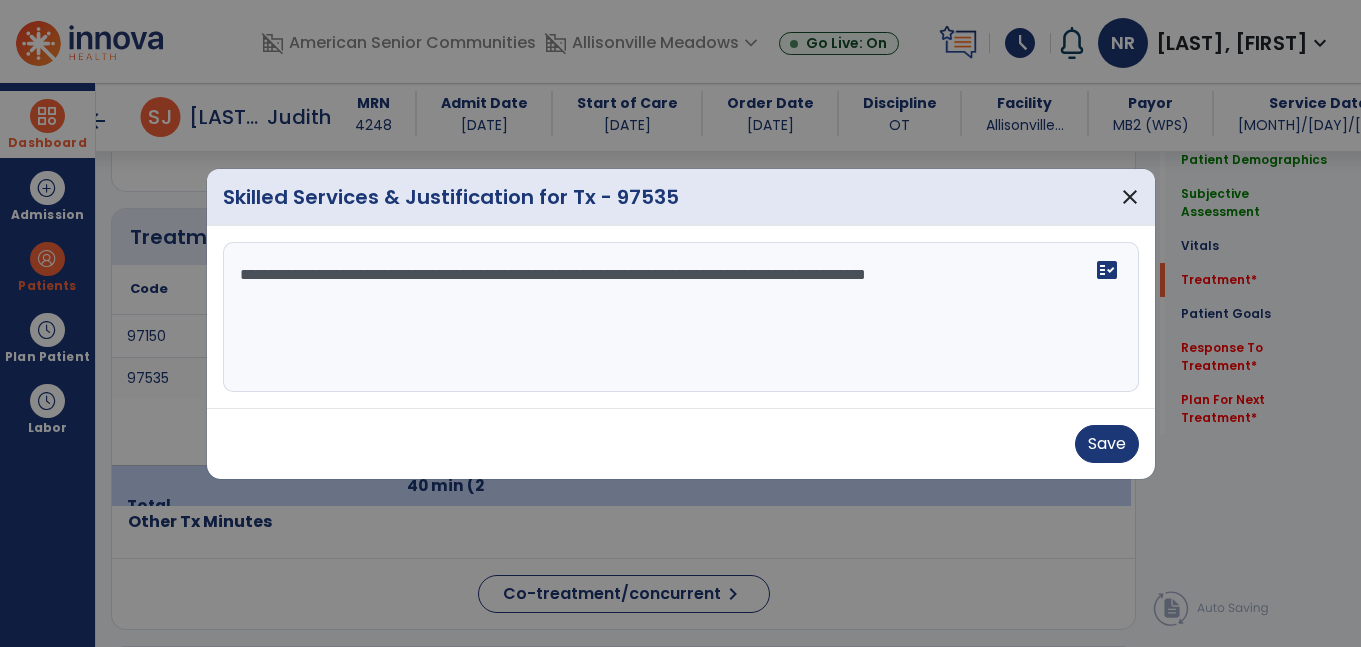 type on "**********" 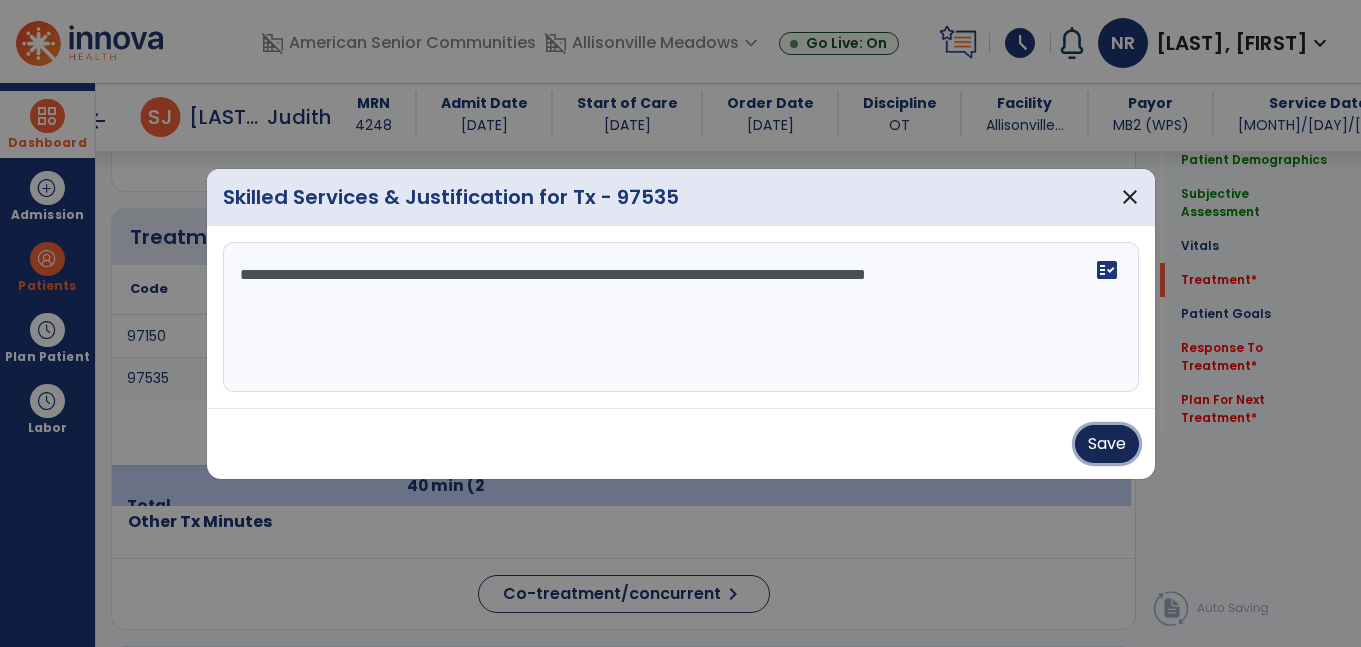 click on "Save" at bounding box center [1107, 444] 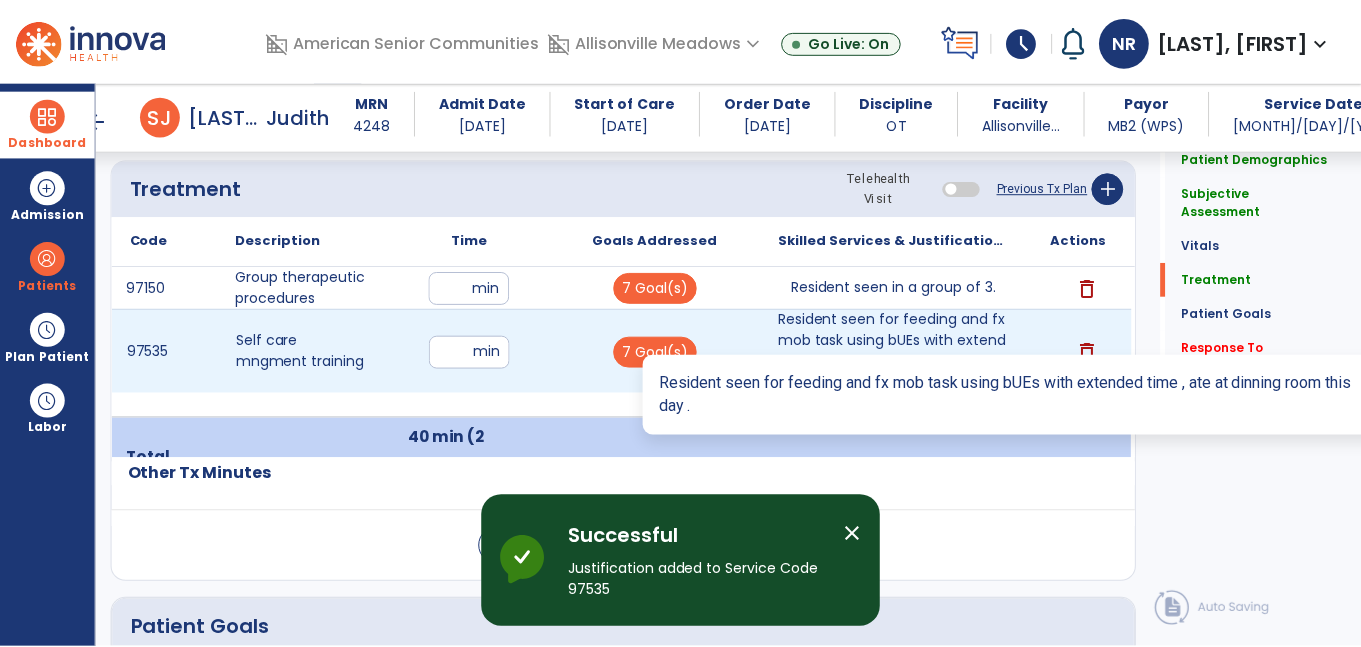 scroll, scrollTop: 1193, scrollLeft: 0, axis: vertical 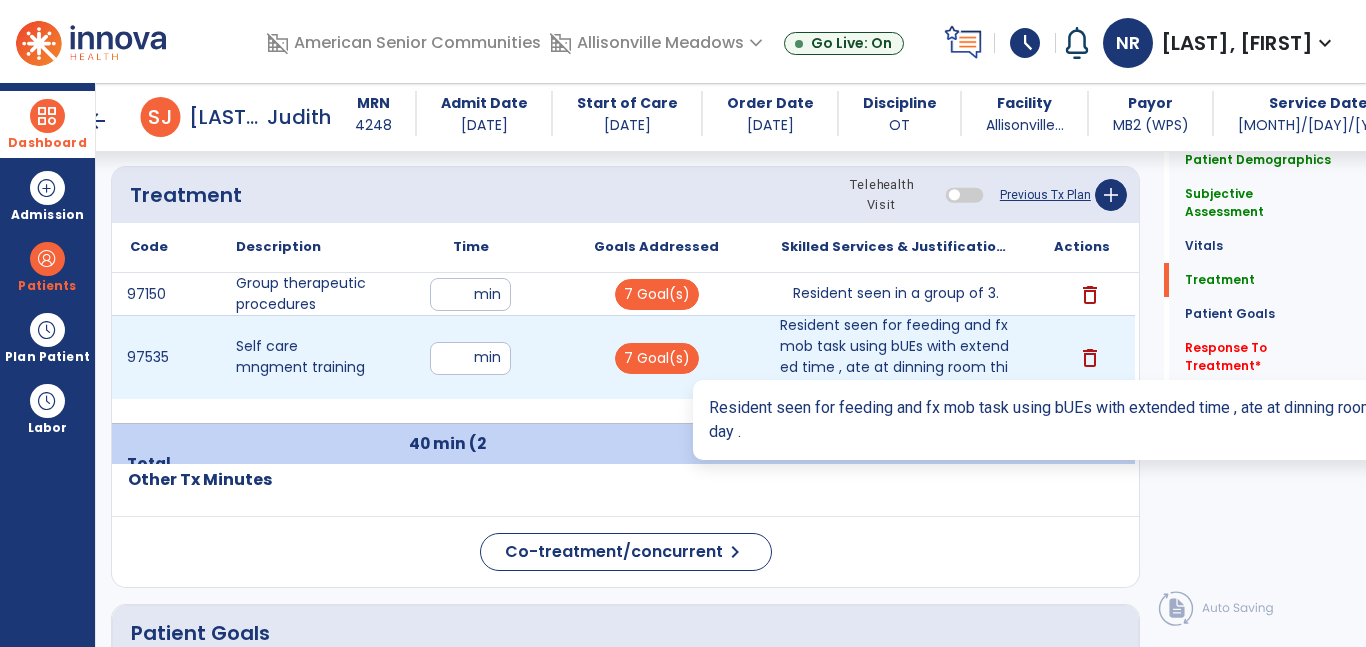 click on "Resident seen for feeding and fx mob task using bUEs with extended time , ate at dinning room this d..." at bounding box center [896, 357] 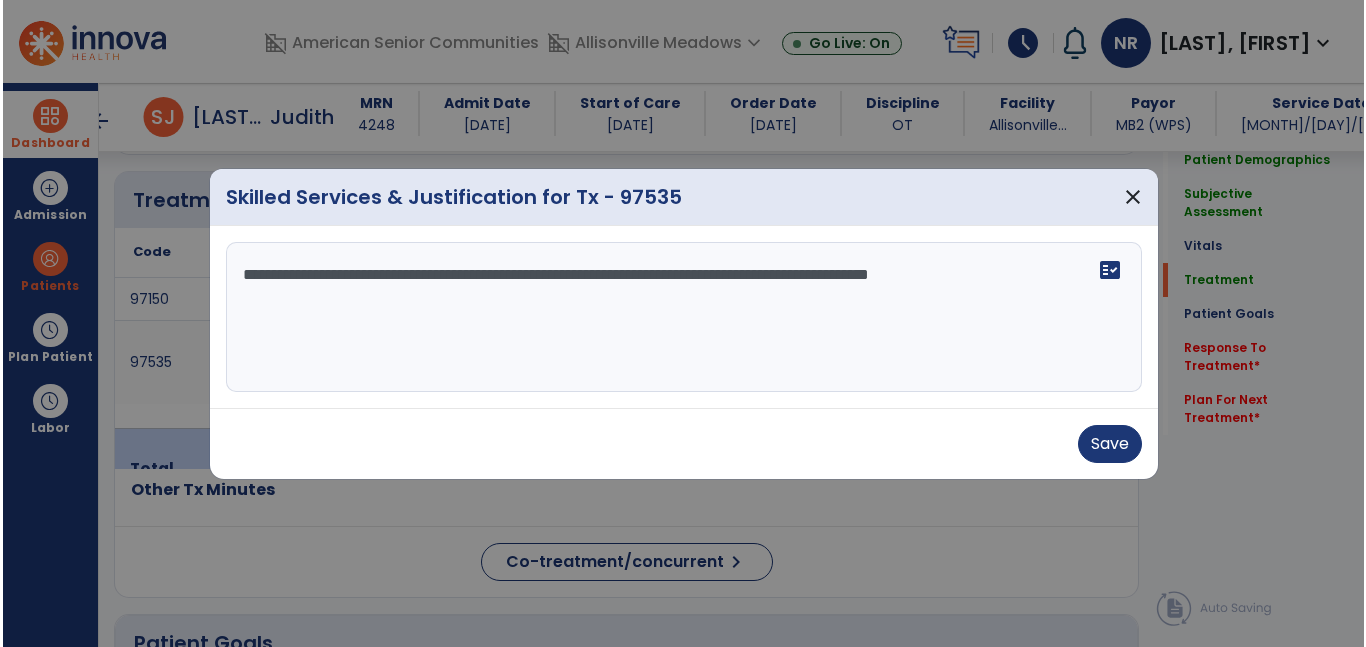 scroll, scrollTop: 1193, scrollLeft: 0, axis: vertical 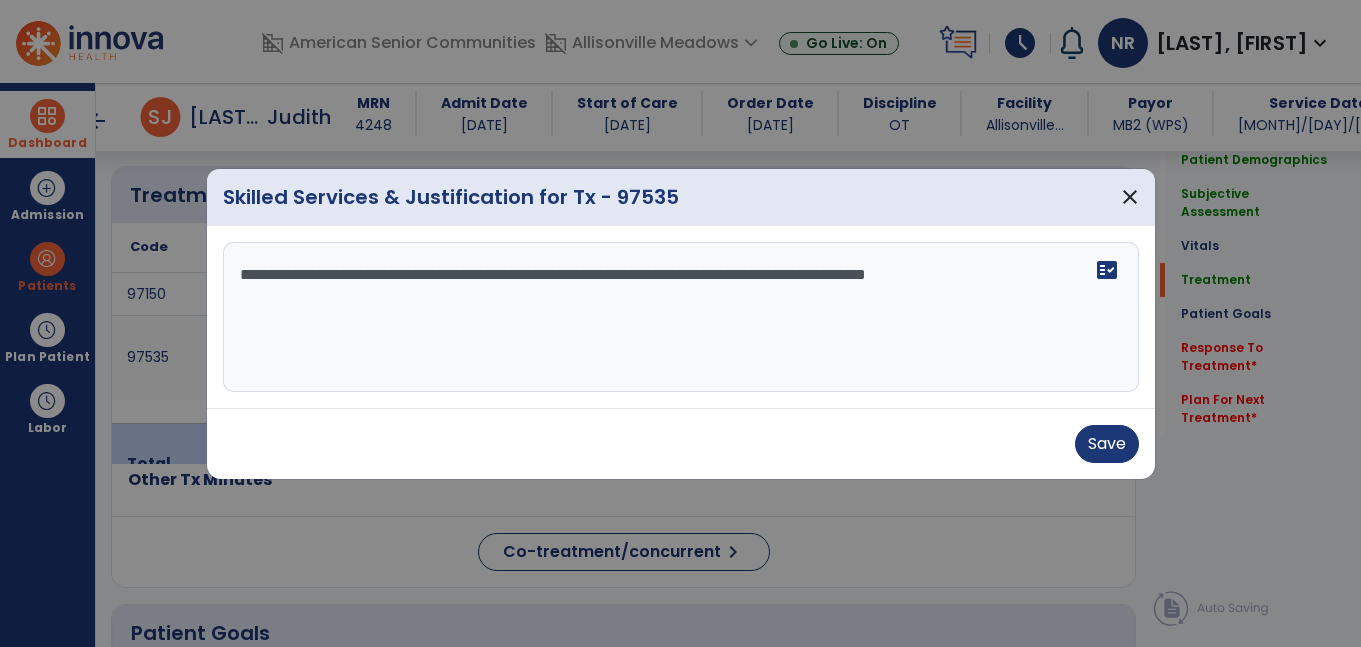 click on "**********" at bounding box center [681, 317] 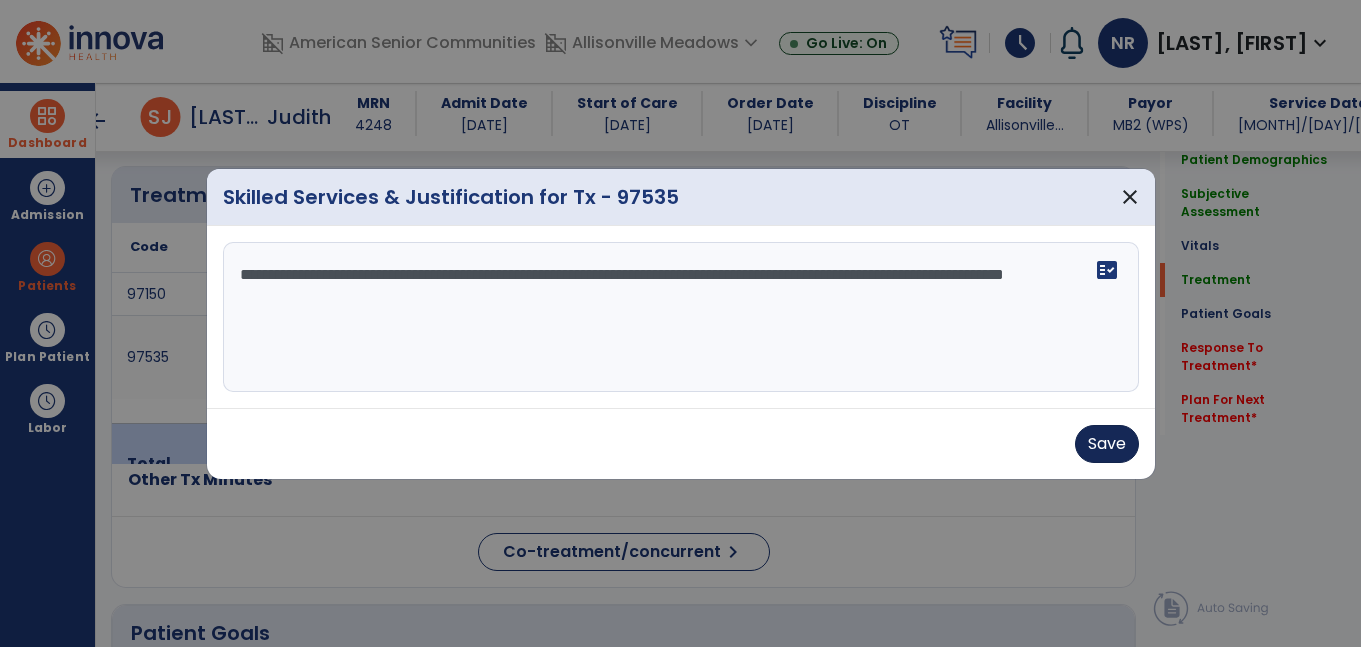 type on "**********" 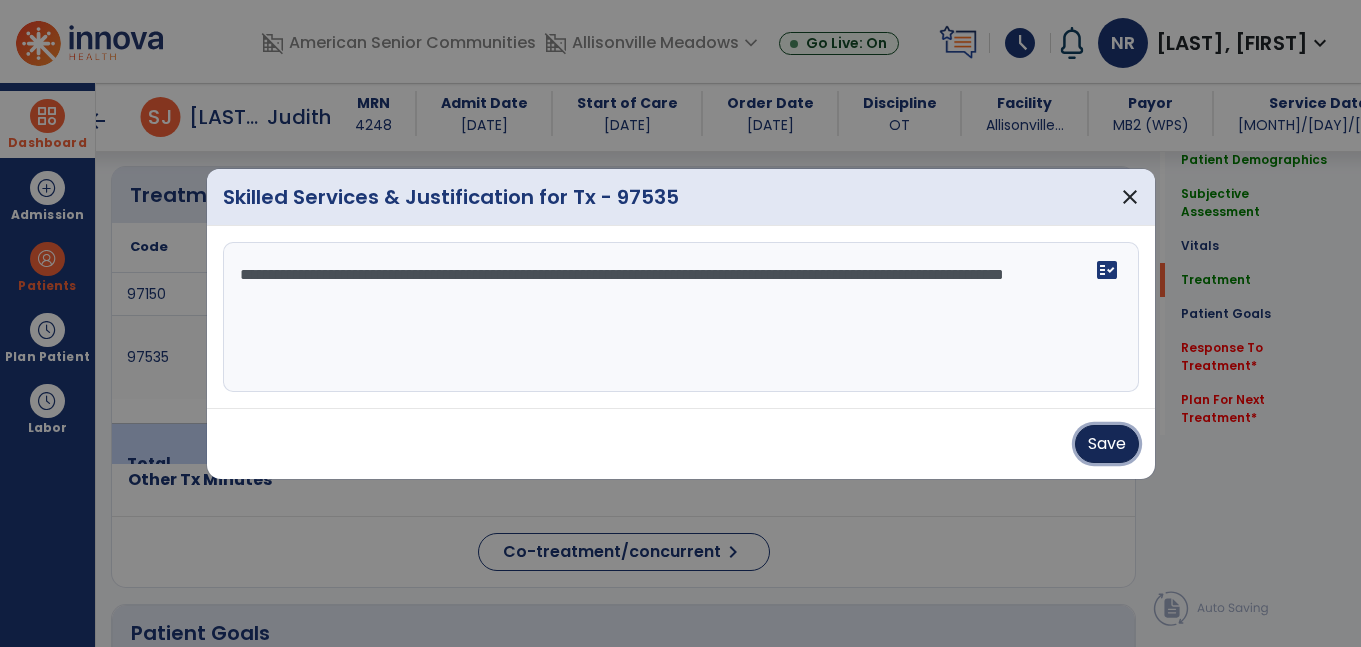 click on "Save" at bounding box center (1107, 444) 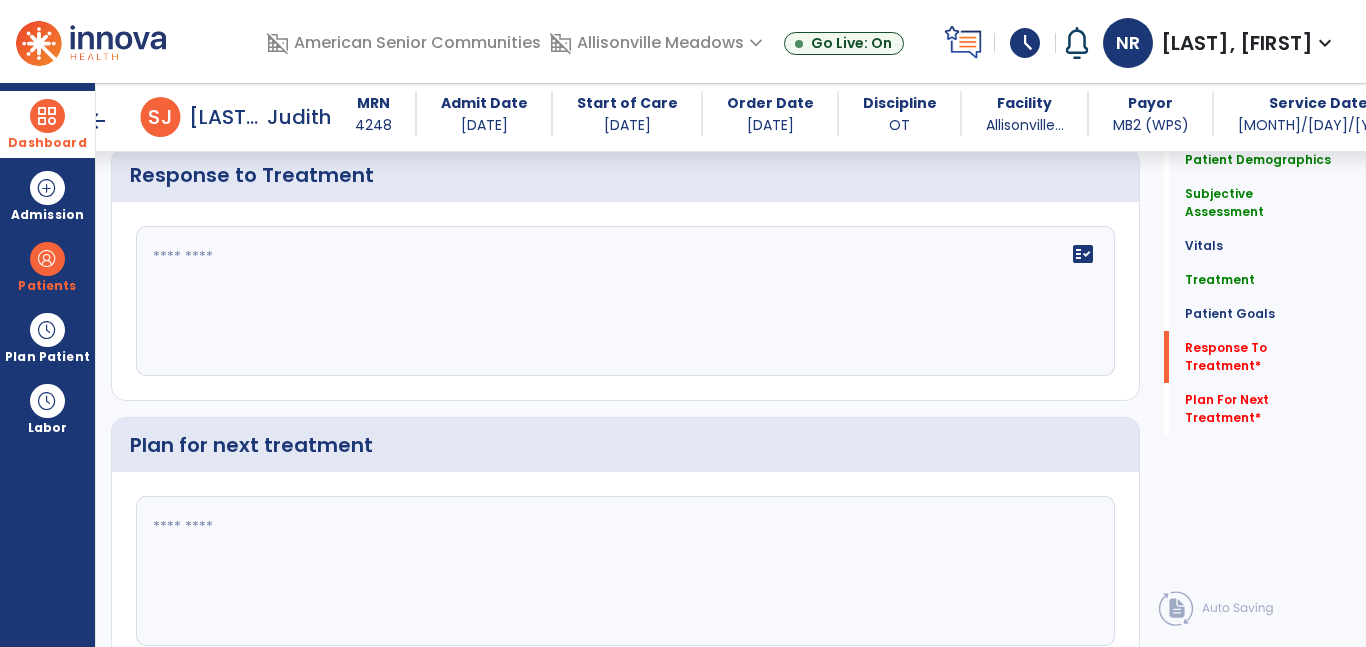 scroll, scrollTop: 2725, scrollLeft: 0, axis: vertical 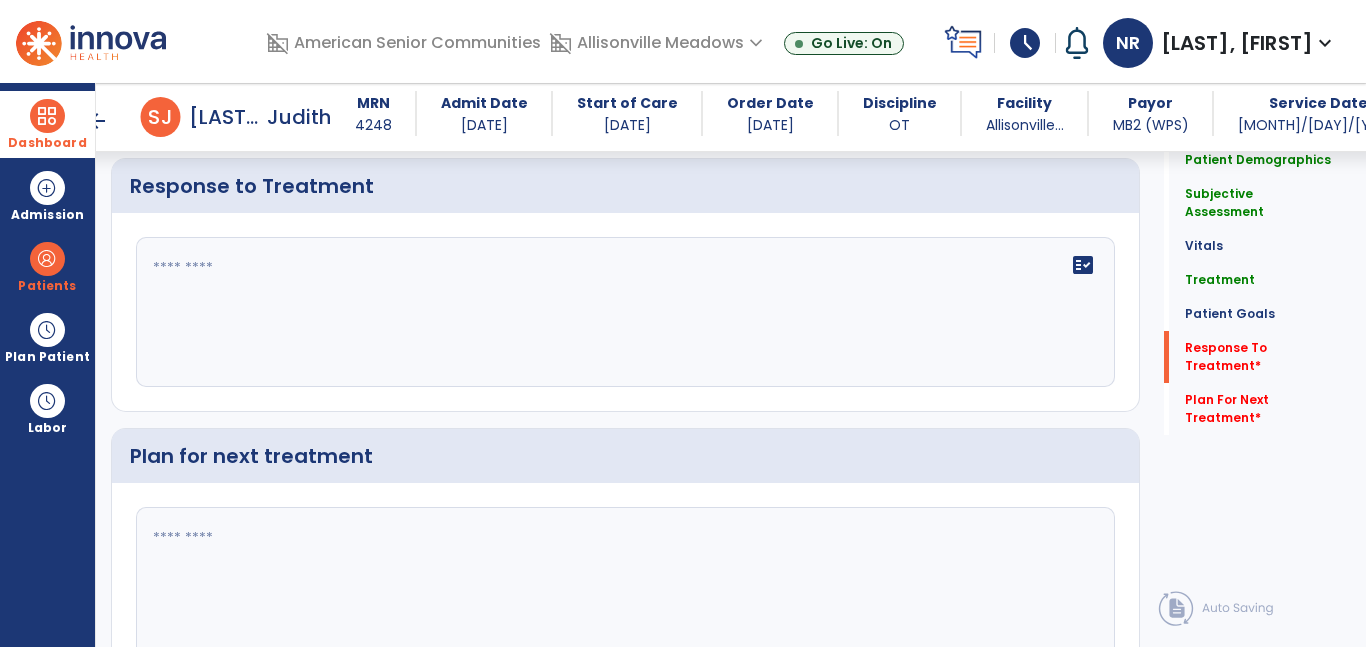click on "fact_check" 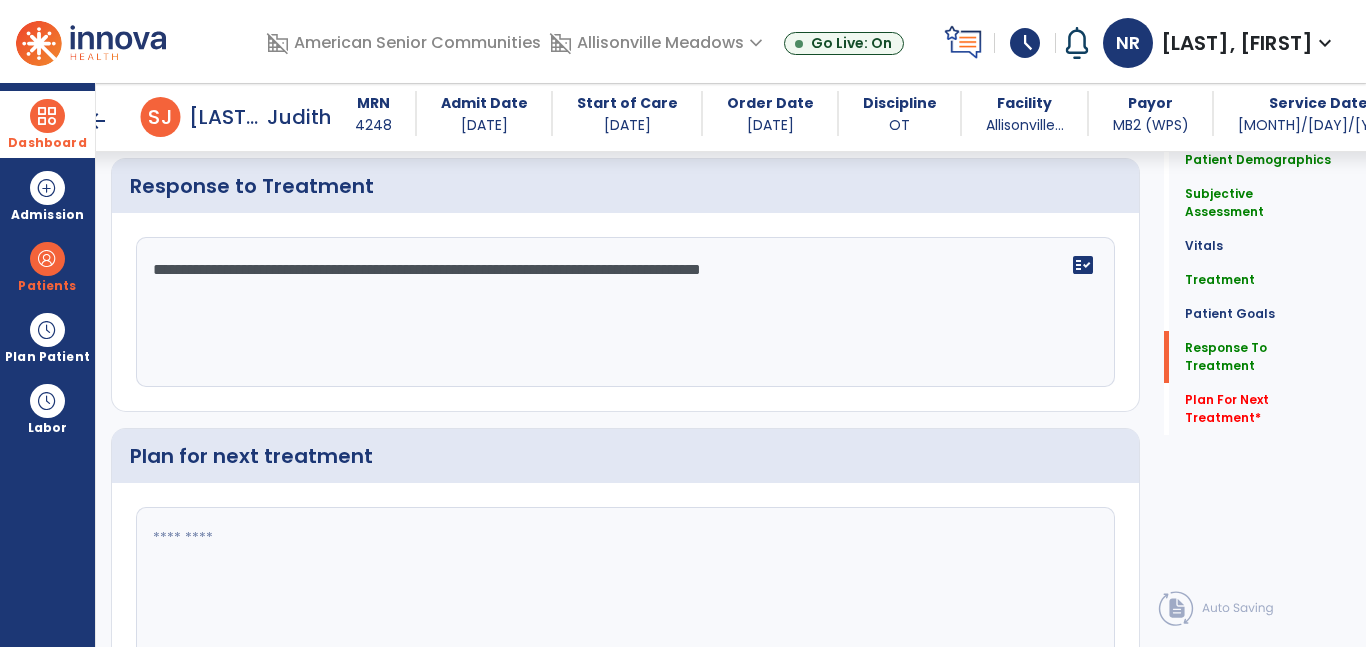 click on "**********" 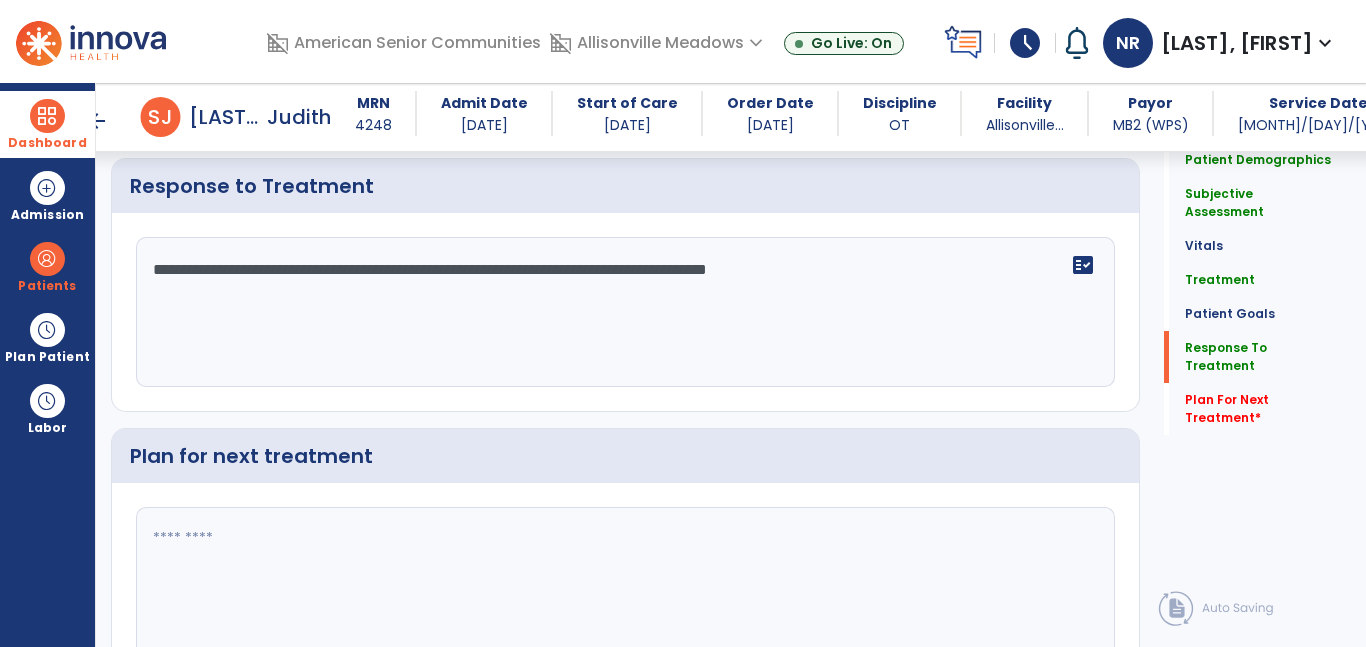 click on "**********" 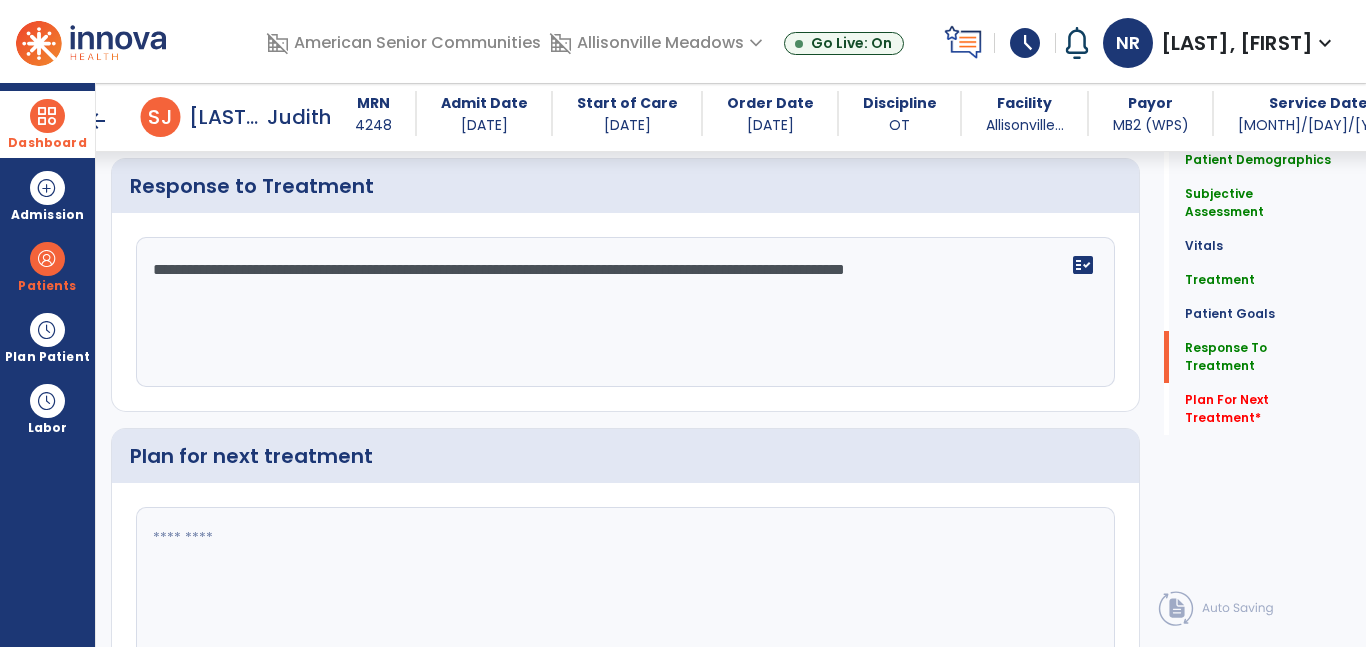 type on "**********" 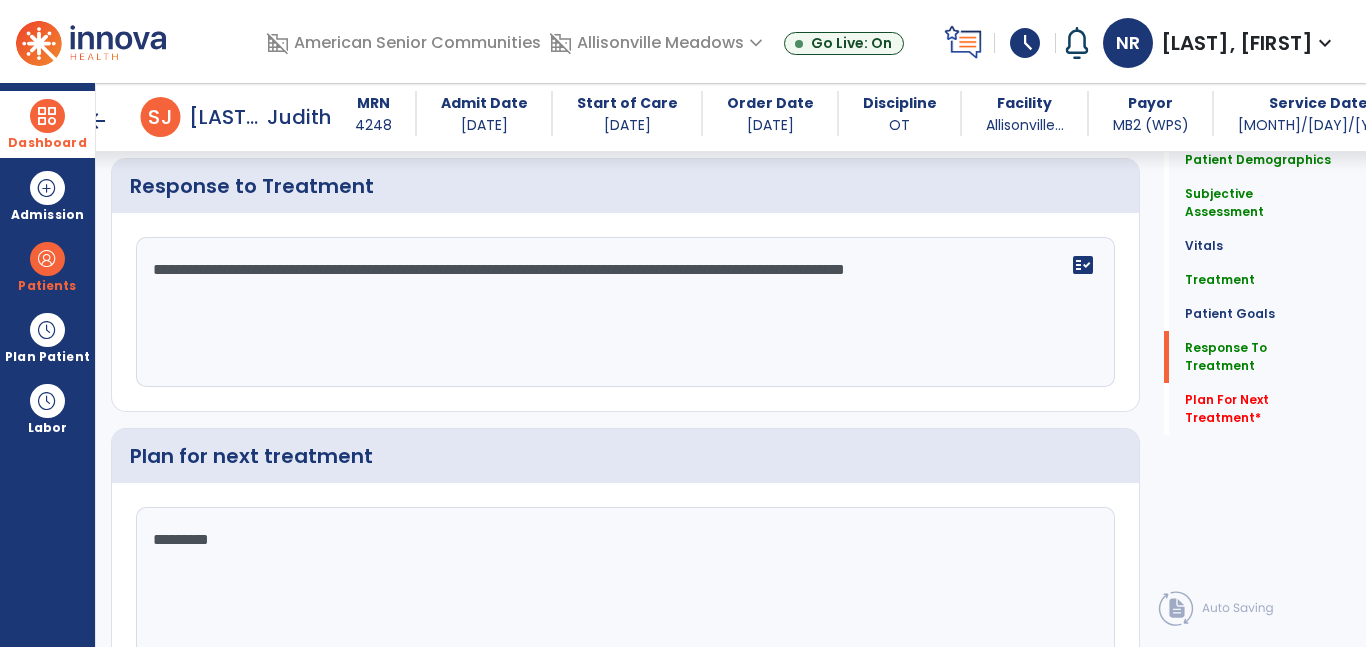 type on "********" 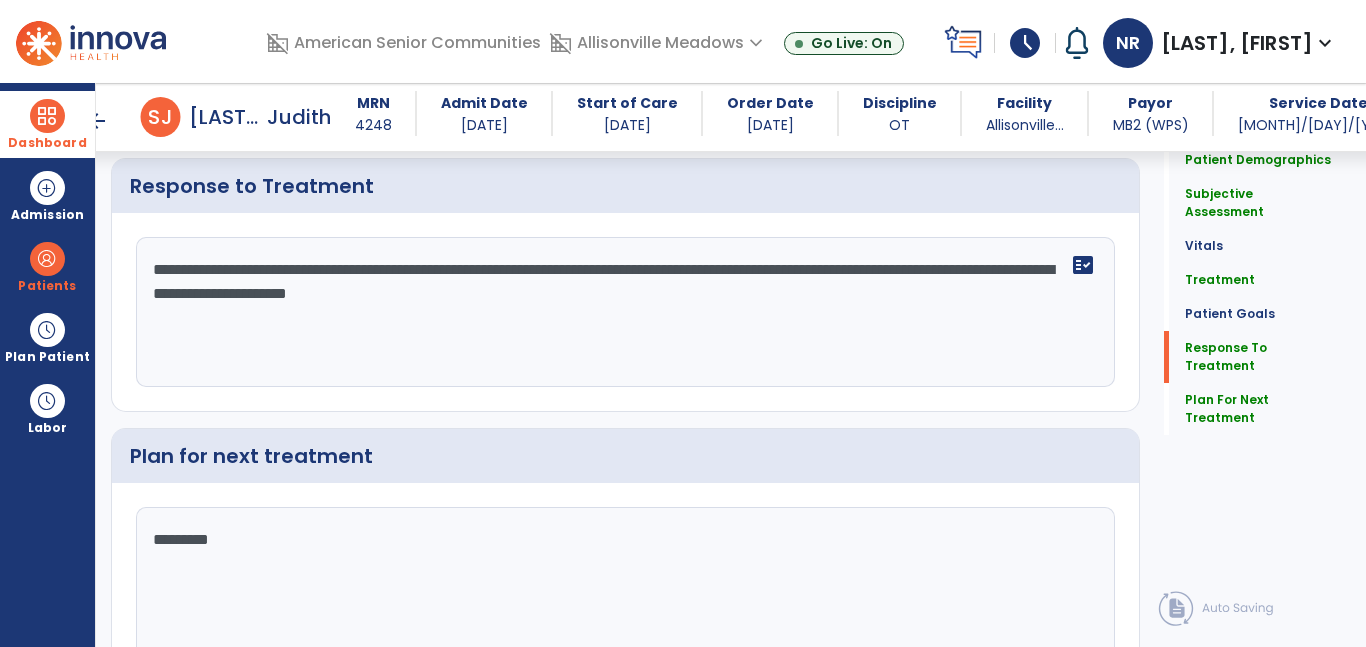type on "**********" 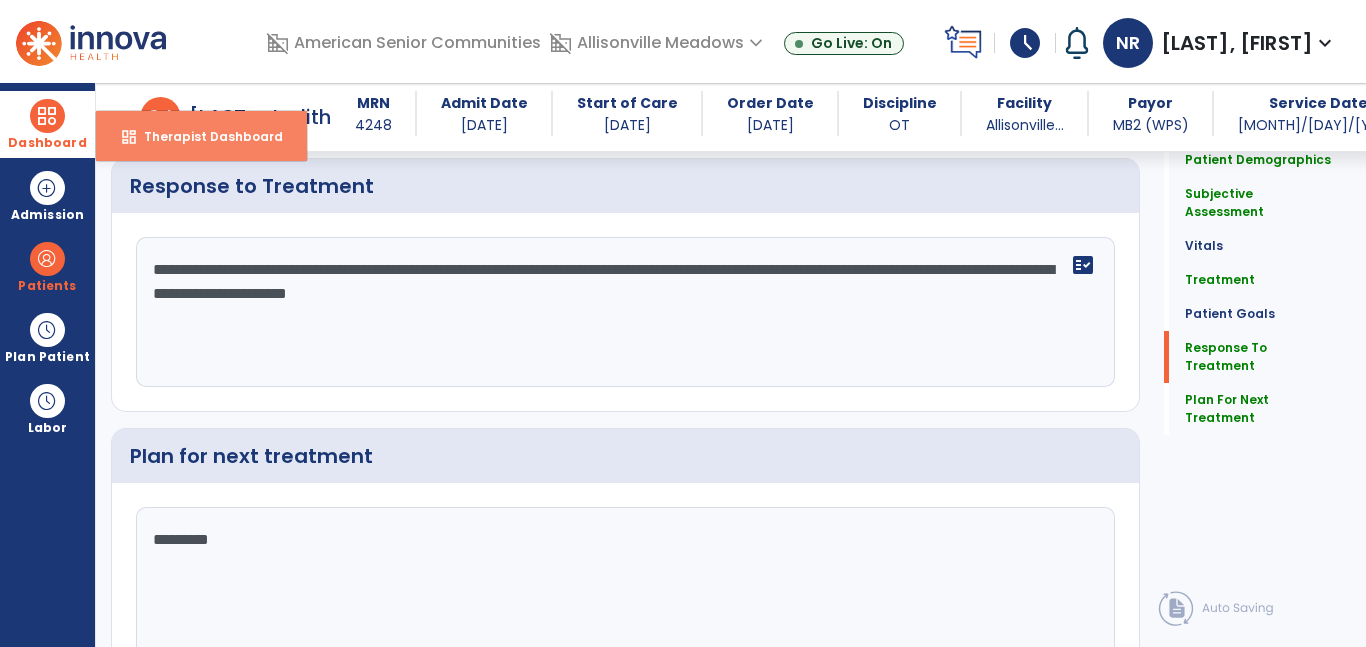 click on "Therapist Dashboard" at bounding box center (205, 136) 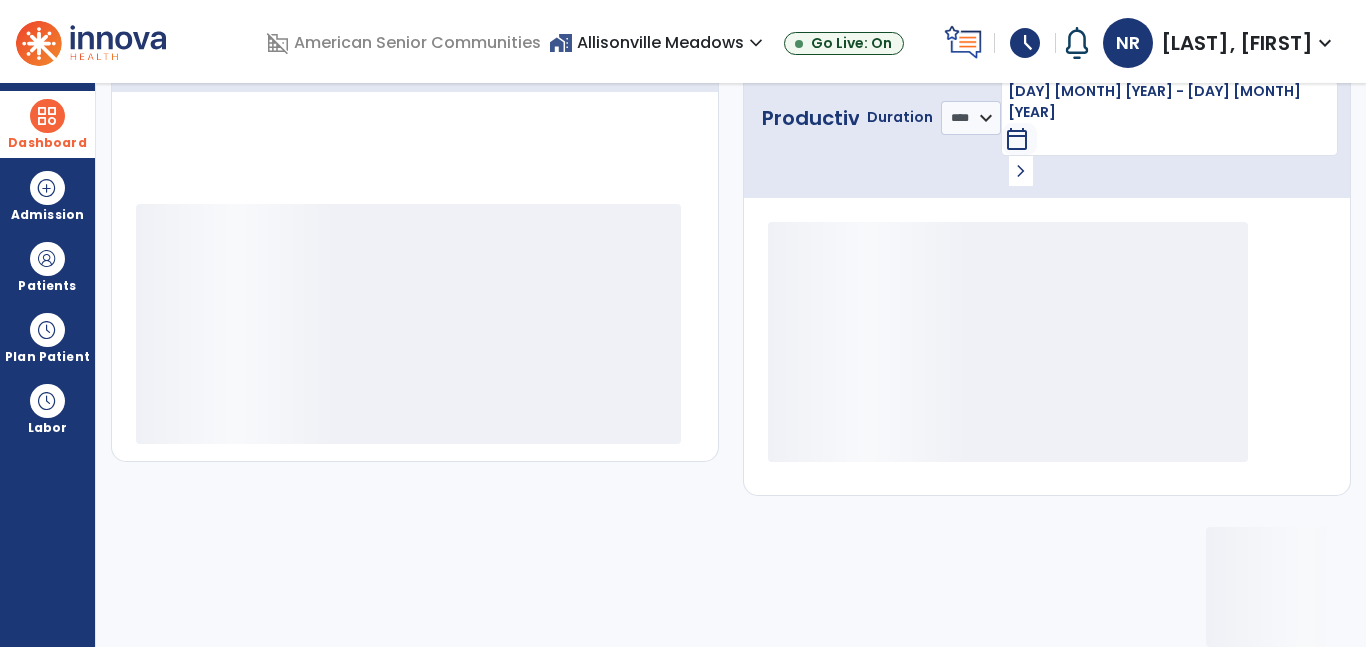 scroll, scrollTop: 230, scrollLeft: 0, axis: vertical 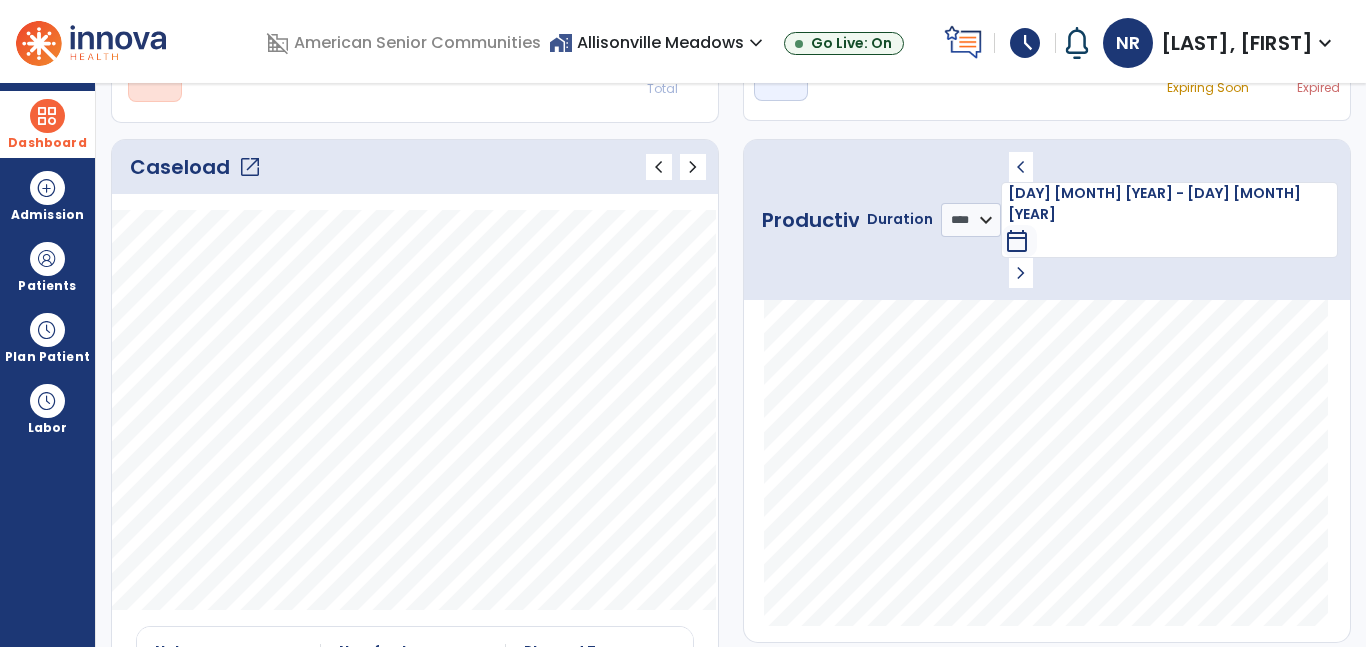 click on "open_in_new" 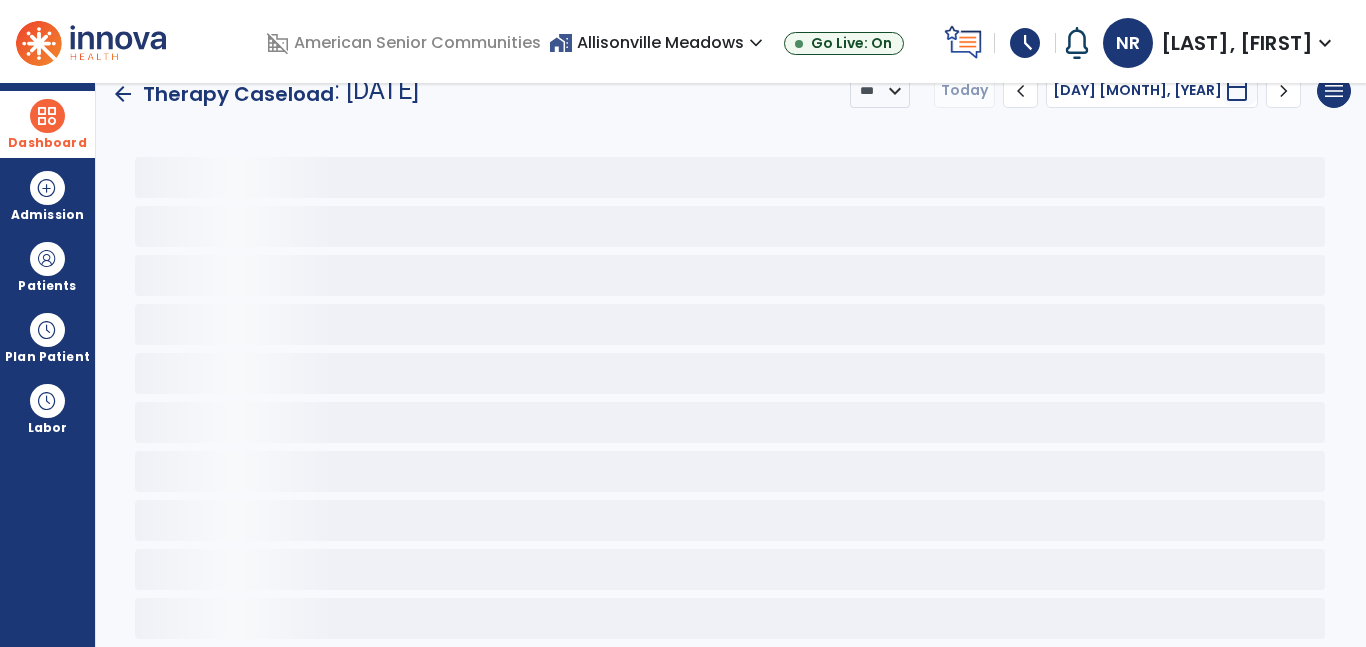 scroll, scrollTop: 30, scrollLeft: 0, axis: vertical 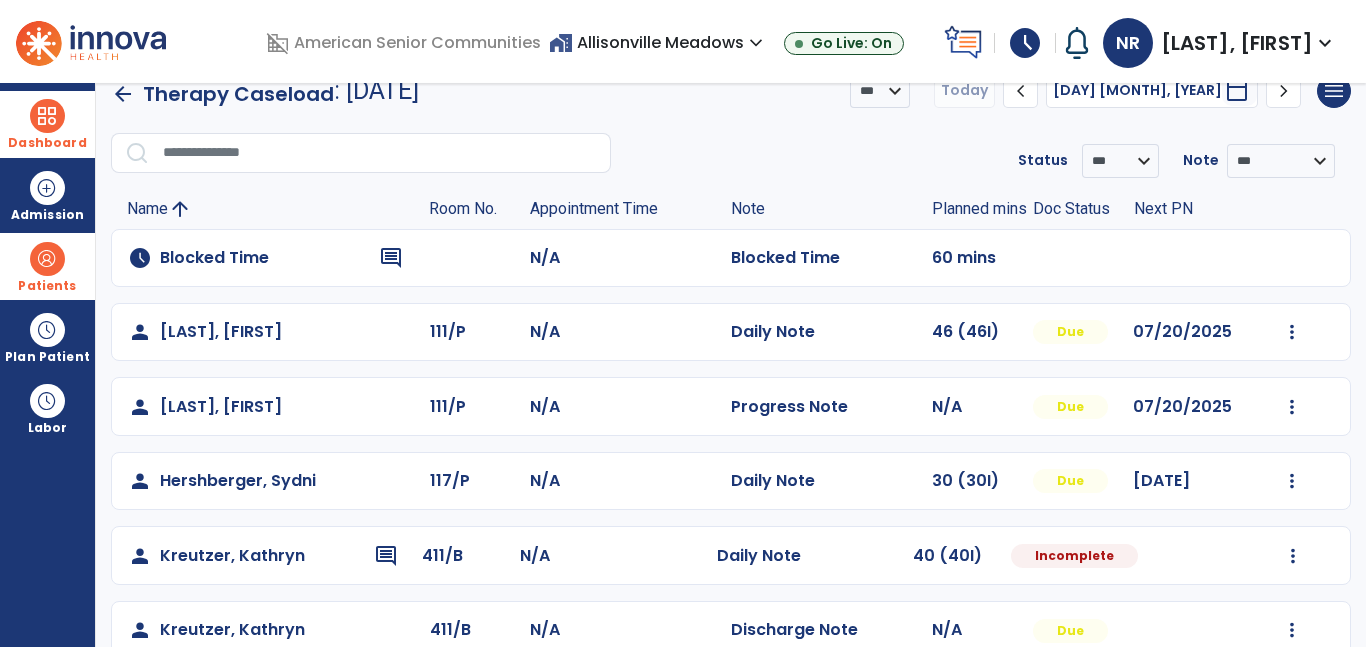 click at bounding box center [47, 259] 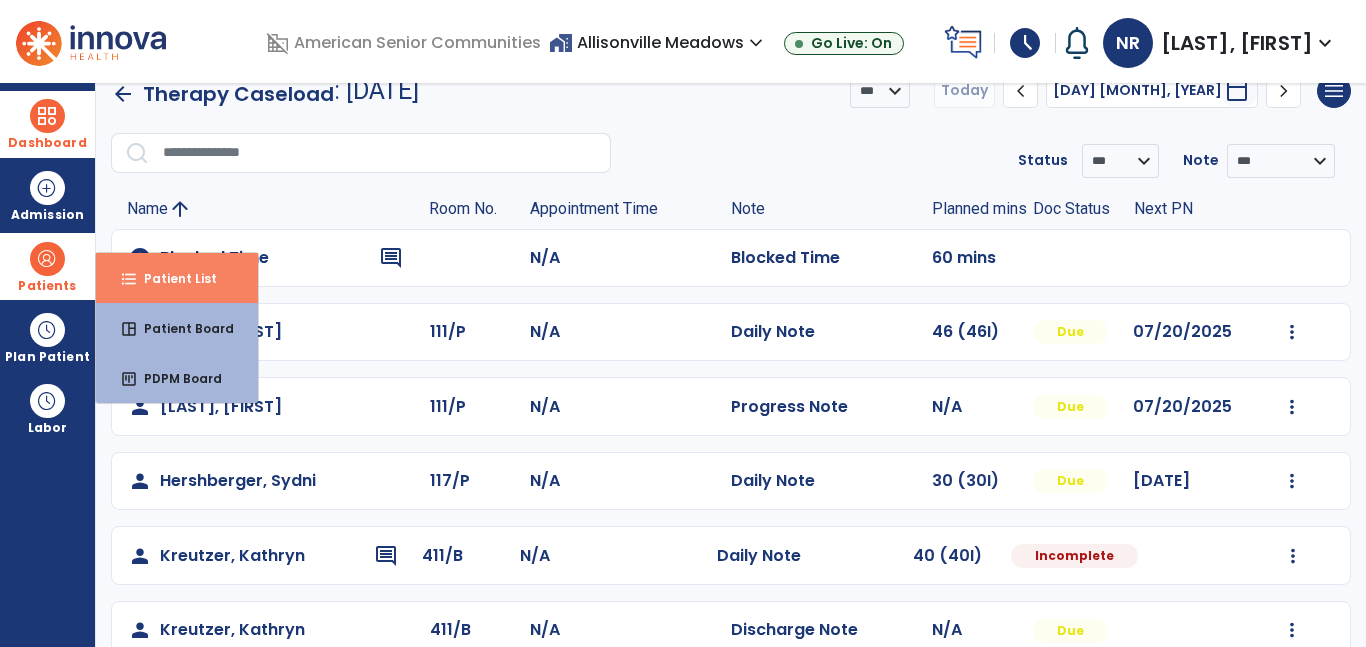 click on "format_list_bulleted  Patient List" at bounding box center [177, 278] 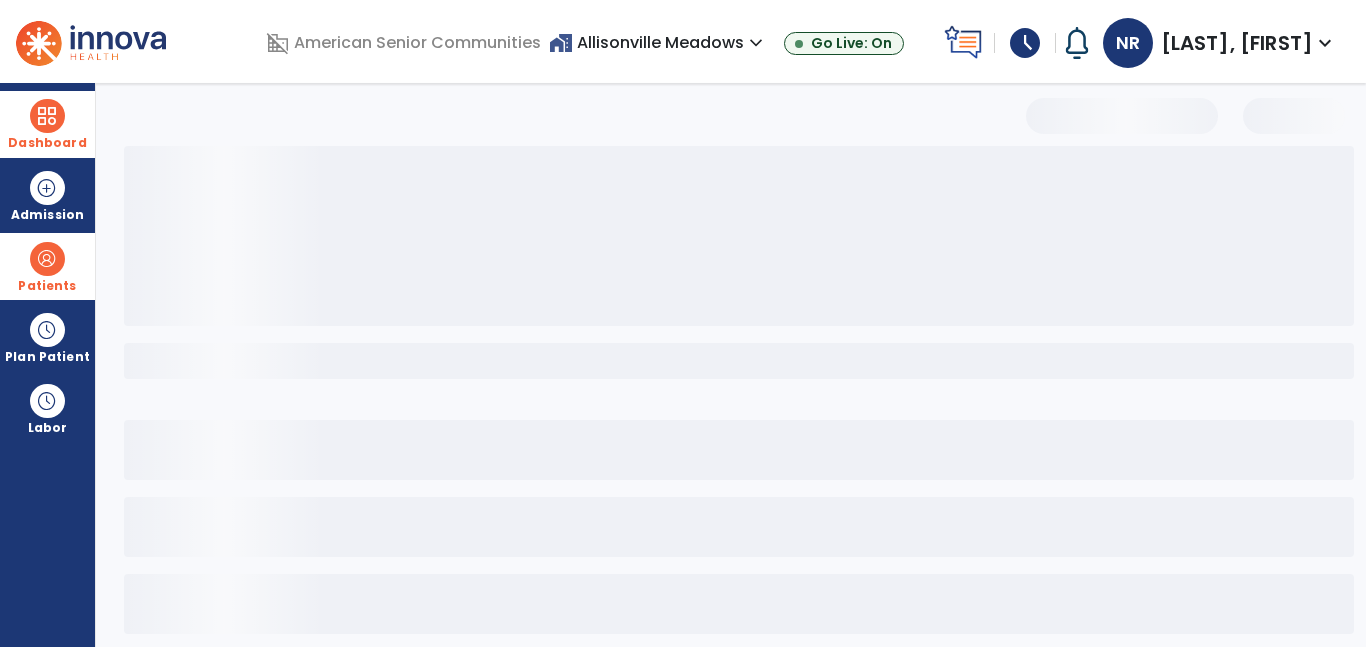 select on "***" 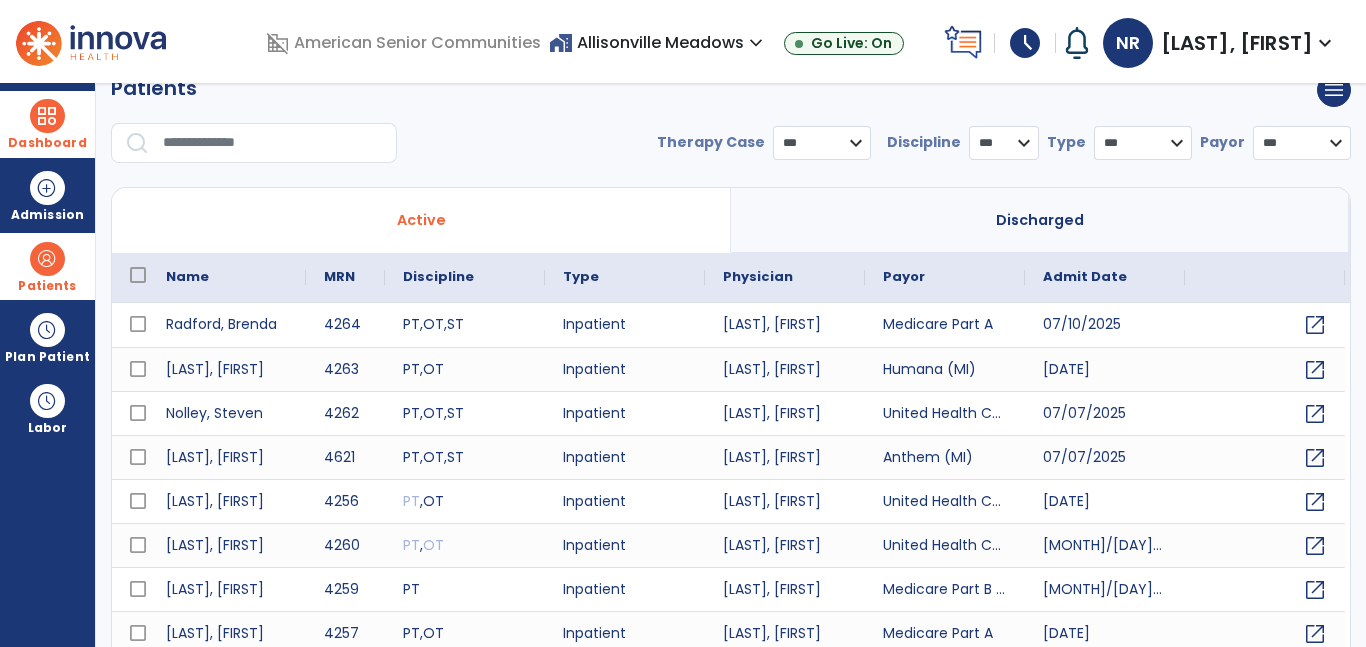 click at bounding box center [273, 143] 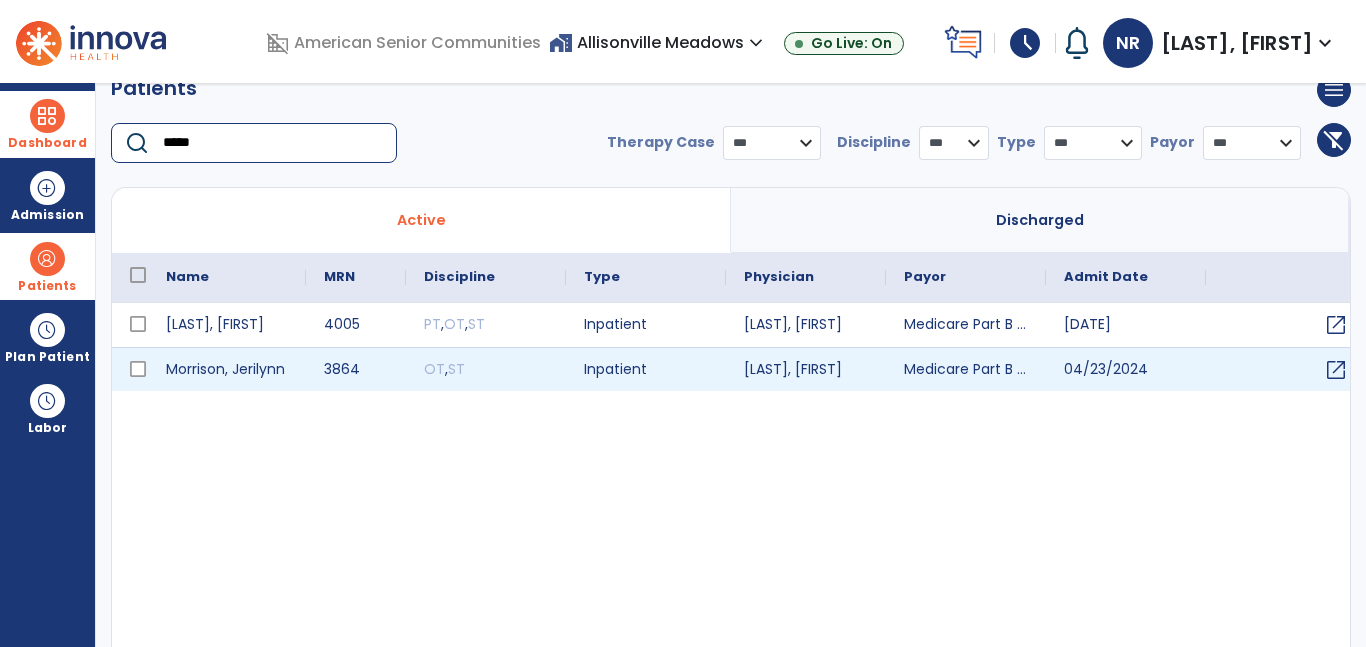 type on "*****" 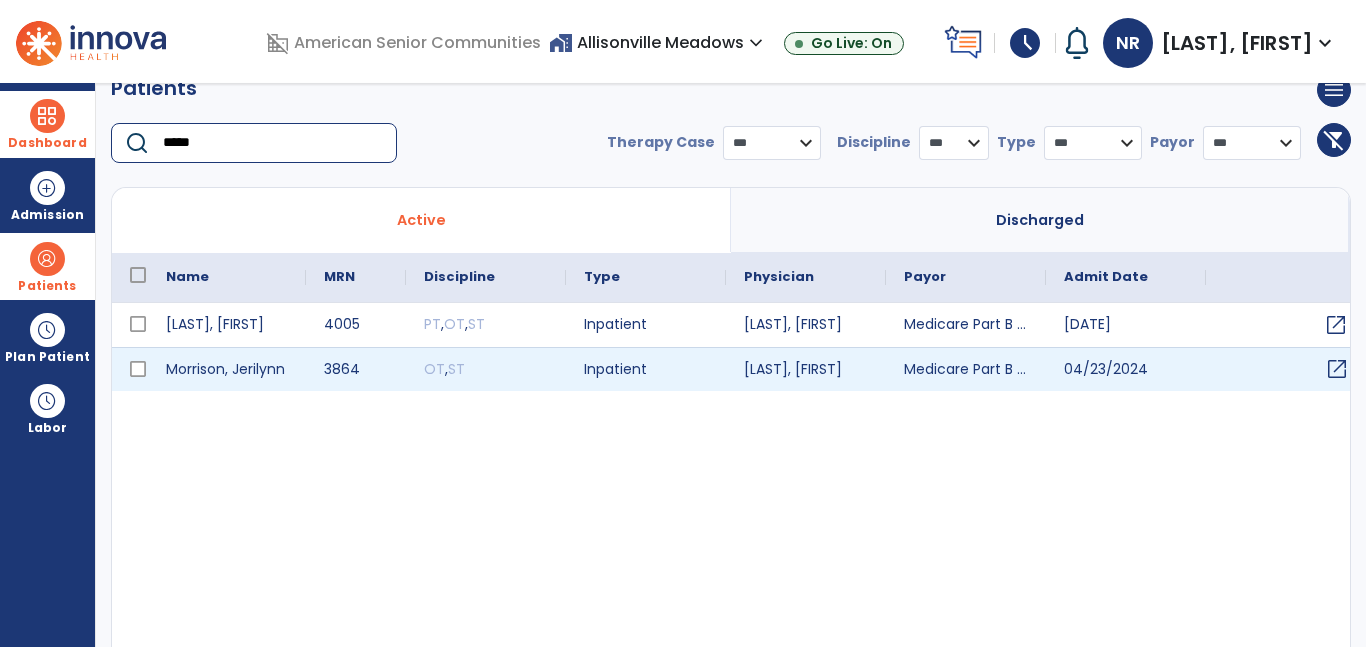 click on "open_in_new" at bounding box center (1337, 369) 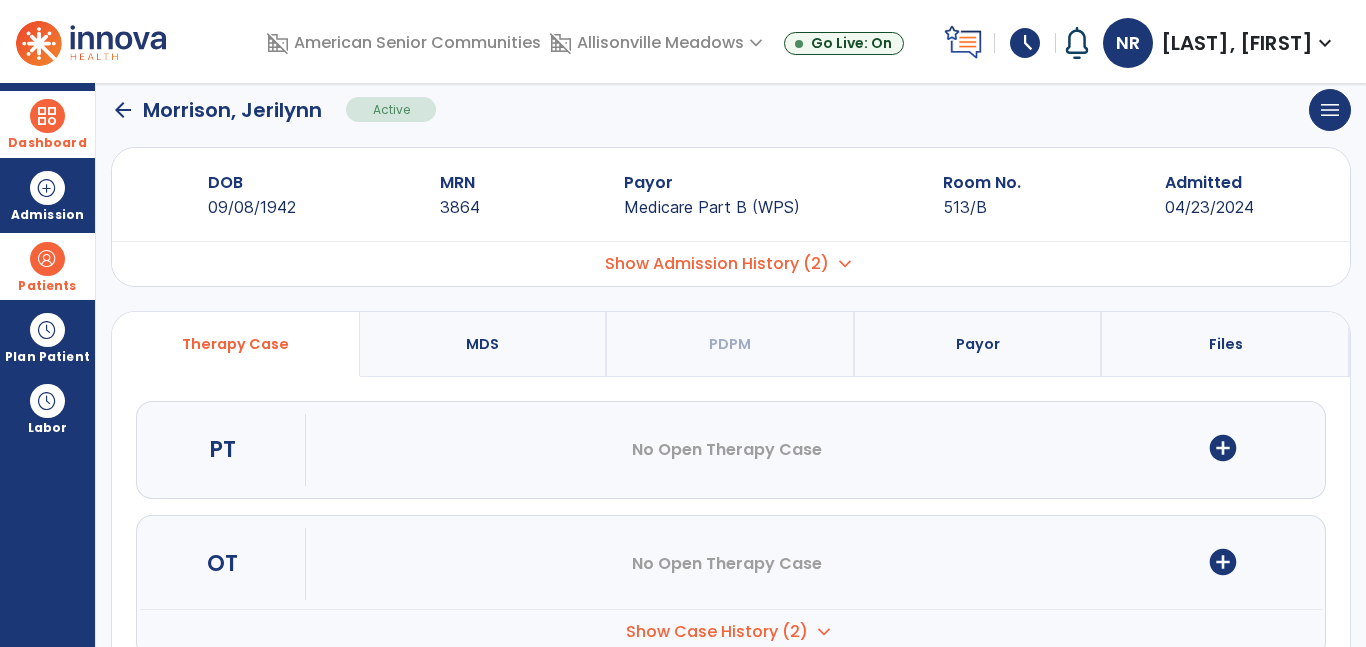 click on "add_circle" at bounding box center [1223, 562] 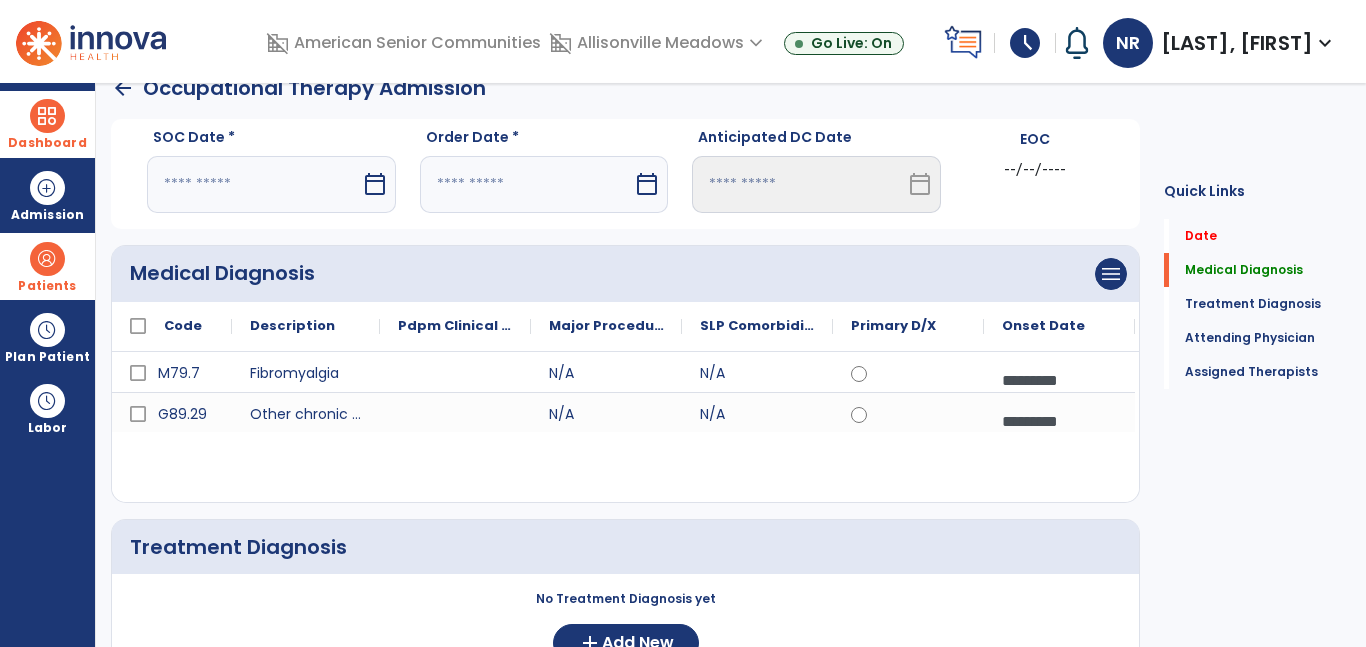 click on "calendar_today" at bounding box center (375, 184) 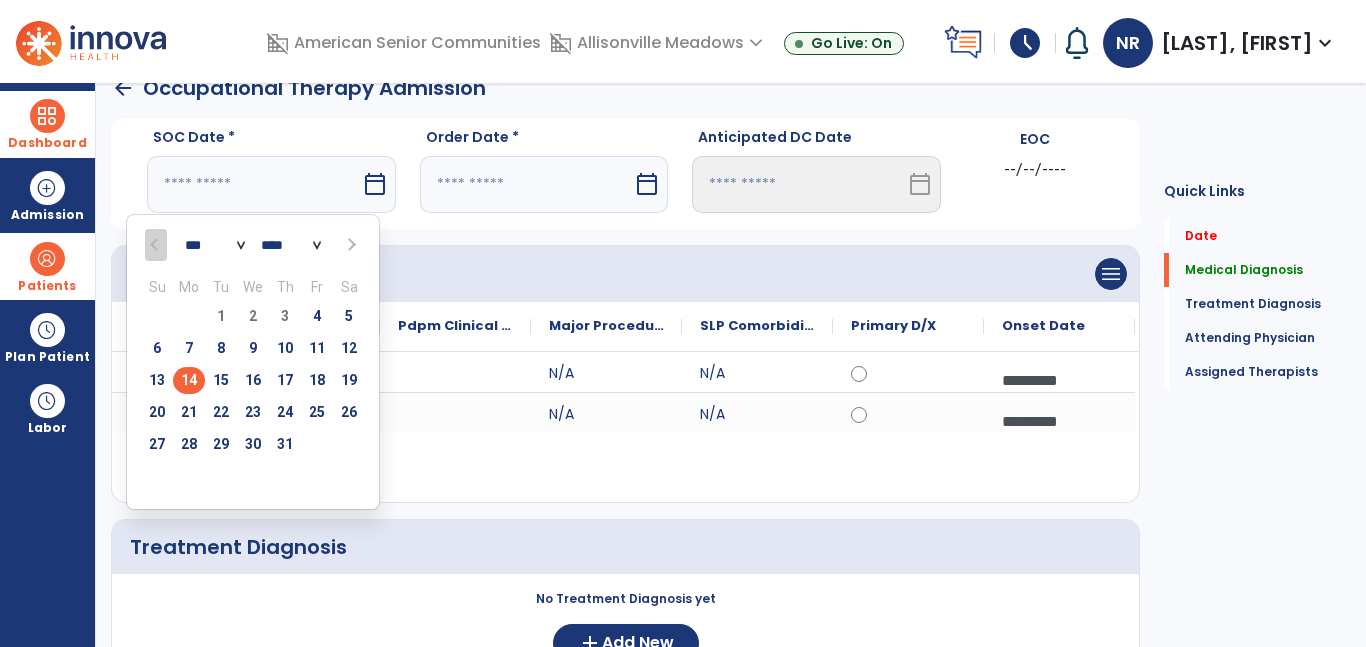 click on "14" at bounding box center [189, 380] 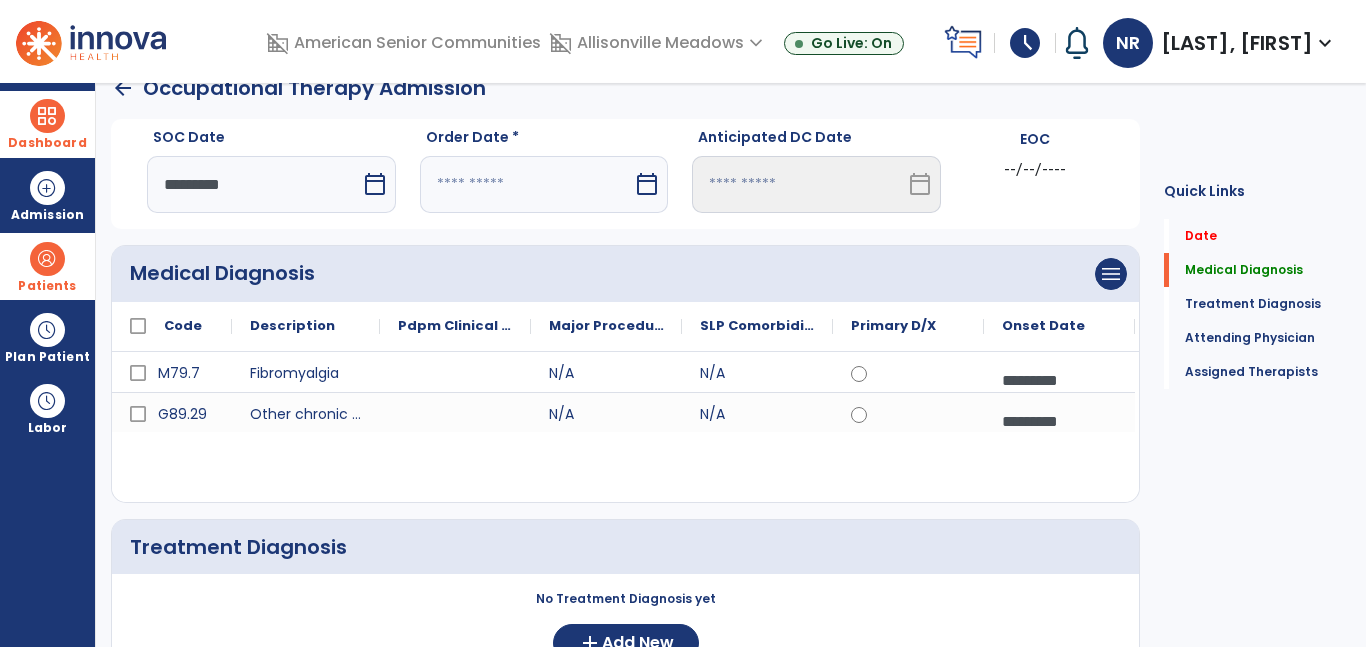 click on "calendar_today" at bounding box center (647, 184) 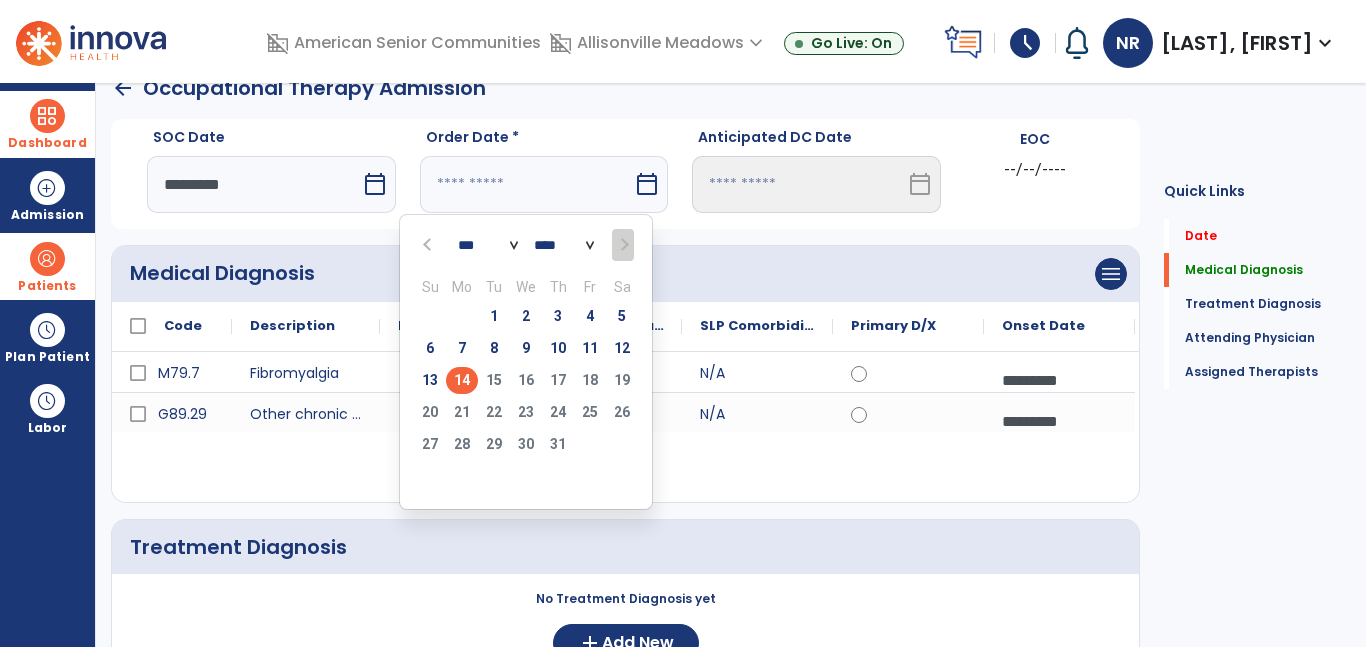 click on "14" at bounding box center (462, 380) 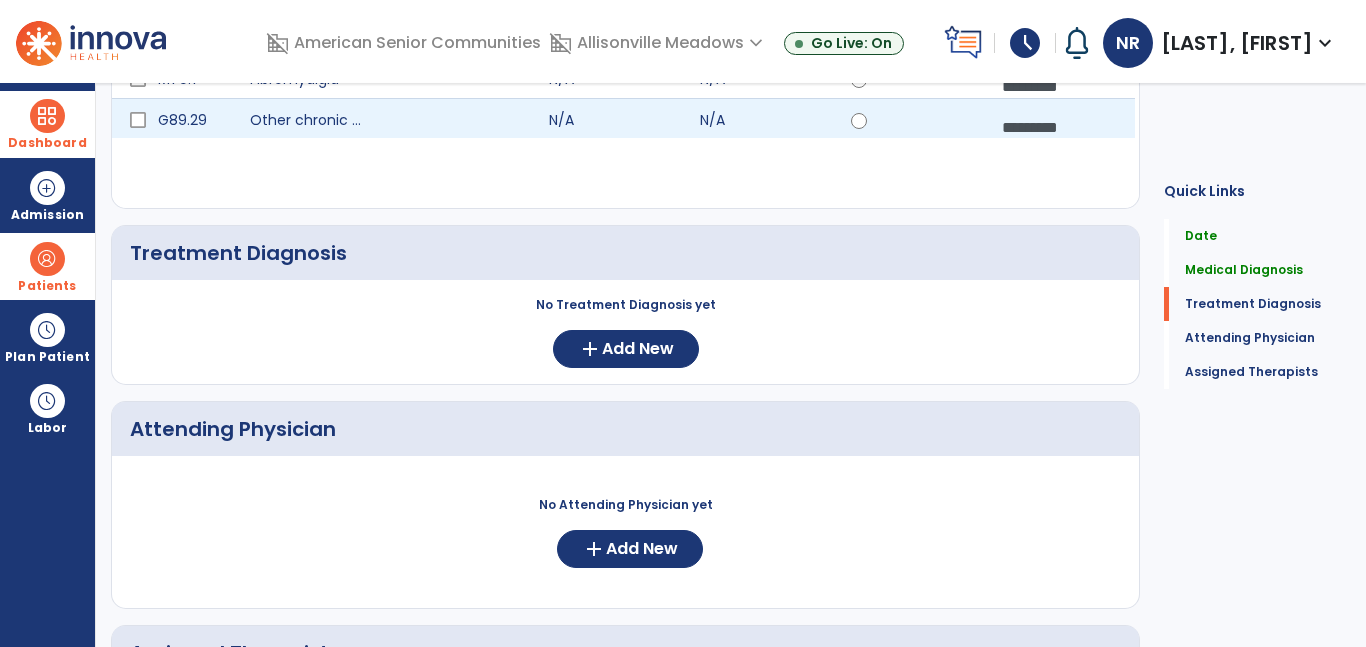 scroll, scrollTop: 325, scrollLeft: 0, axis: vertical 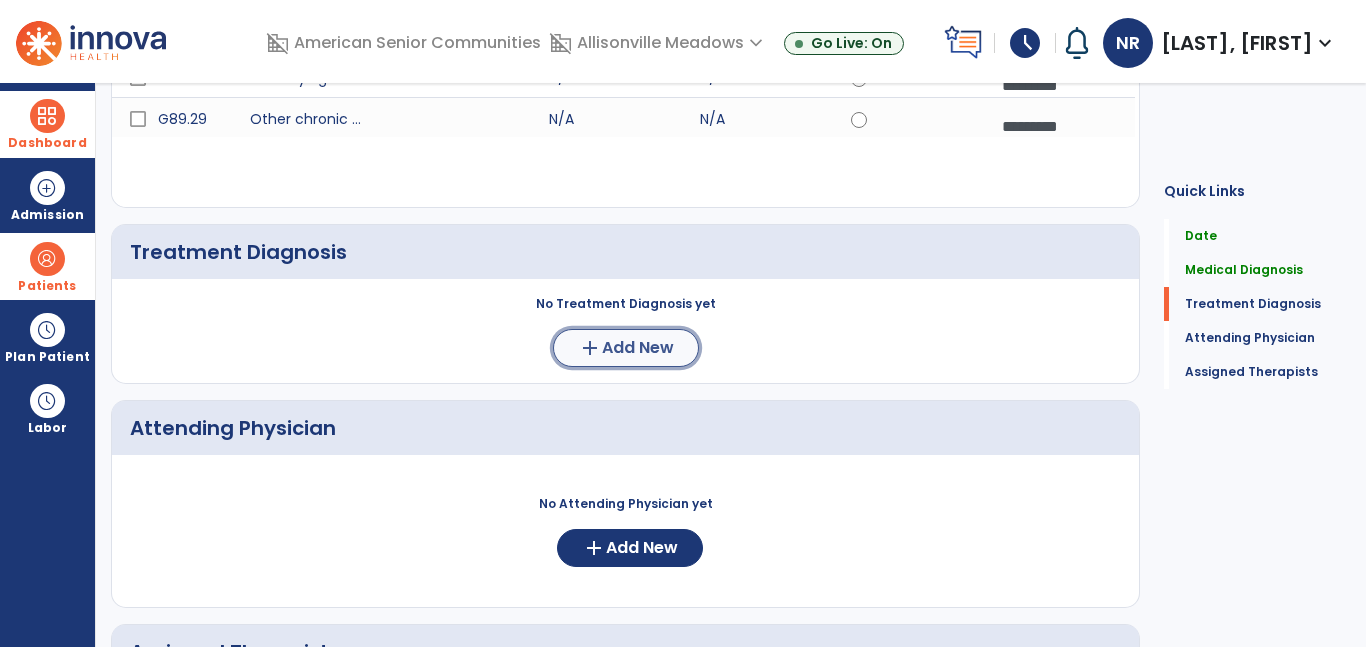 click on "add" 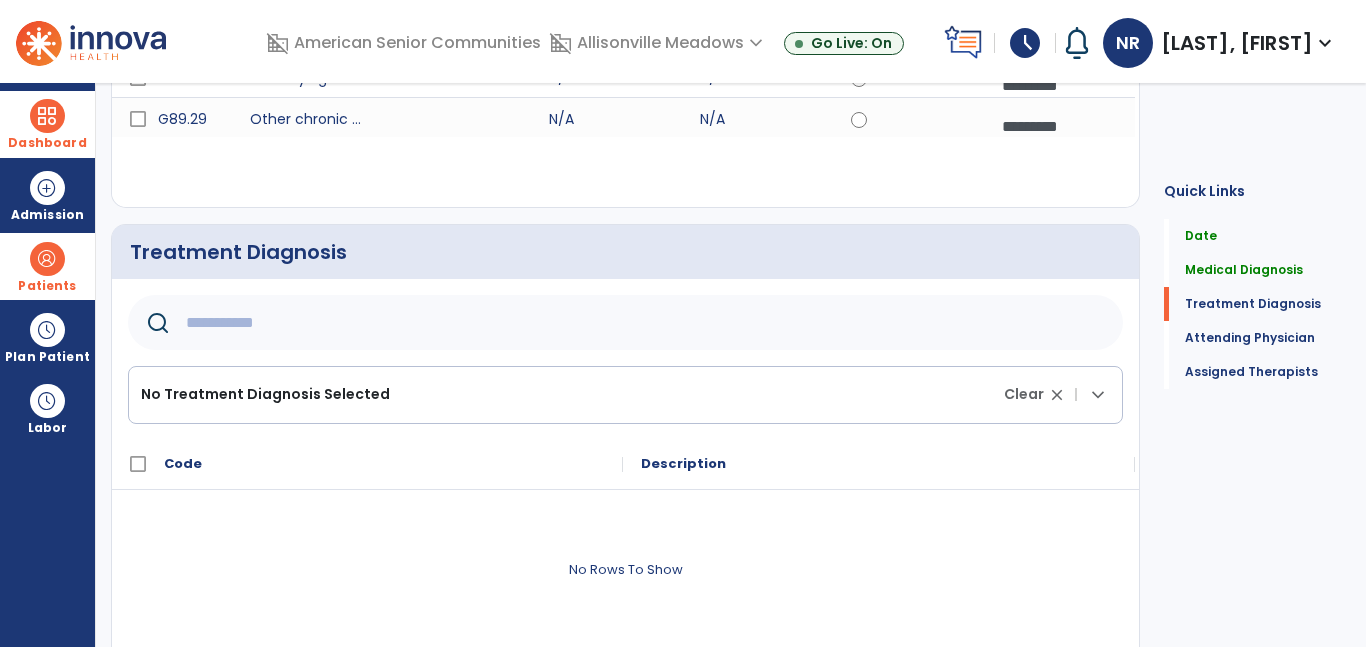 click 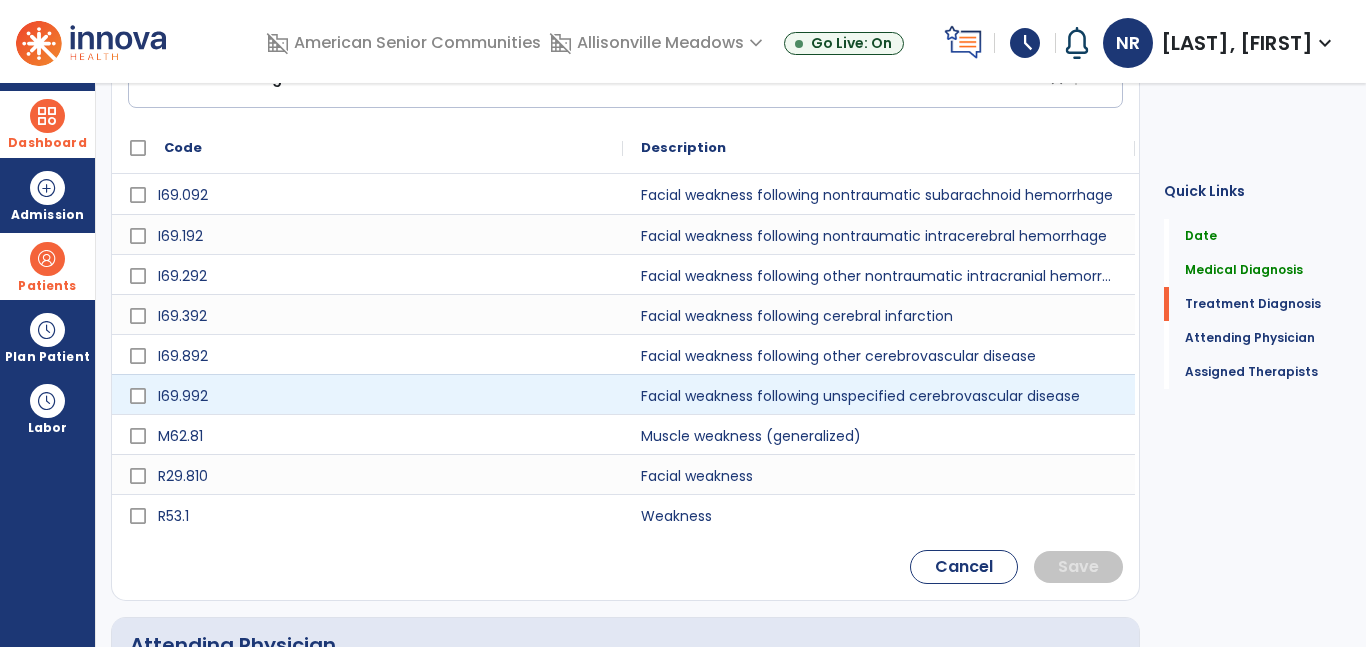 scroll, scrollTop: 642, scrollLeft: 0, axis: vertical 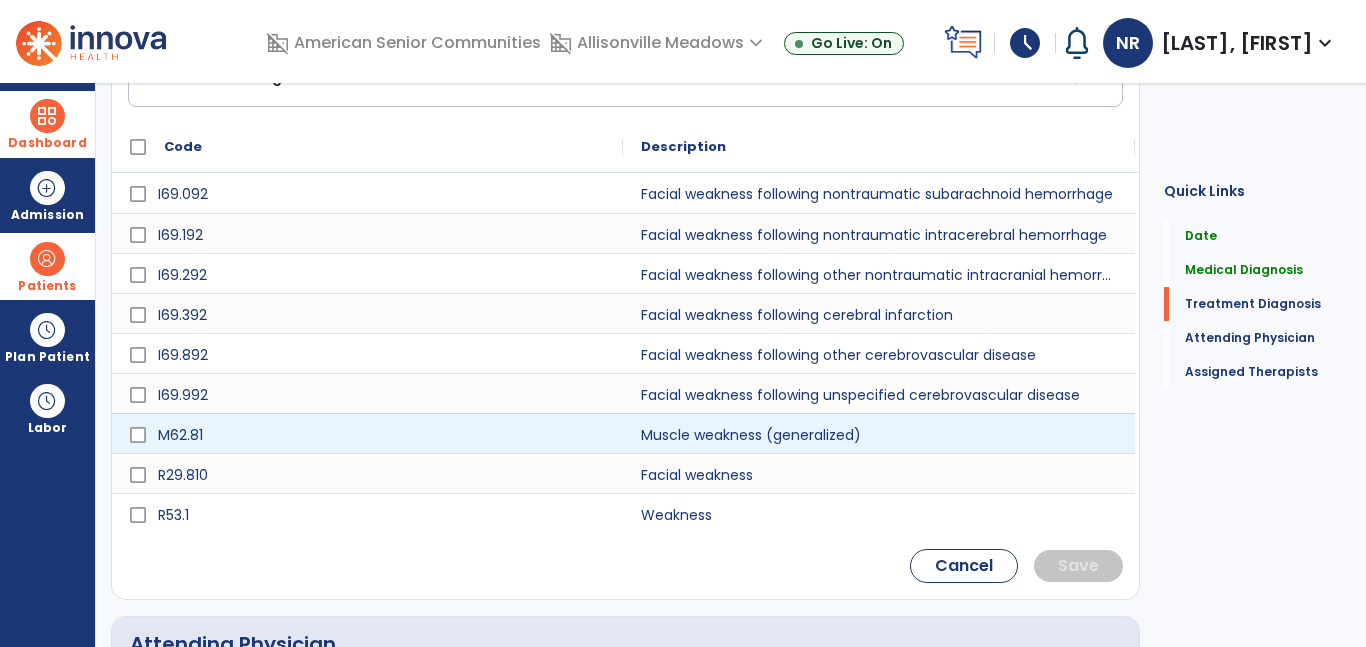 type on "********" 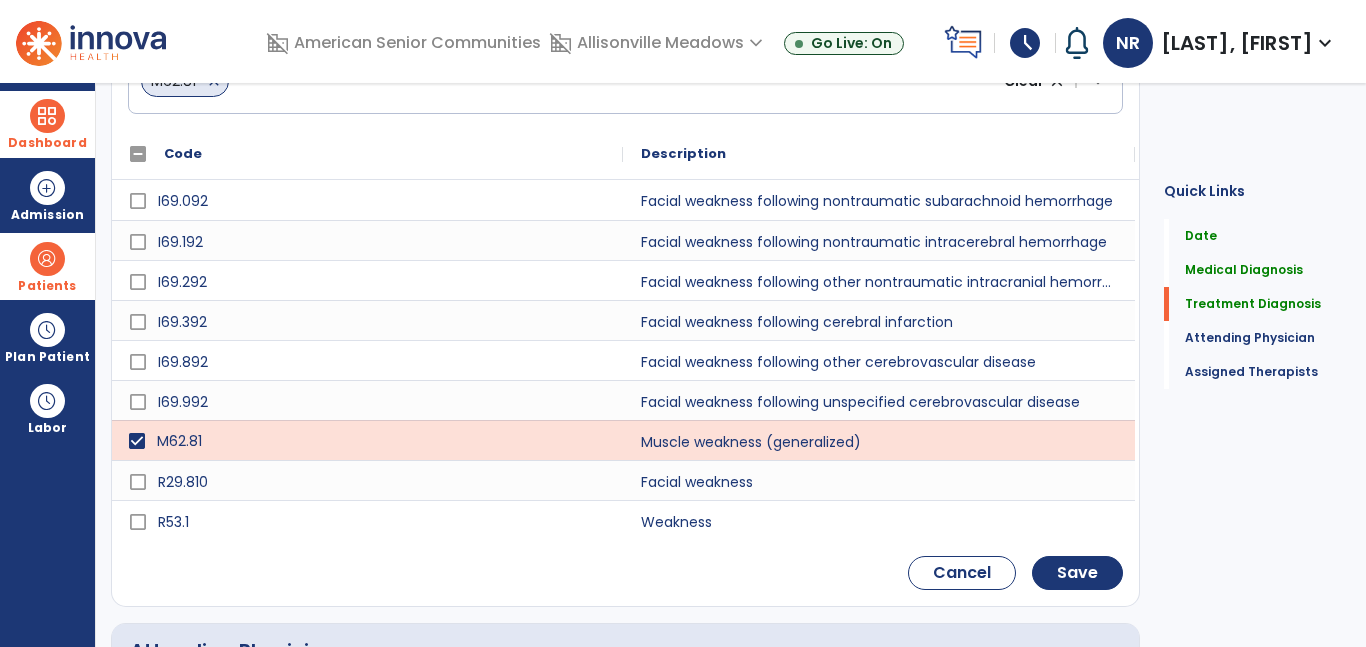 scroll, scrollTop: 640, scrollLeft: 0, axis: vertical 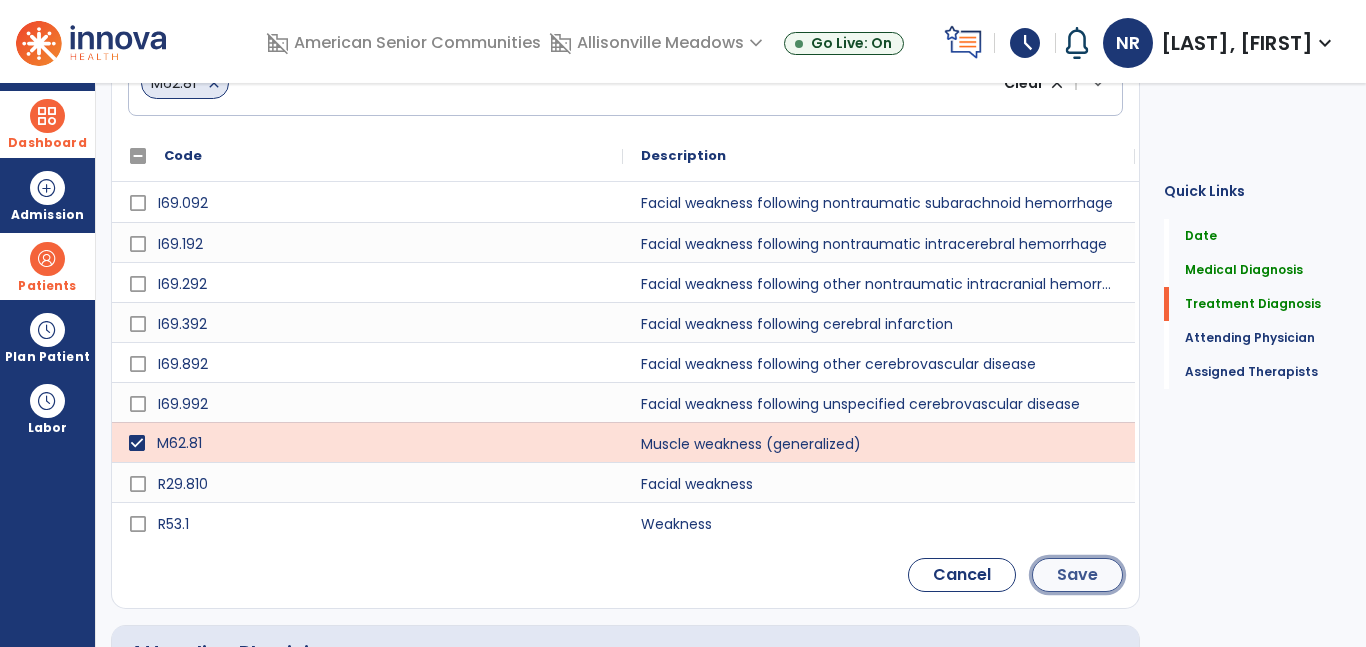 click on "Save" 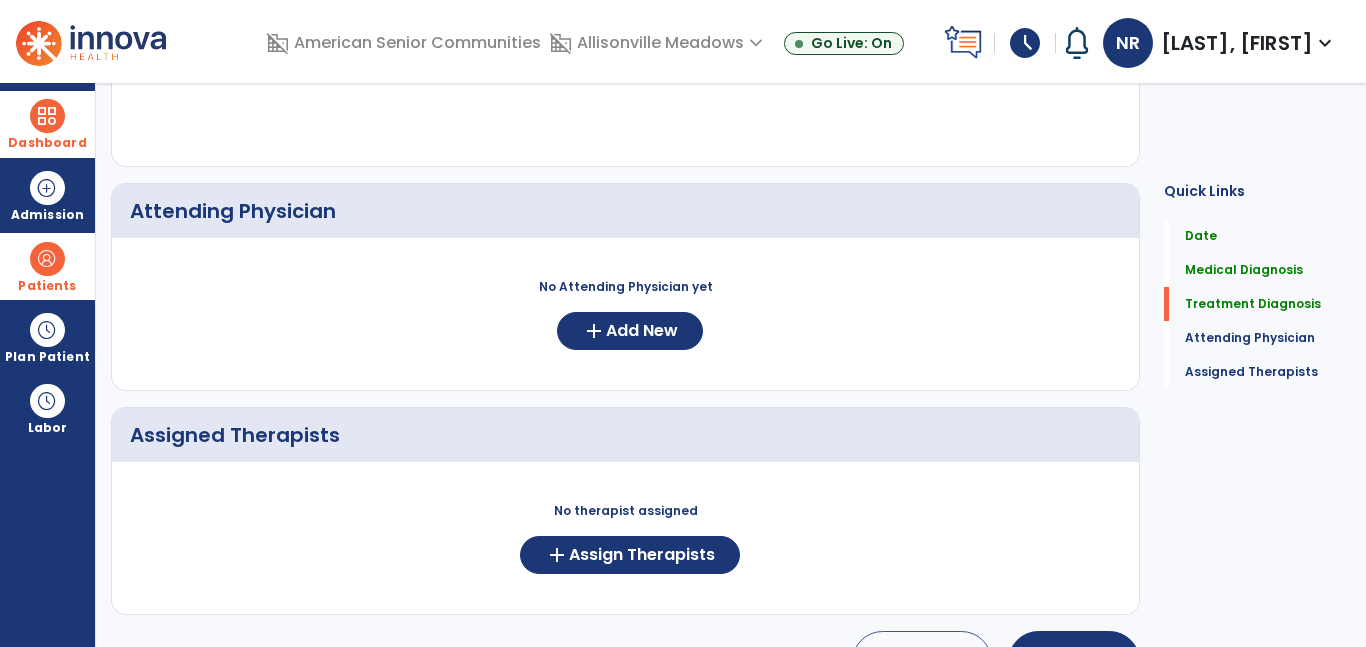 scroll, scrollTop: 474, scrollLeft: 0, axis: vertical 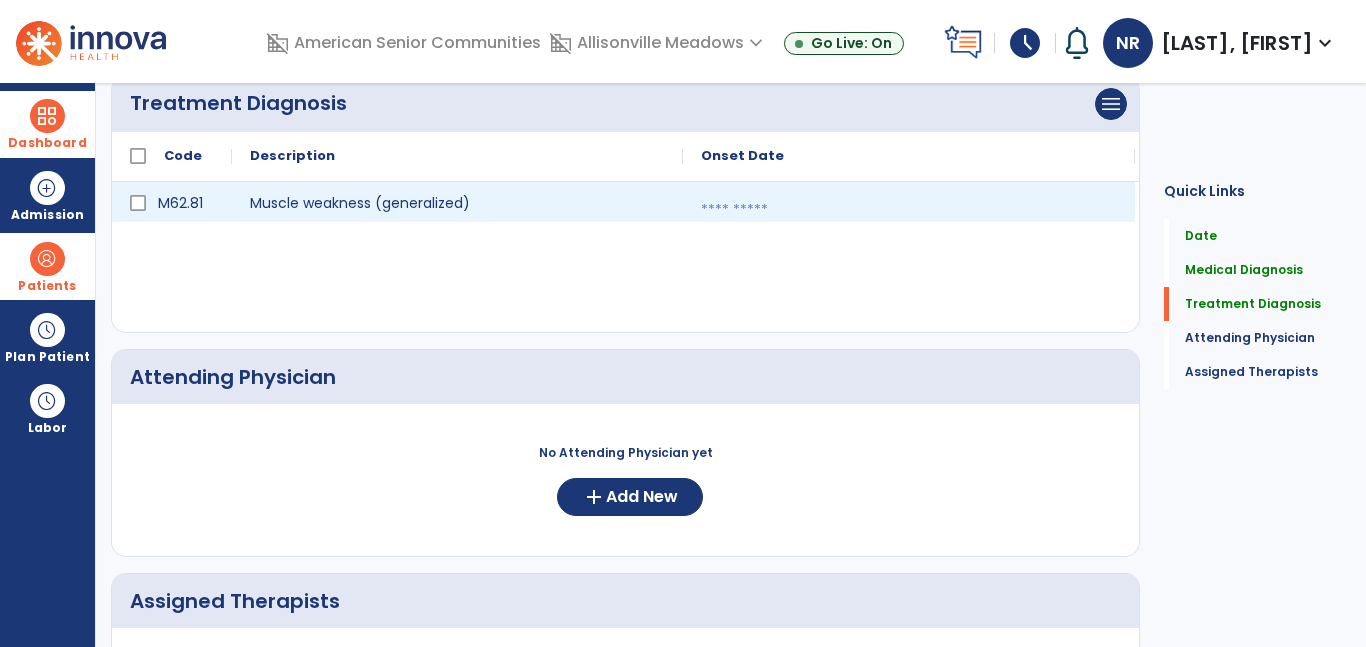 click at bounding box center [909, 210] 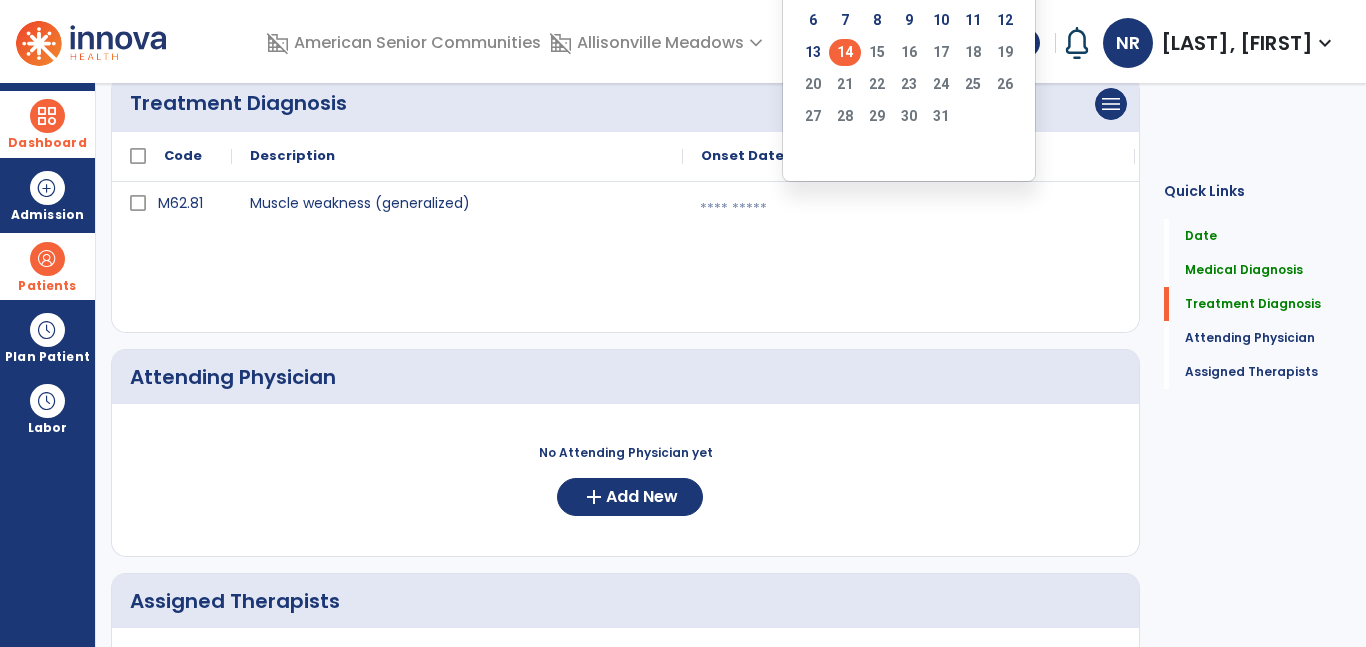 click on "14" 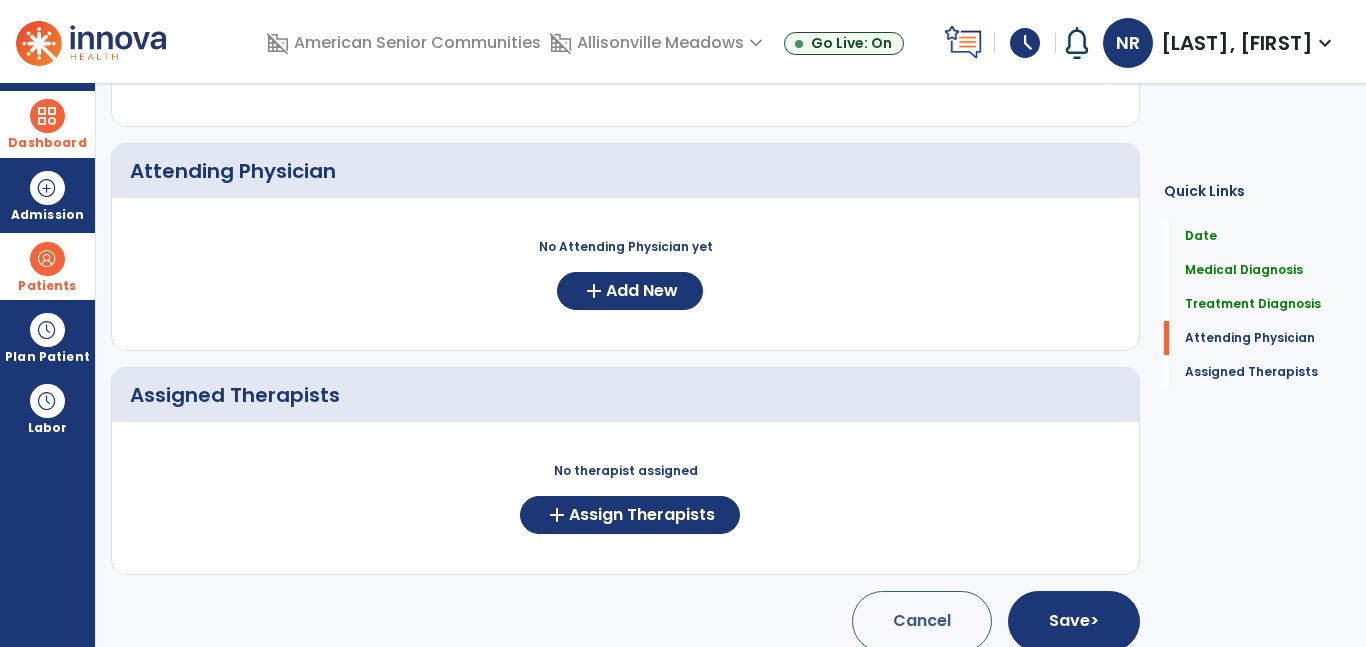 scroll, scrollTop: 680, scrollLeft: 0, axis: vertical 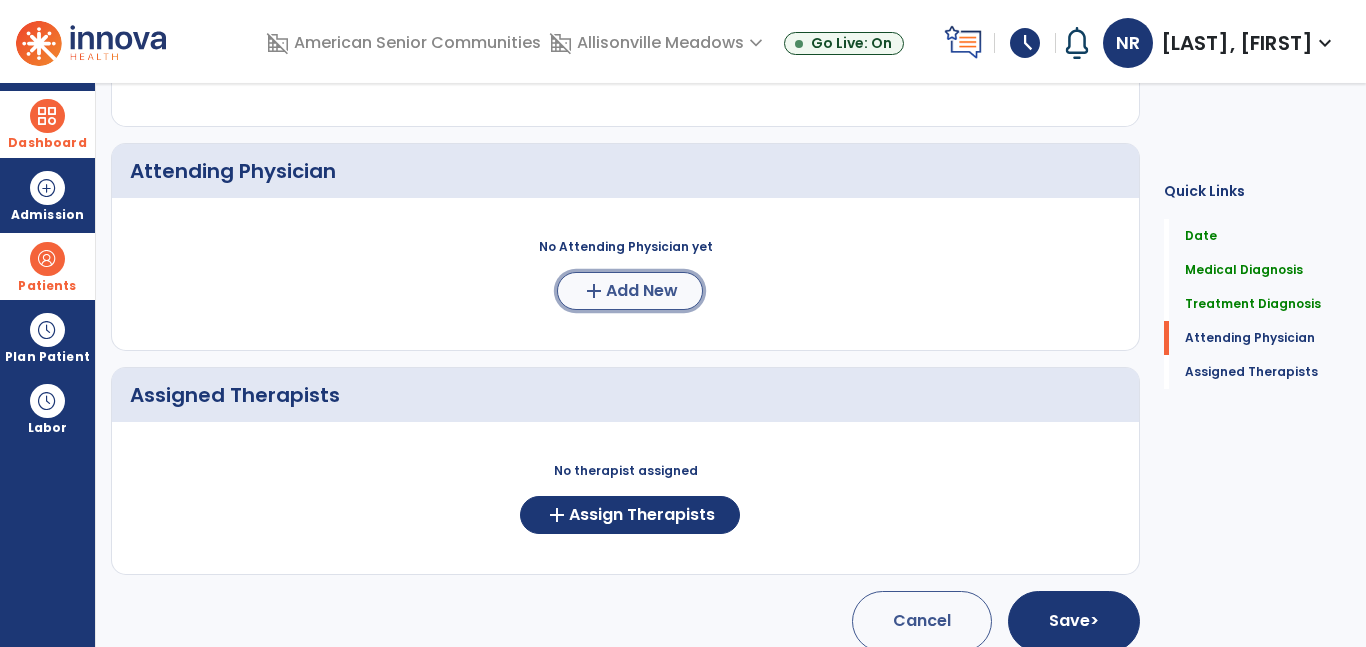 click on "Add New" 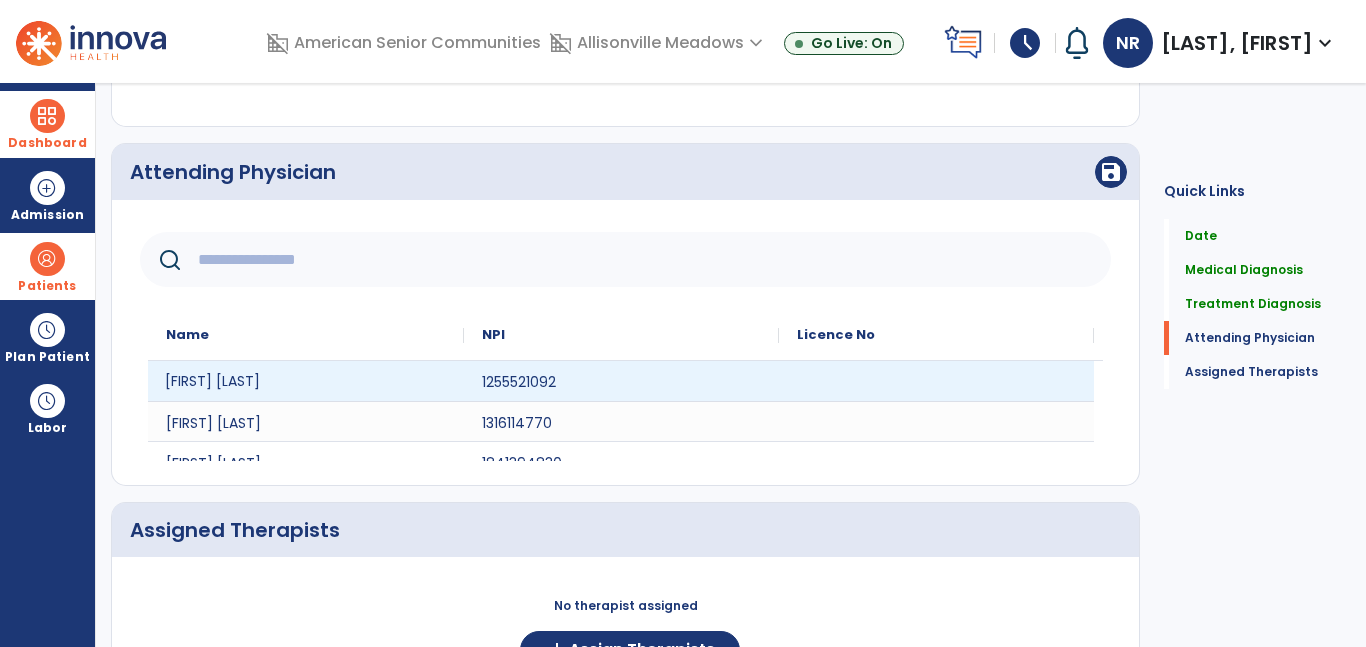 click on "[FIRST] [LAST]" 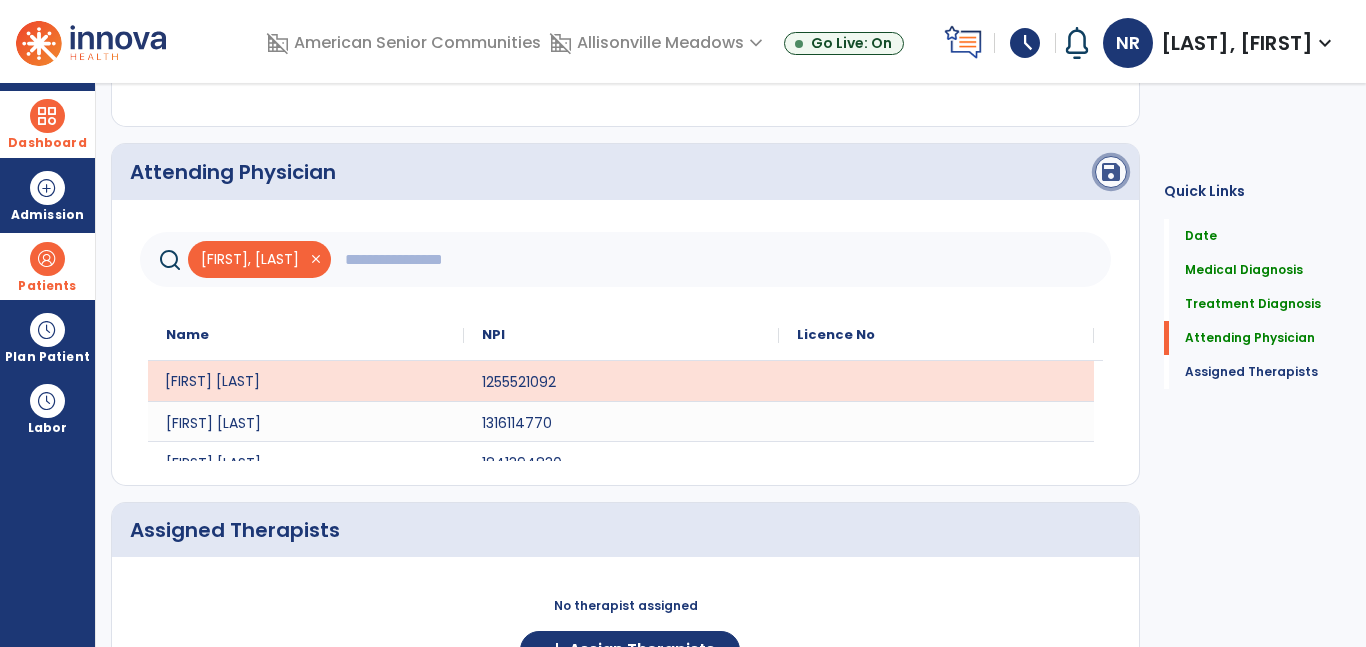 click on "save" 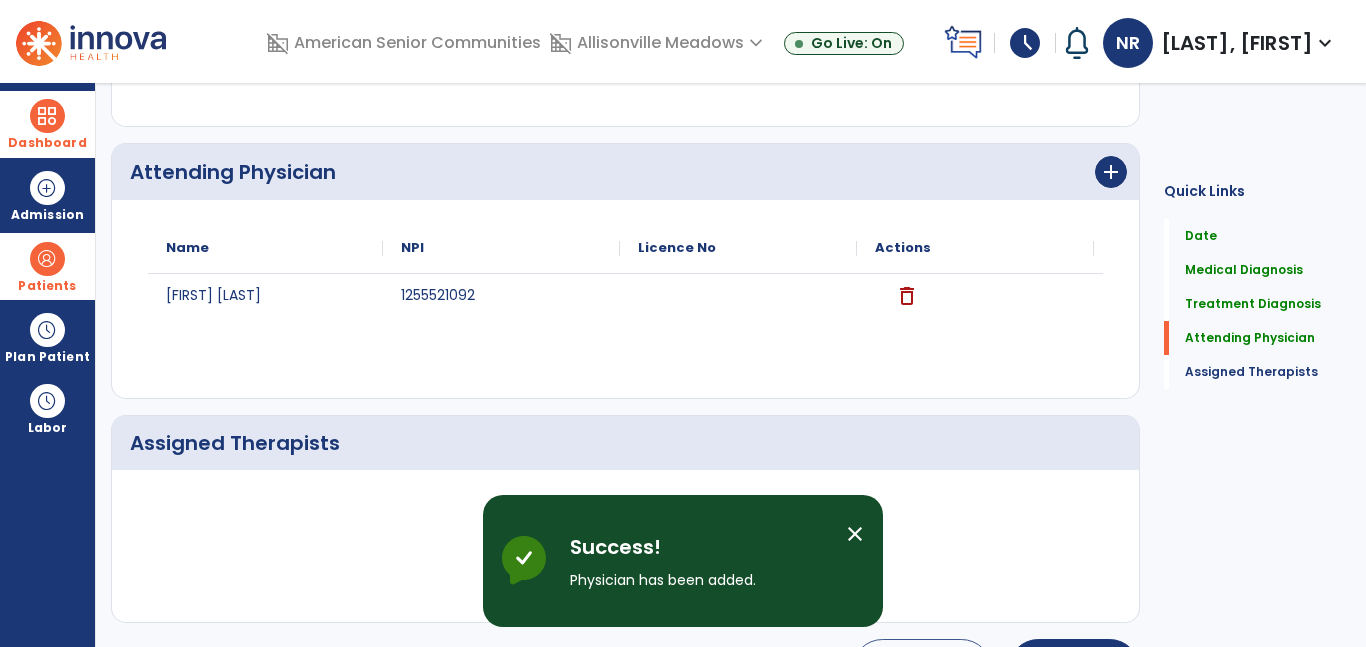 scroll, scrollTop: 749, scrollLeft: 0, axis: vertical 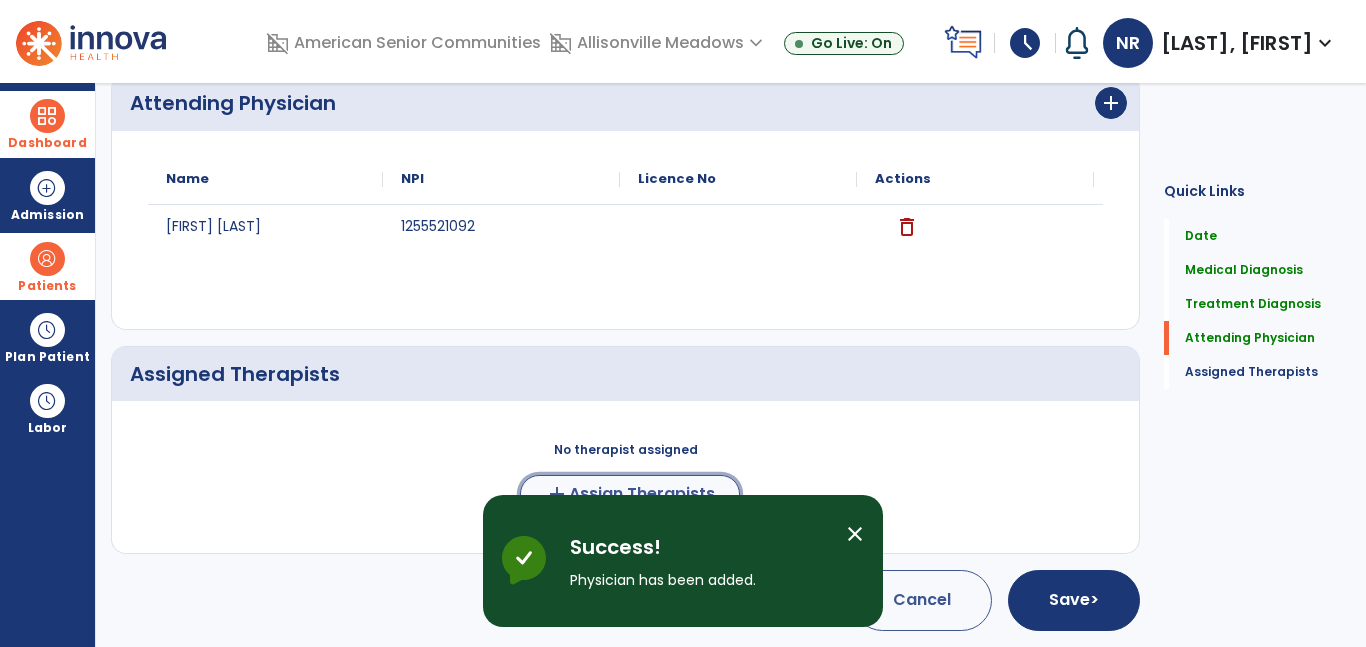 click on "Assign Therapists" 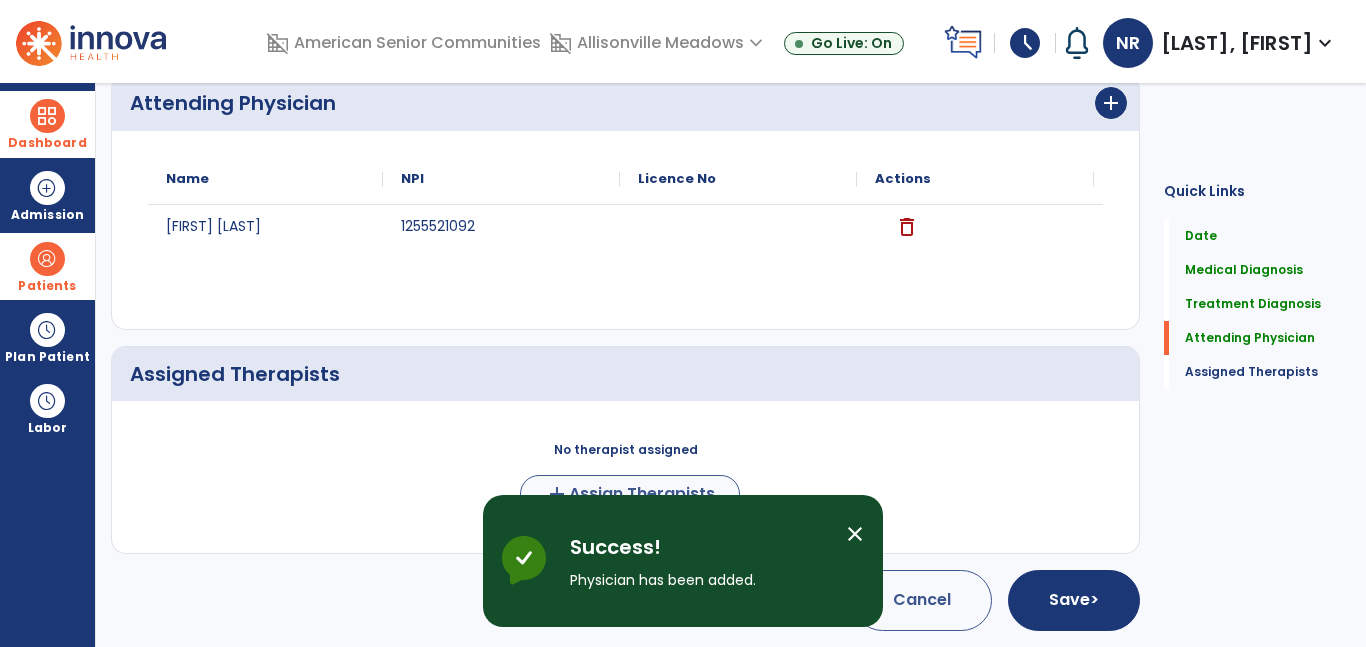 scroll, scrollTop: 745, scrollLeft: 0, axis: vertical 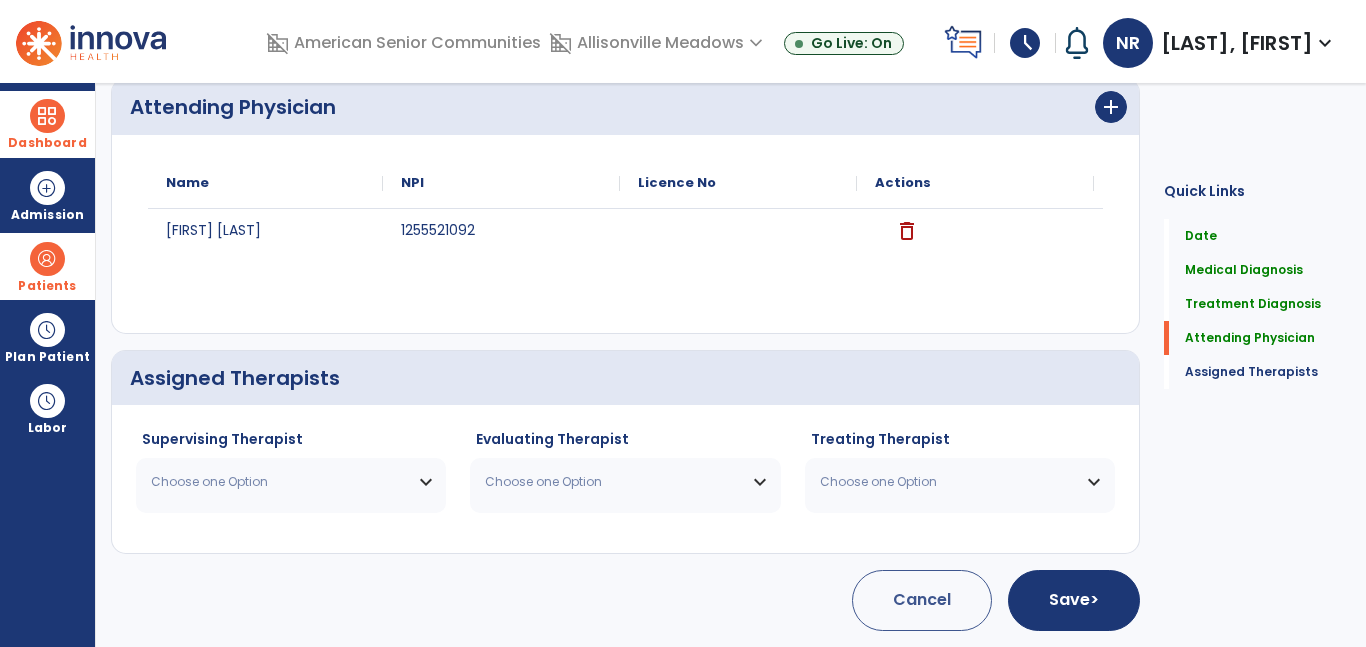 click on "Choose one Option" at bounding box center (278, 482) 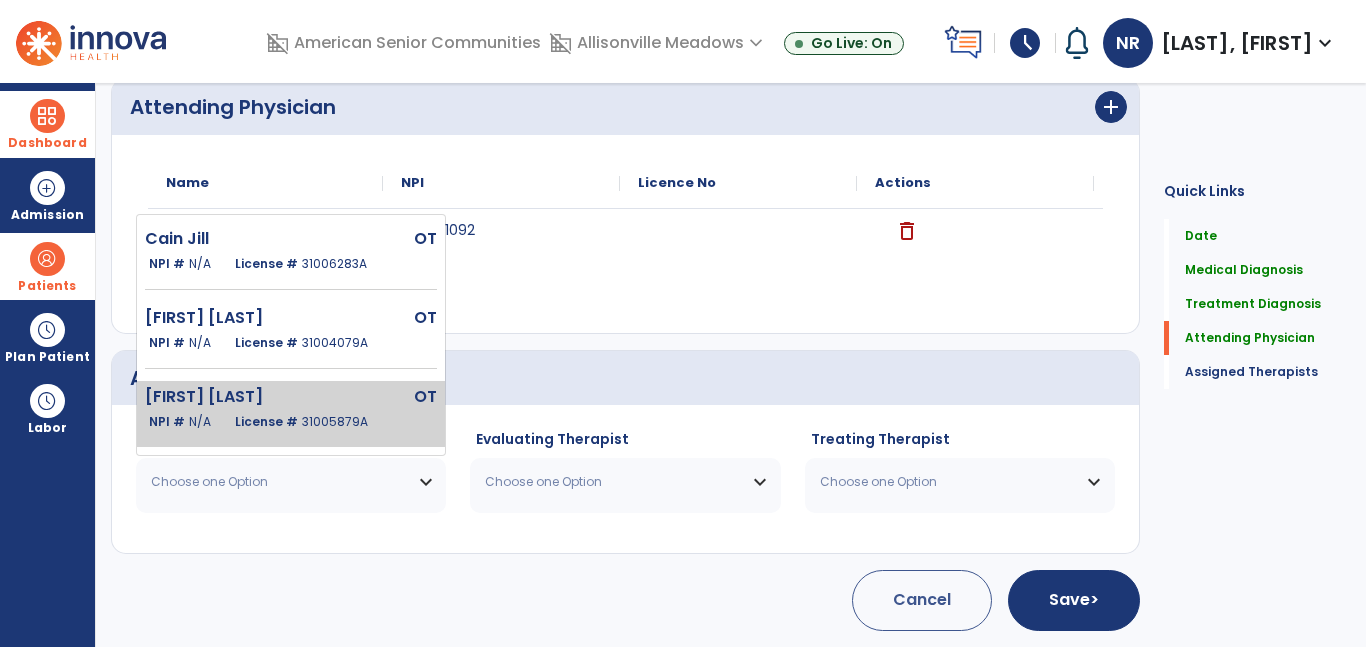 click on "31005879A" 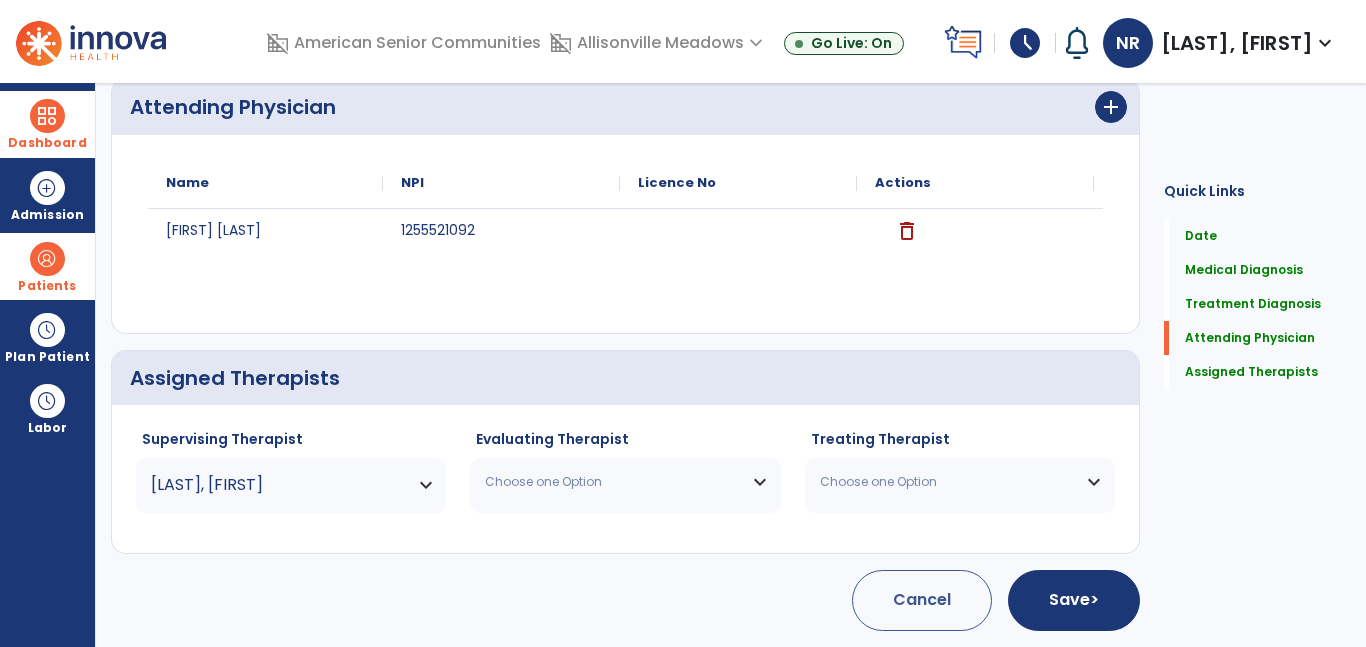 click on "Choose one Option" at bounding box center (612, 482) 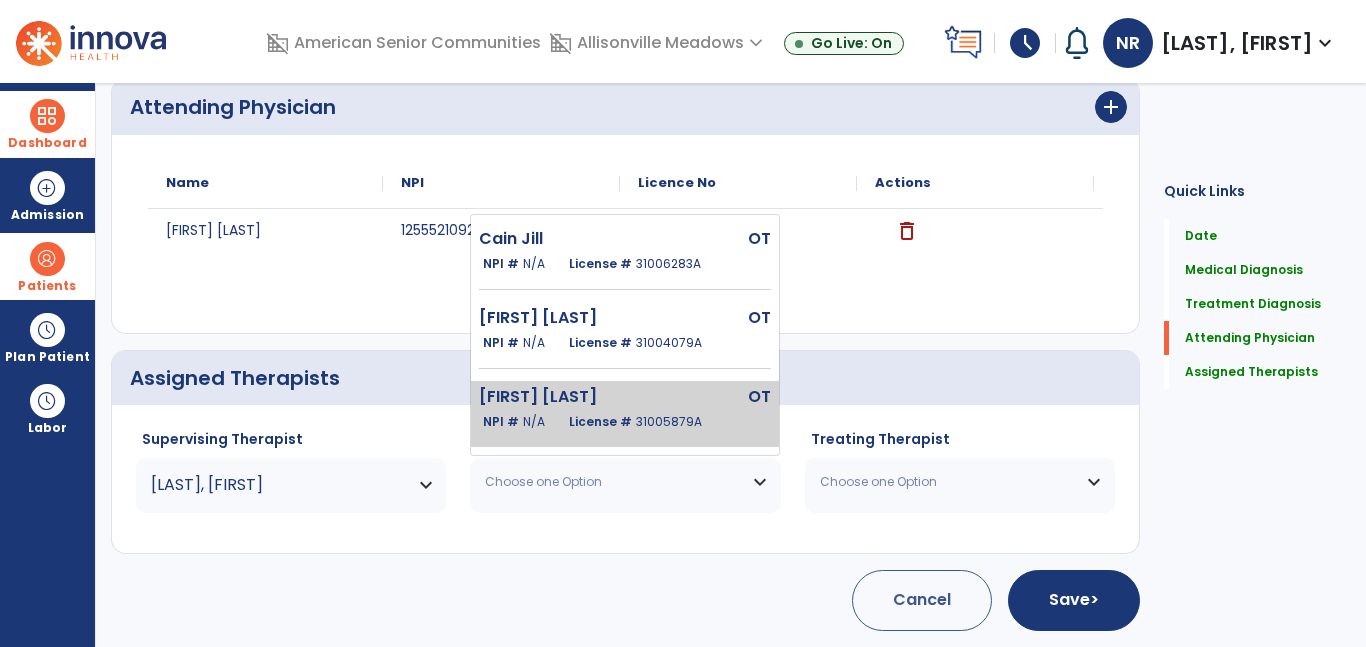 click on "License # [NUMBER]" 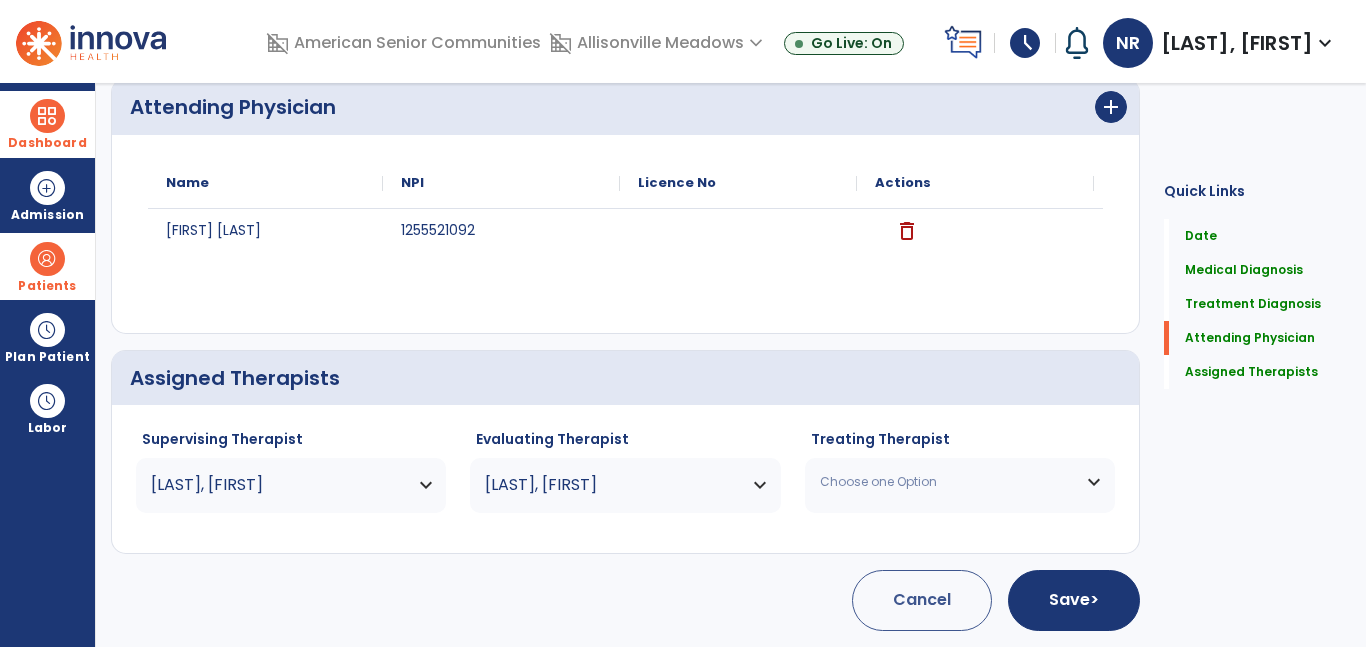click on "Choose one Option" at bounding box center [947, 482] 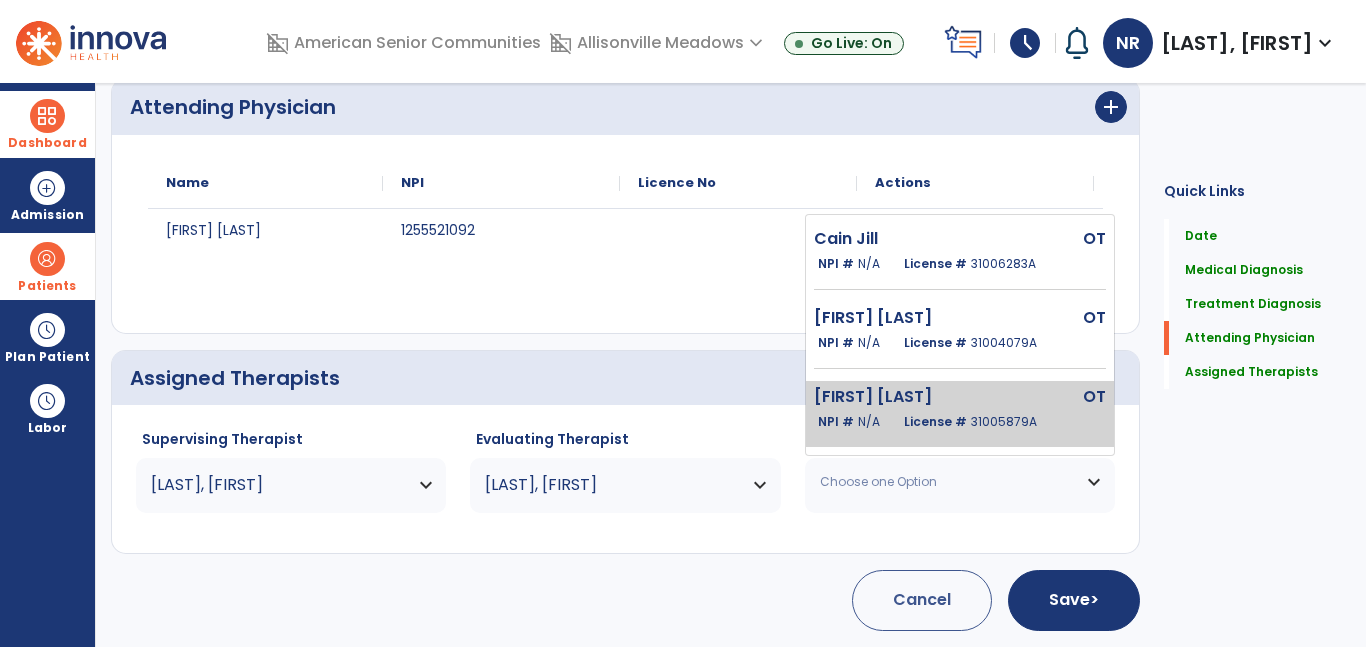 click on "N/A" 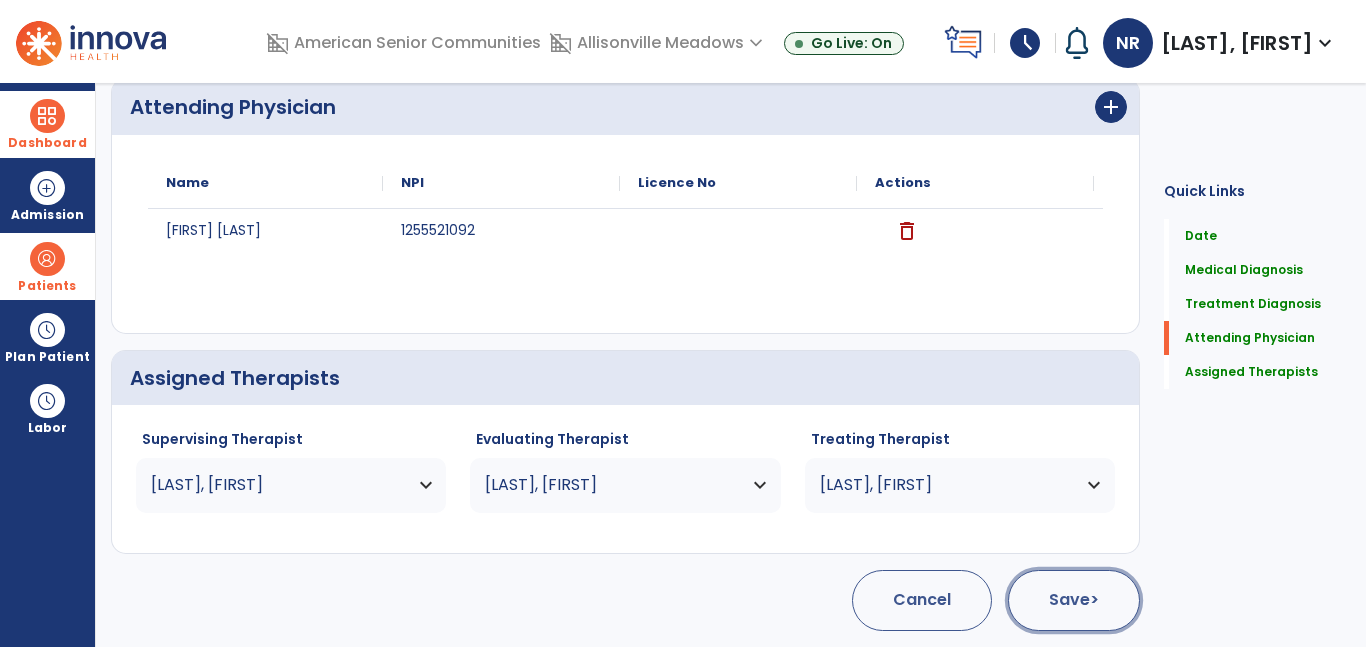 click on "Save  >" 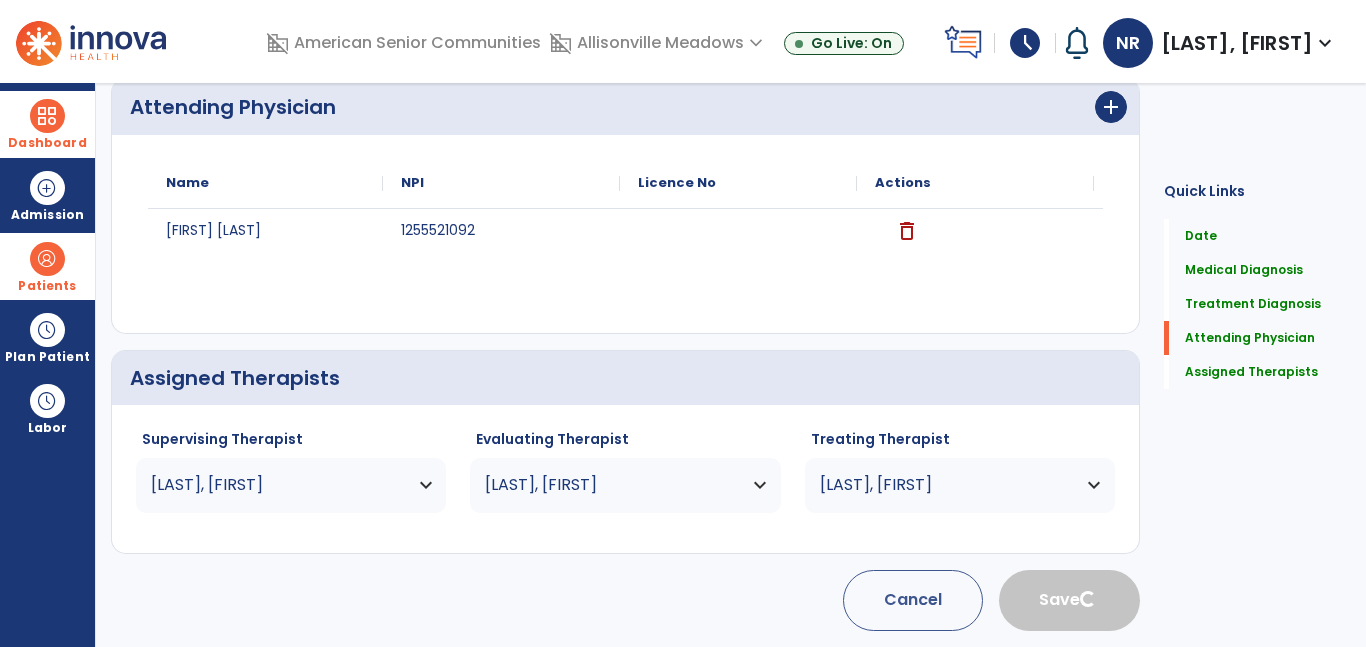 type 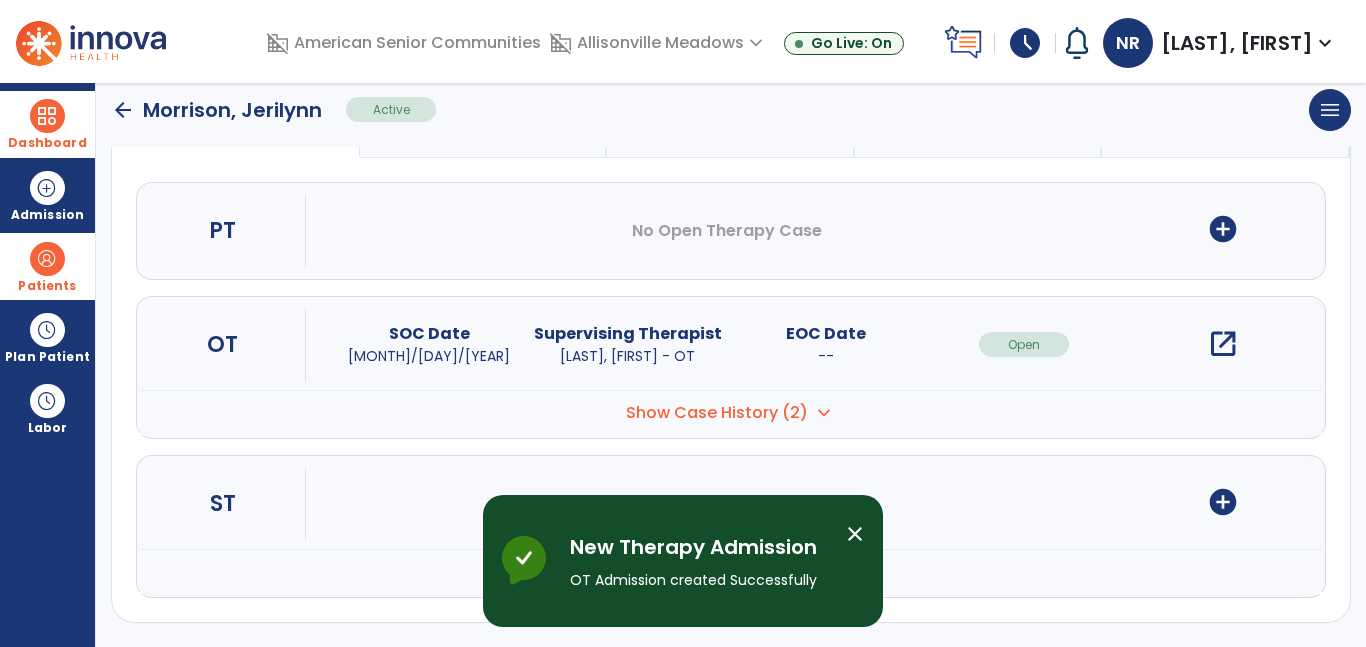 scroll, scrollTop: 0, scrollLeft: 0, axis: both 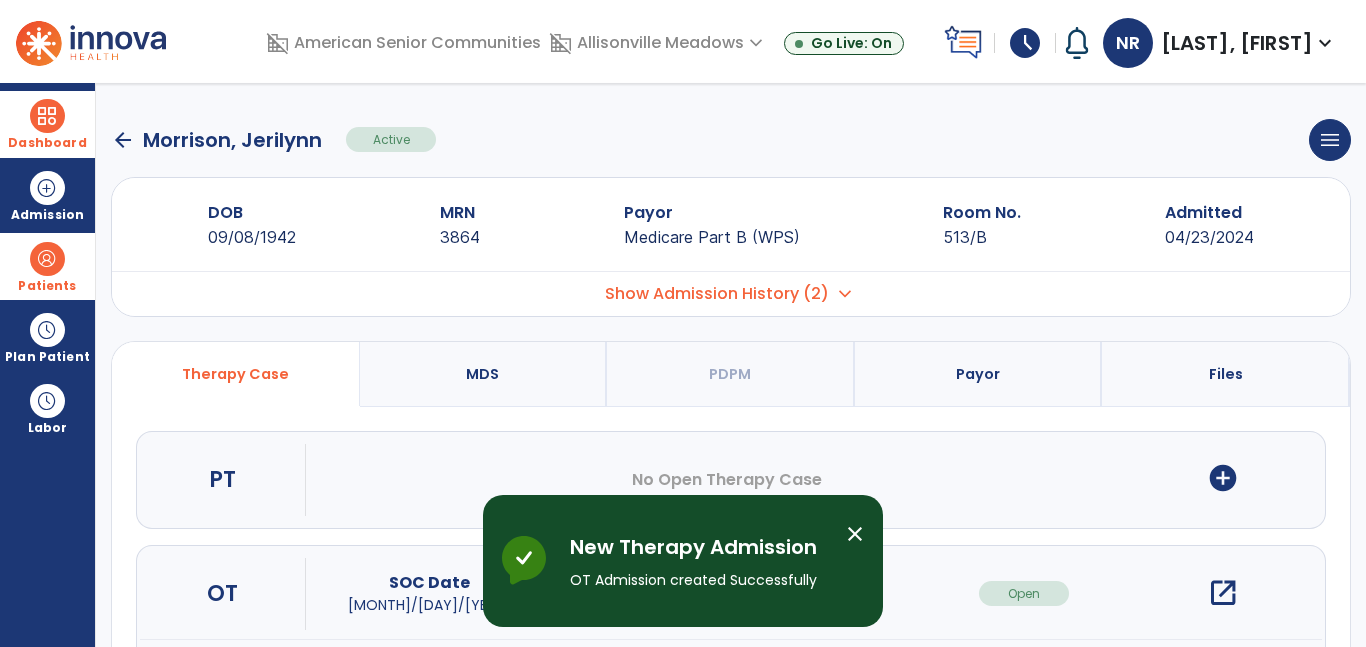 click on "open_in_new" at bounding box center [1223, 593] 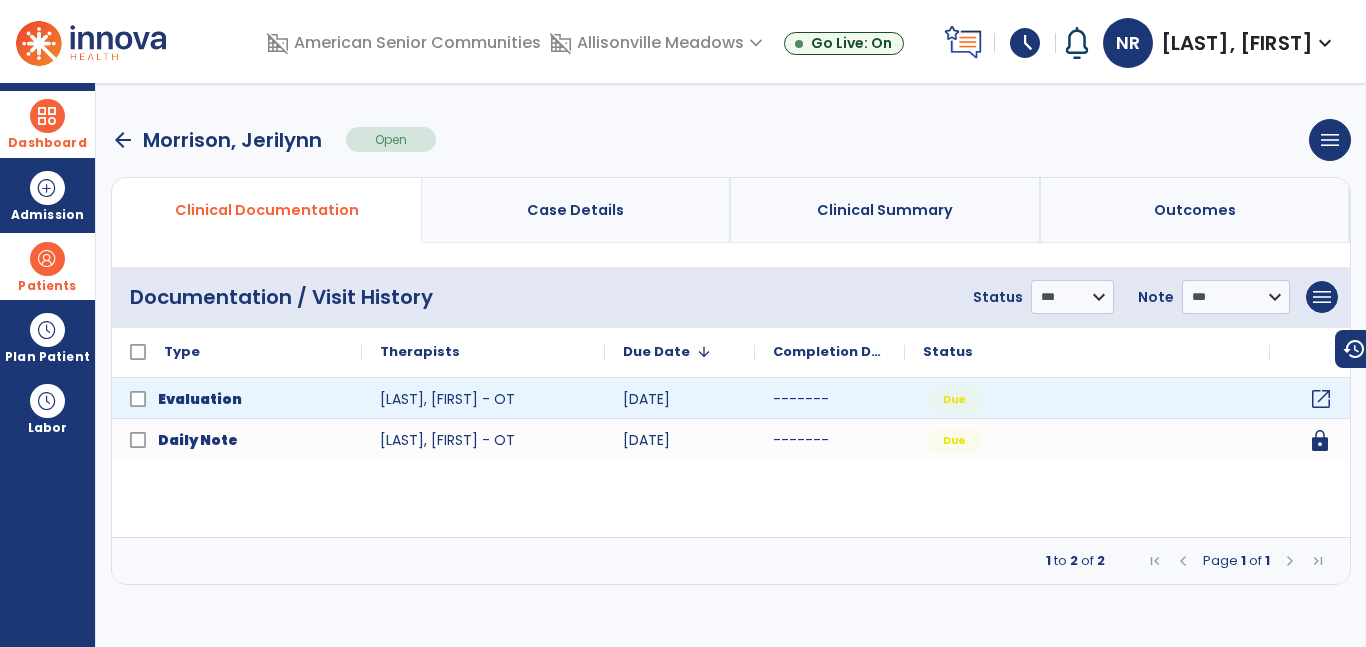click on "open_in_new" 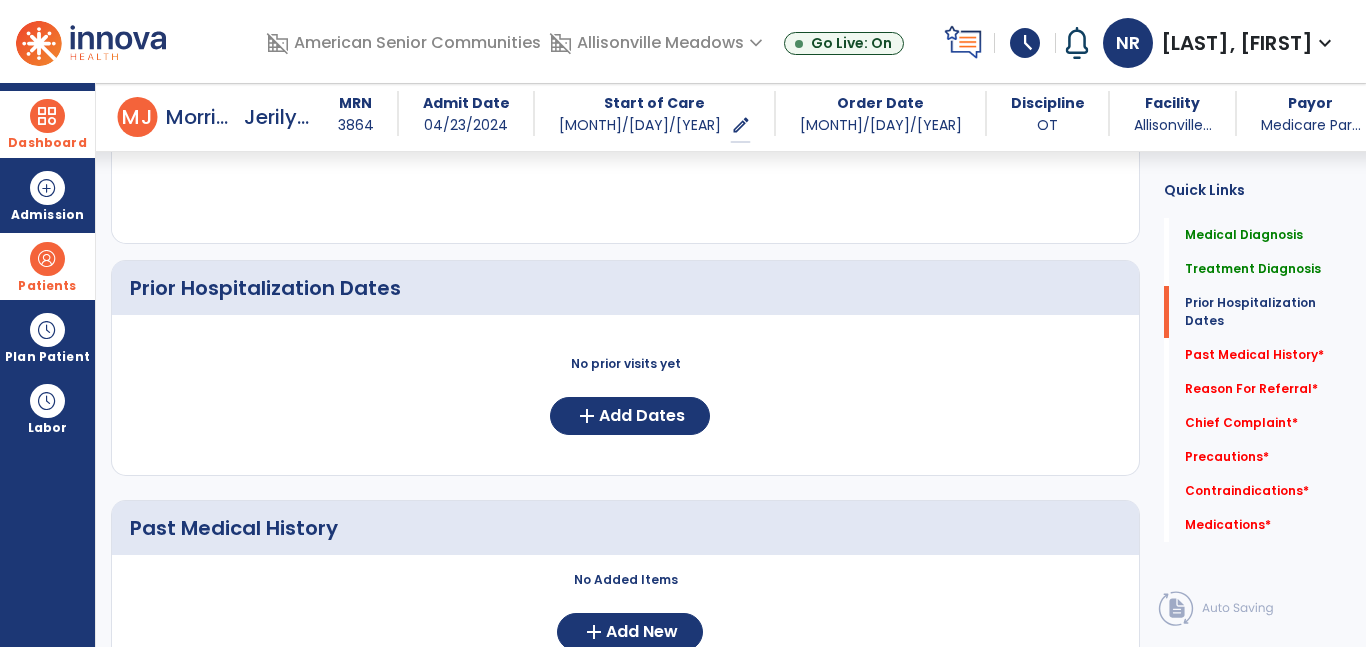 scroll, scrollTop: 628, scrollLeft: 0, axis: vertical 